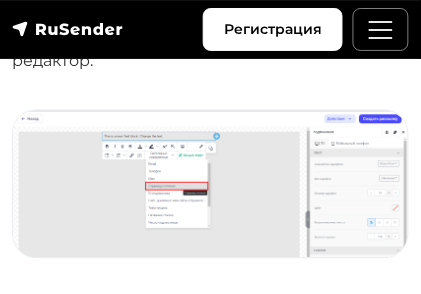 scroll, scrollTop: 1552, scrollLeft: 0, axis: vertical 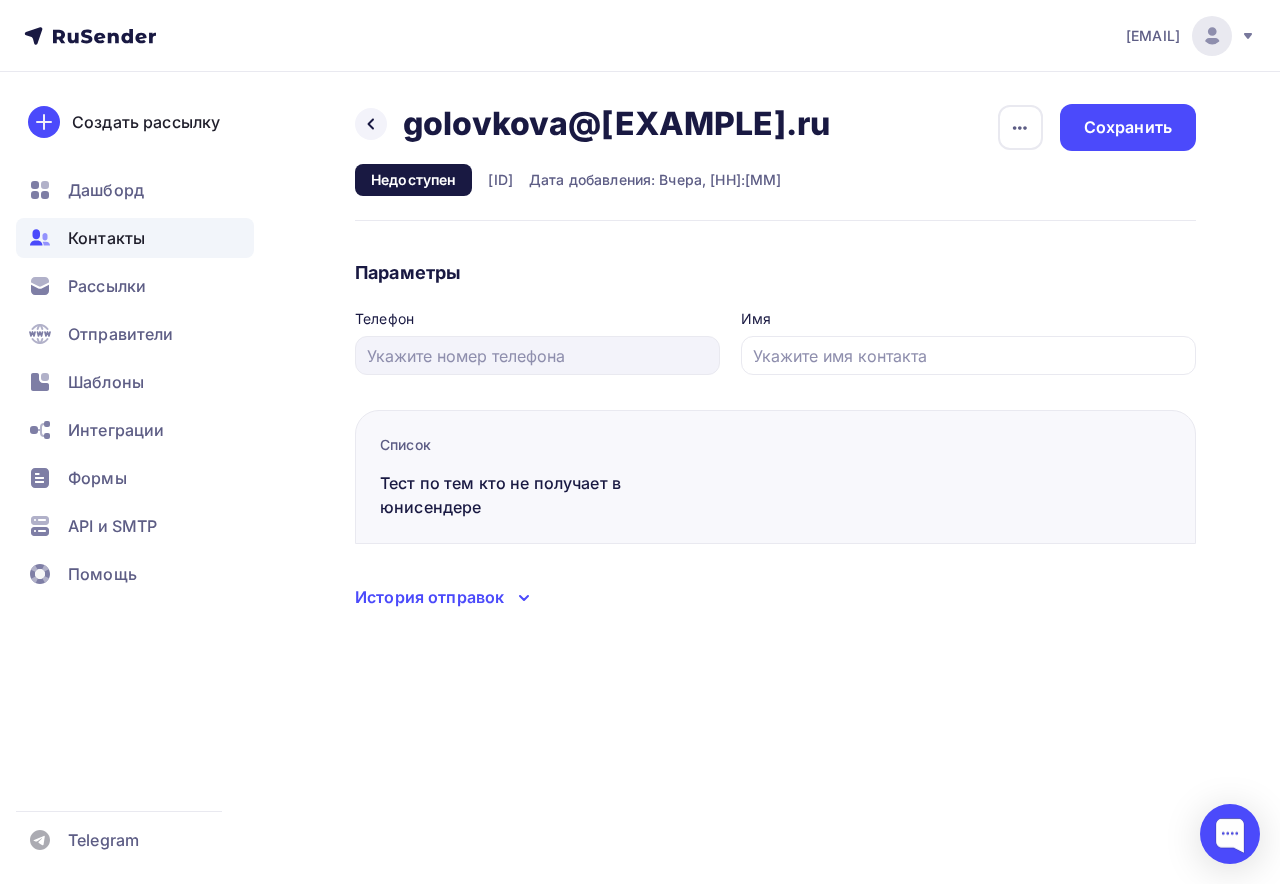 click on "Тест по тем кто не получает в юнисендере" at bounding box center [552, 495] 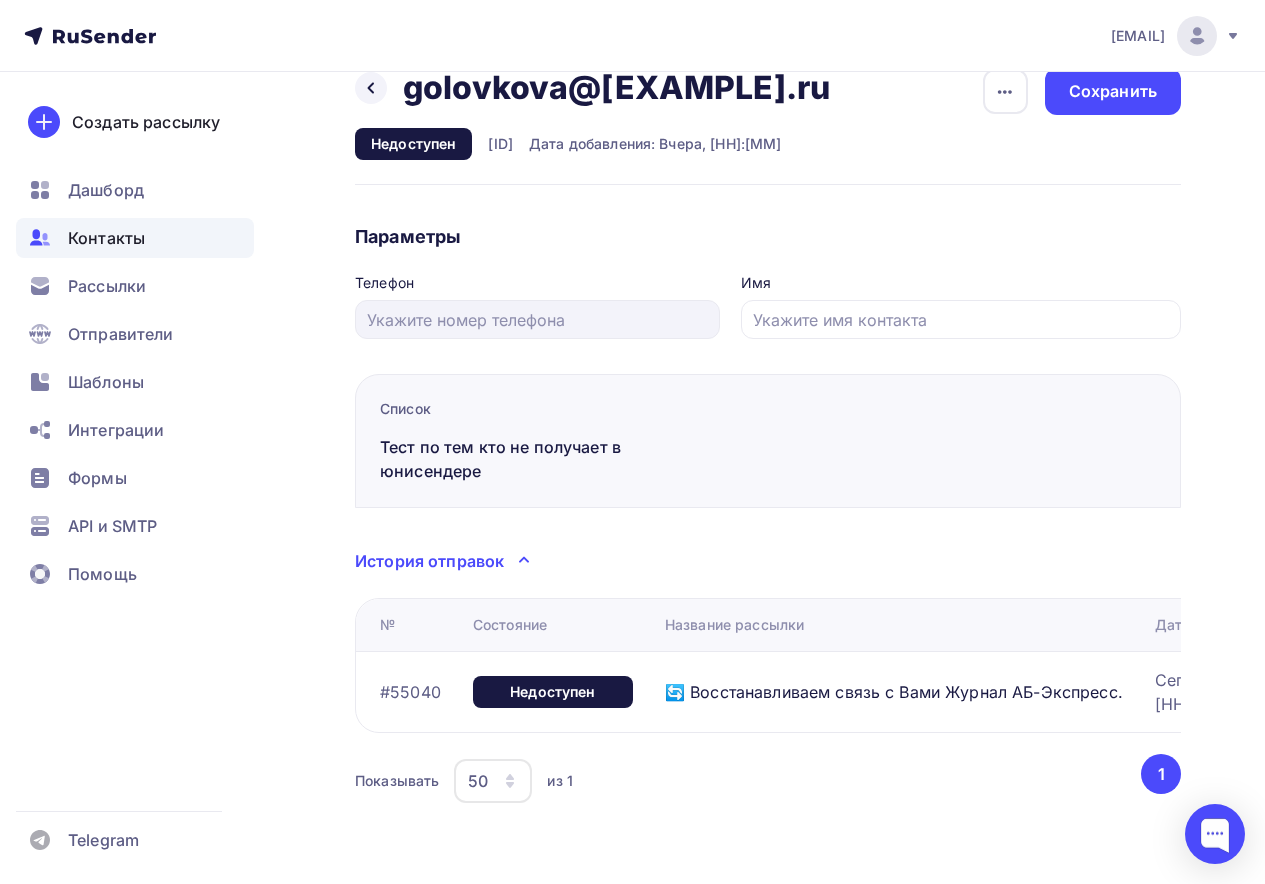 scroll, scrollTop: 55, scrollLeft: 0, axis: vertical 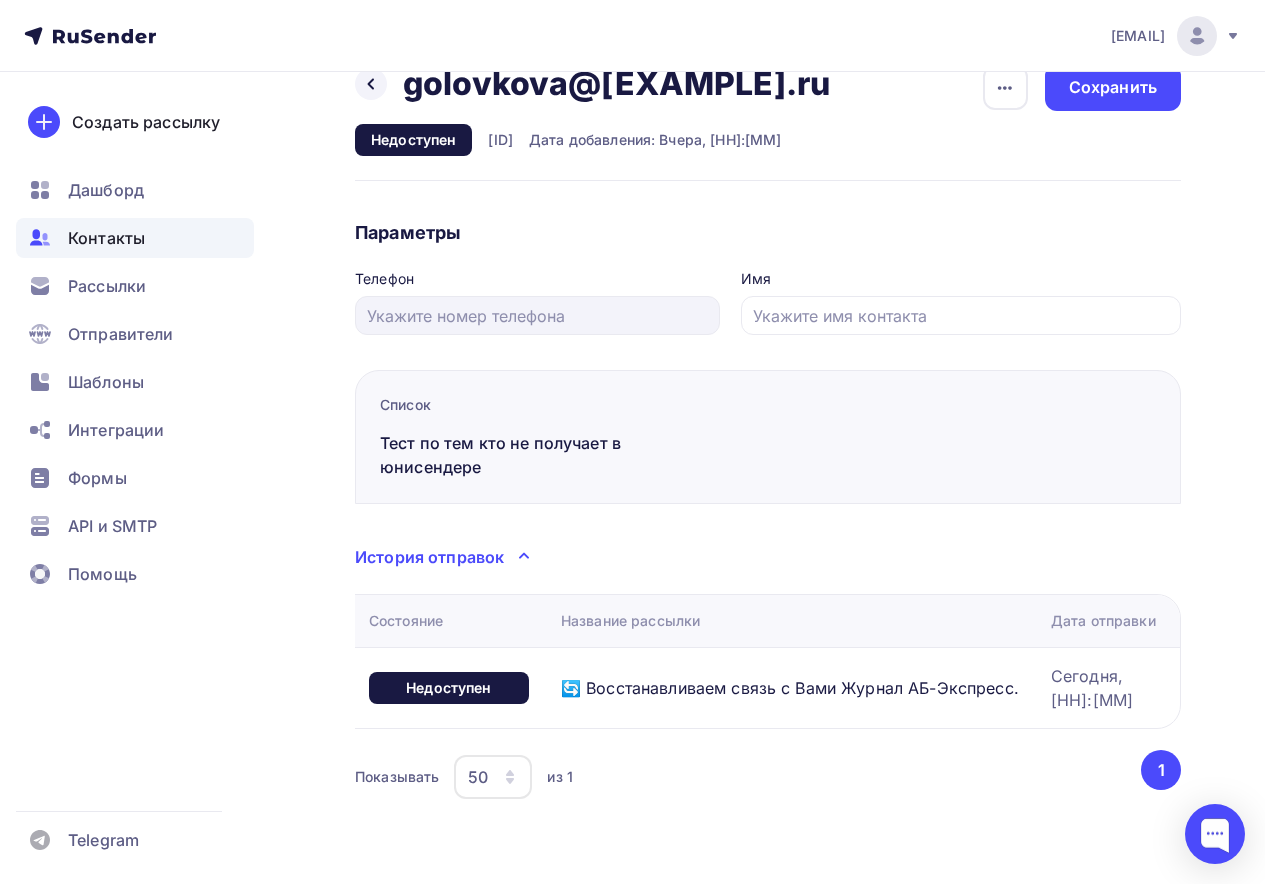click on "История отправок" at bounding box center [429, 557] 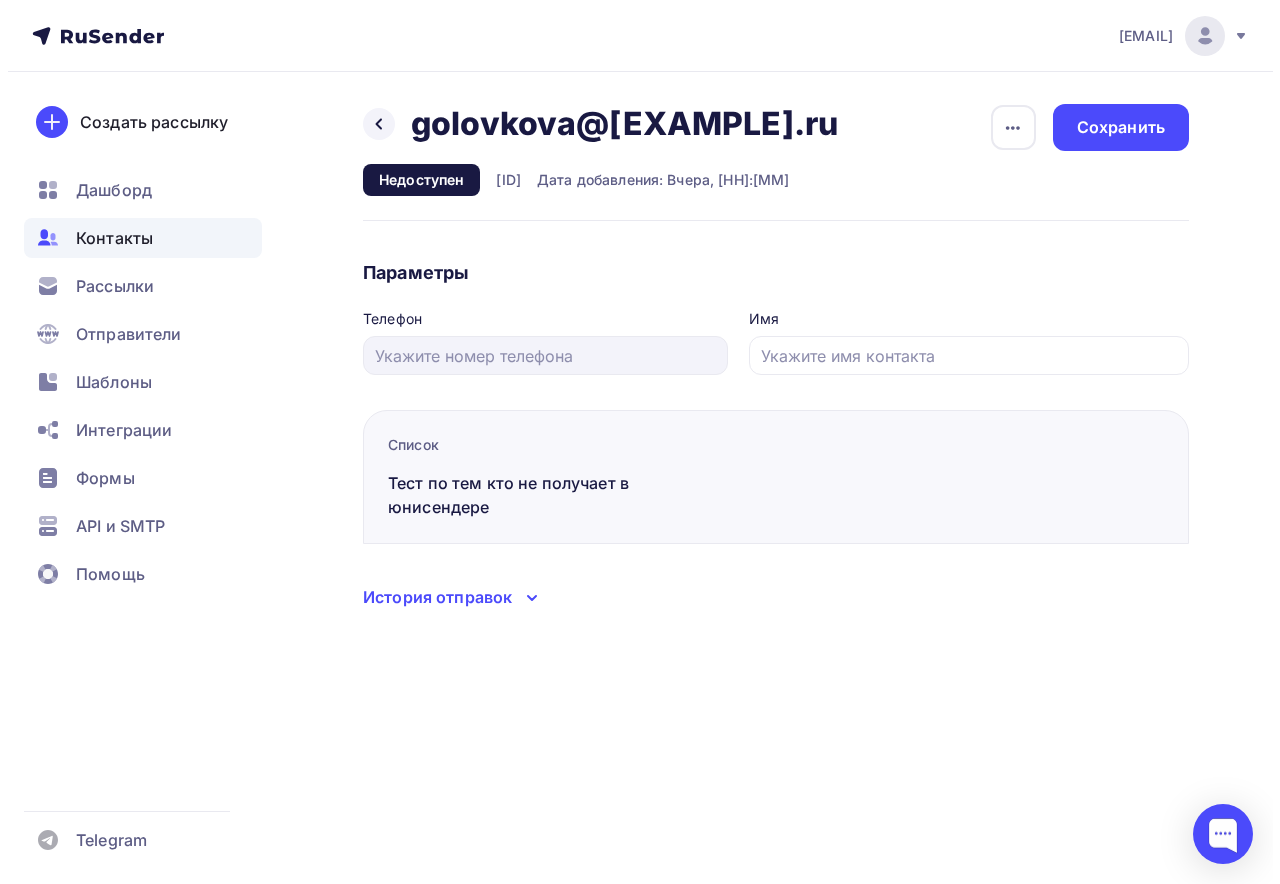 scroll, scrollTop: 0, scrollLeft: 0, axis: both 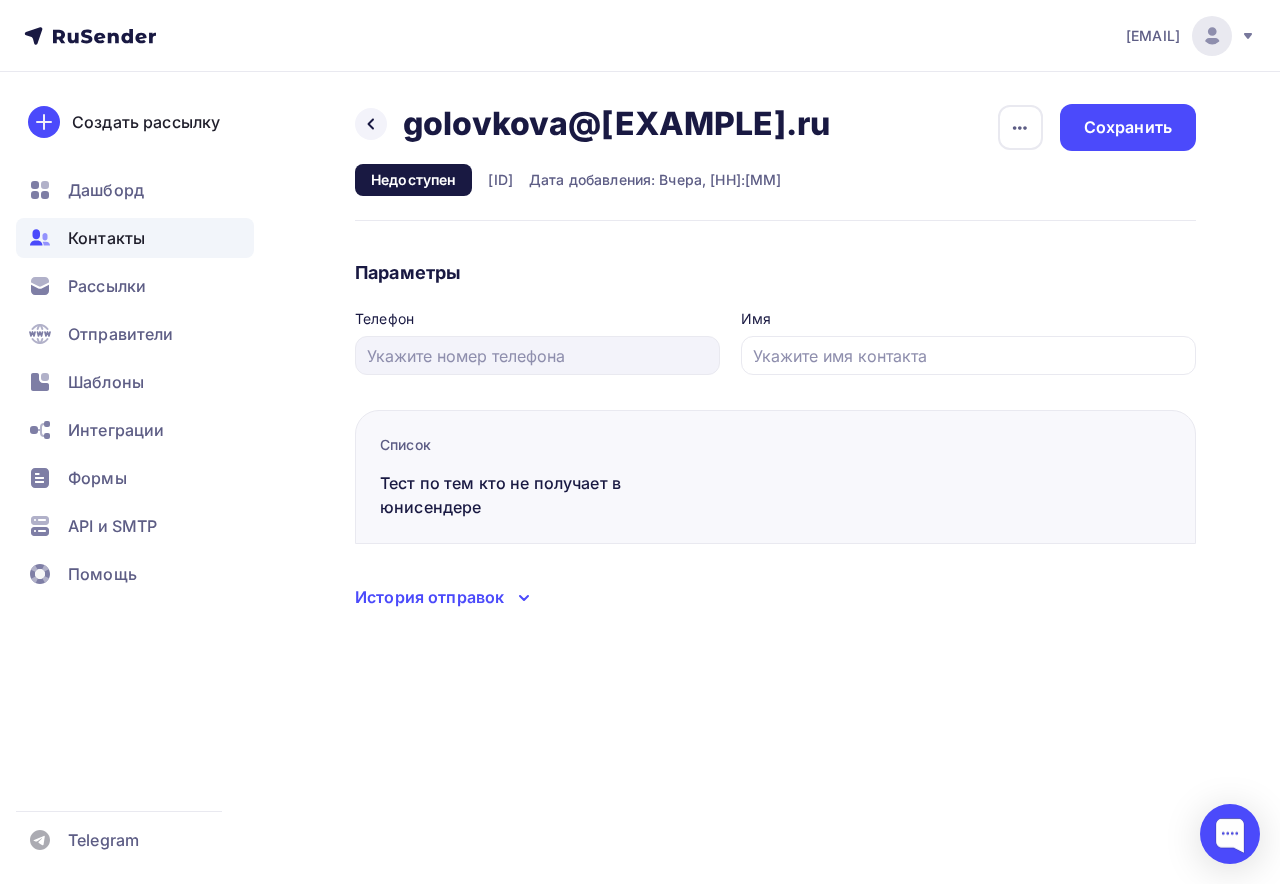 click on "История отправок" at bounding box center [775, 597] 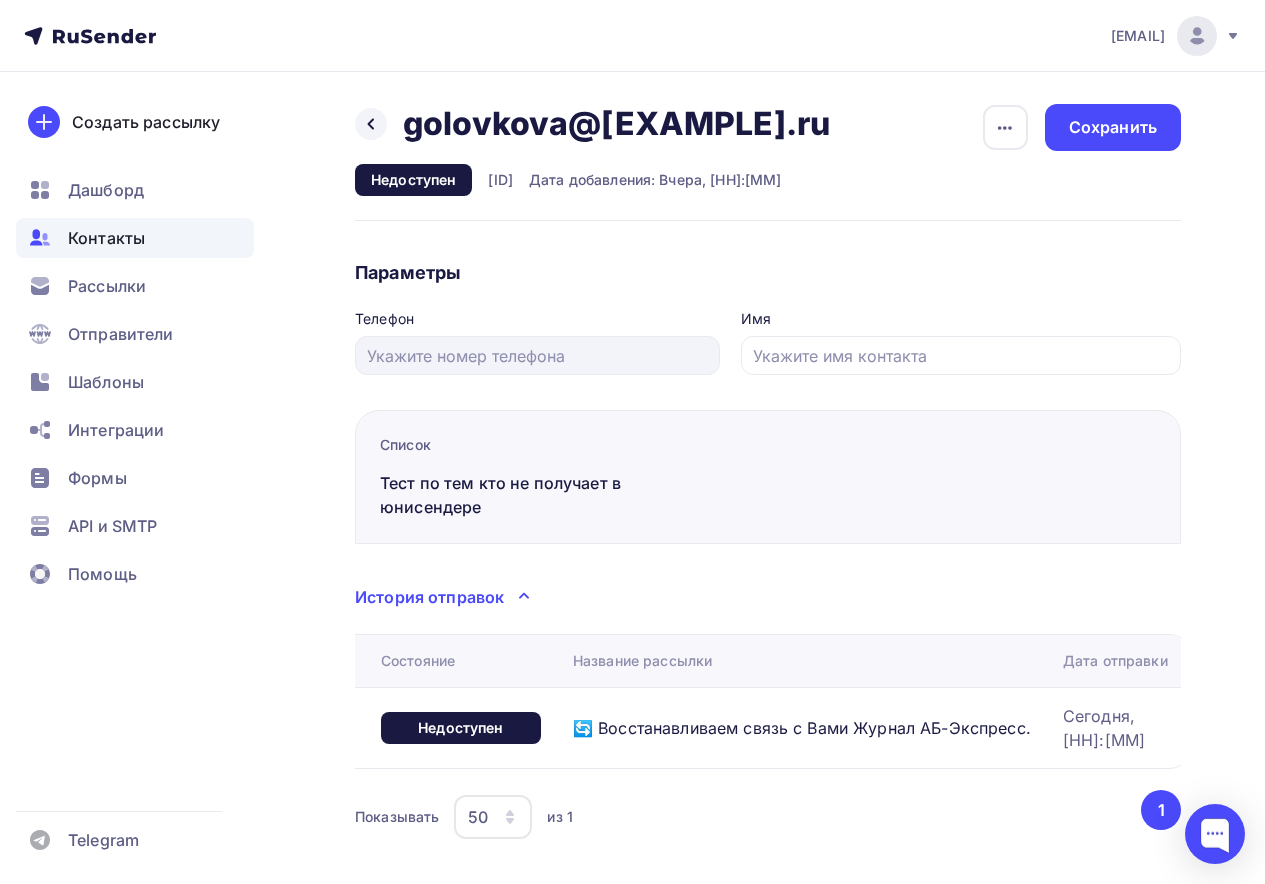 scroll, scrollTop: 55, scrollLeft: 0, axis: vertical 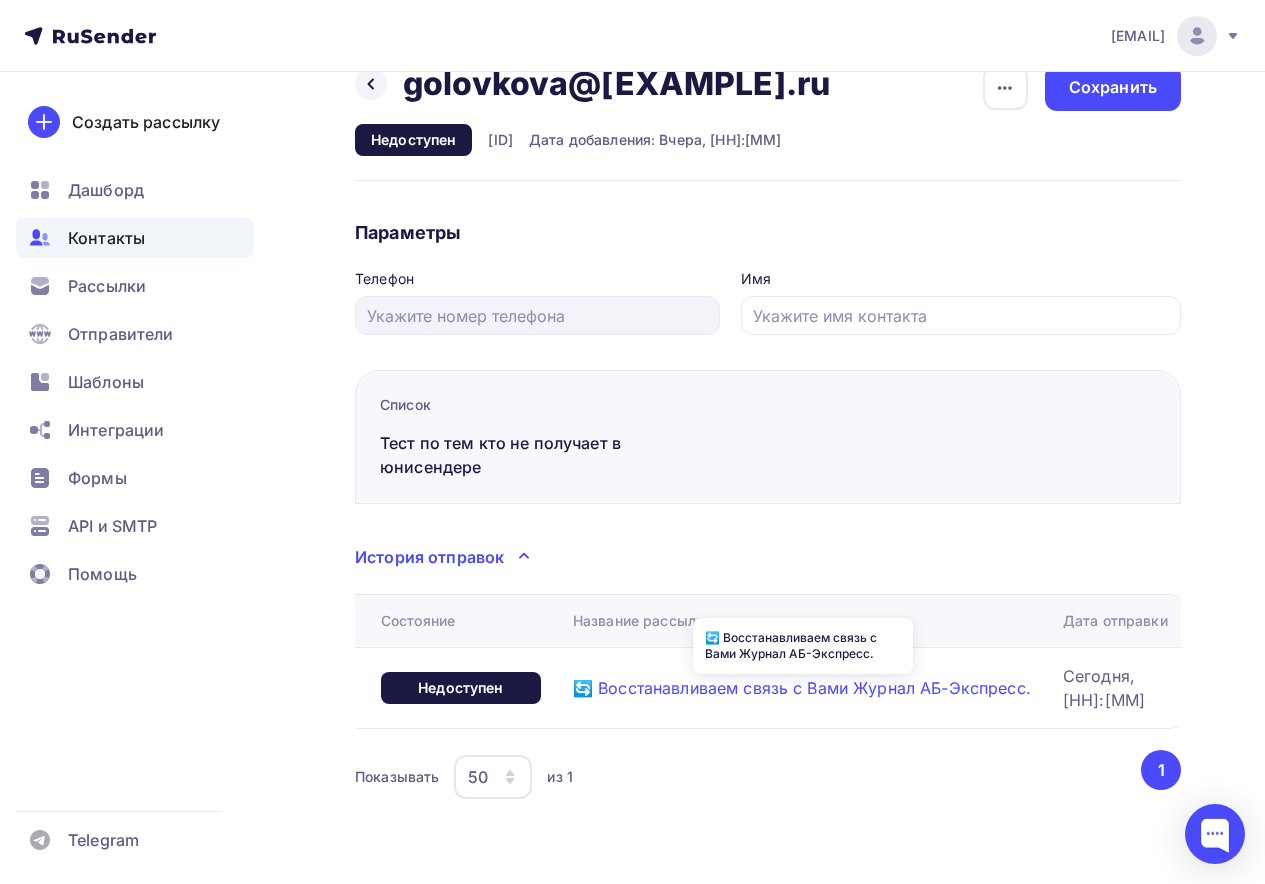 click on "🔄 Восстанавливаем связь с Вами Журнал АБ-Экспресс." at bounding box center (802, 688) 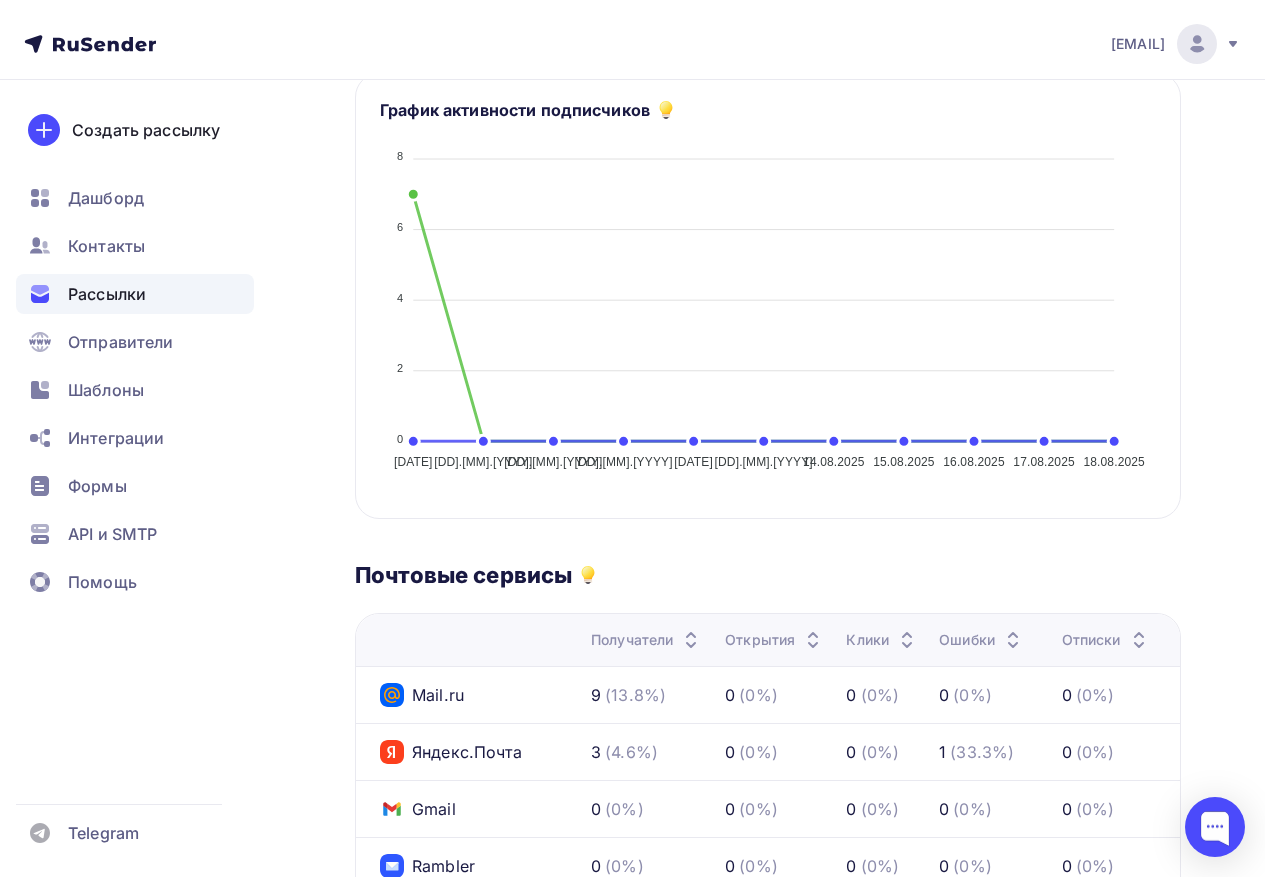 scroll, scrollTop: 0, scrollLeft: 0, axis: both 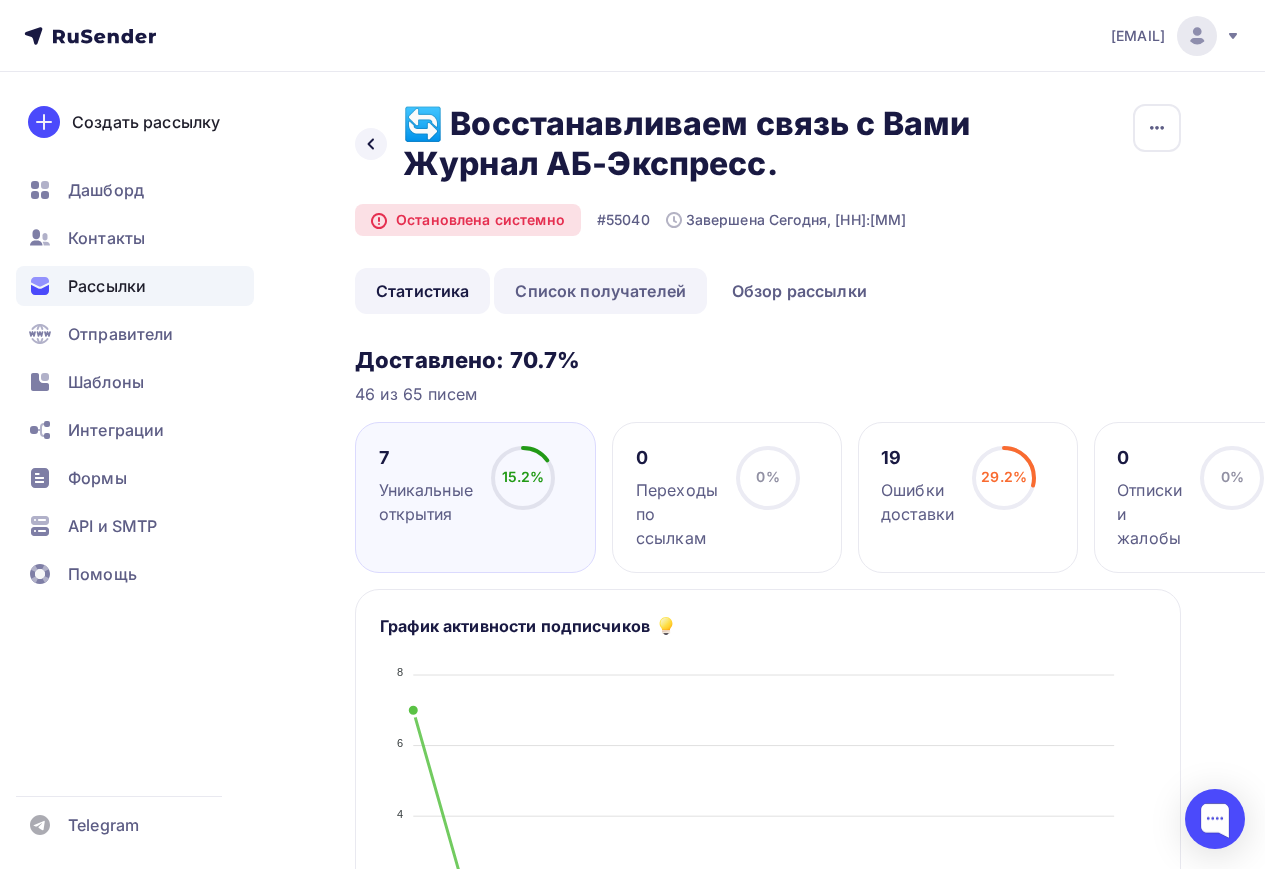 click on "Список получателей" at bounding box center [600, 291] 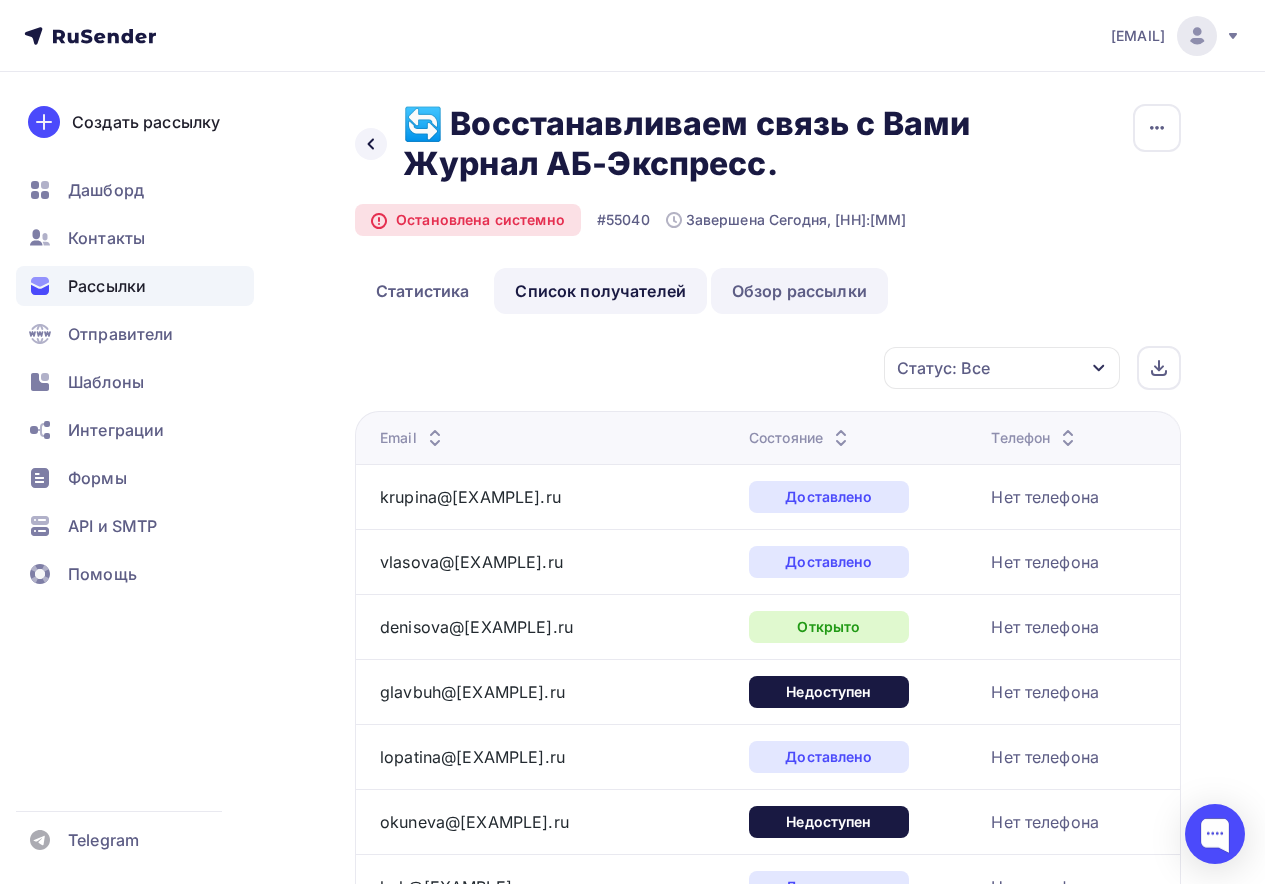 click on "Обзор рассылки" at bounding box center [799, 291] 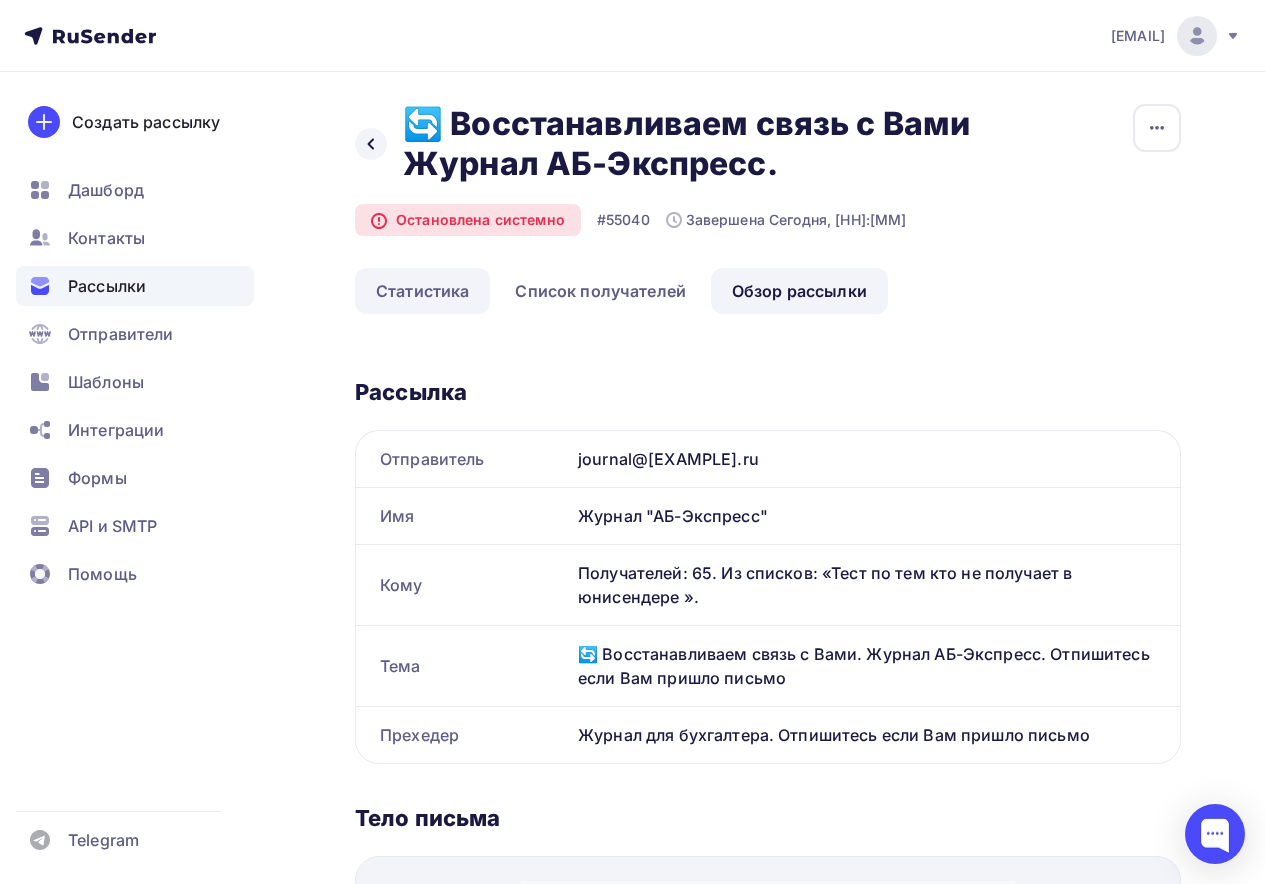 scroll, scrollTop: 0, scrollLeft: 0, axis: both 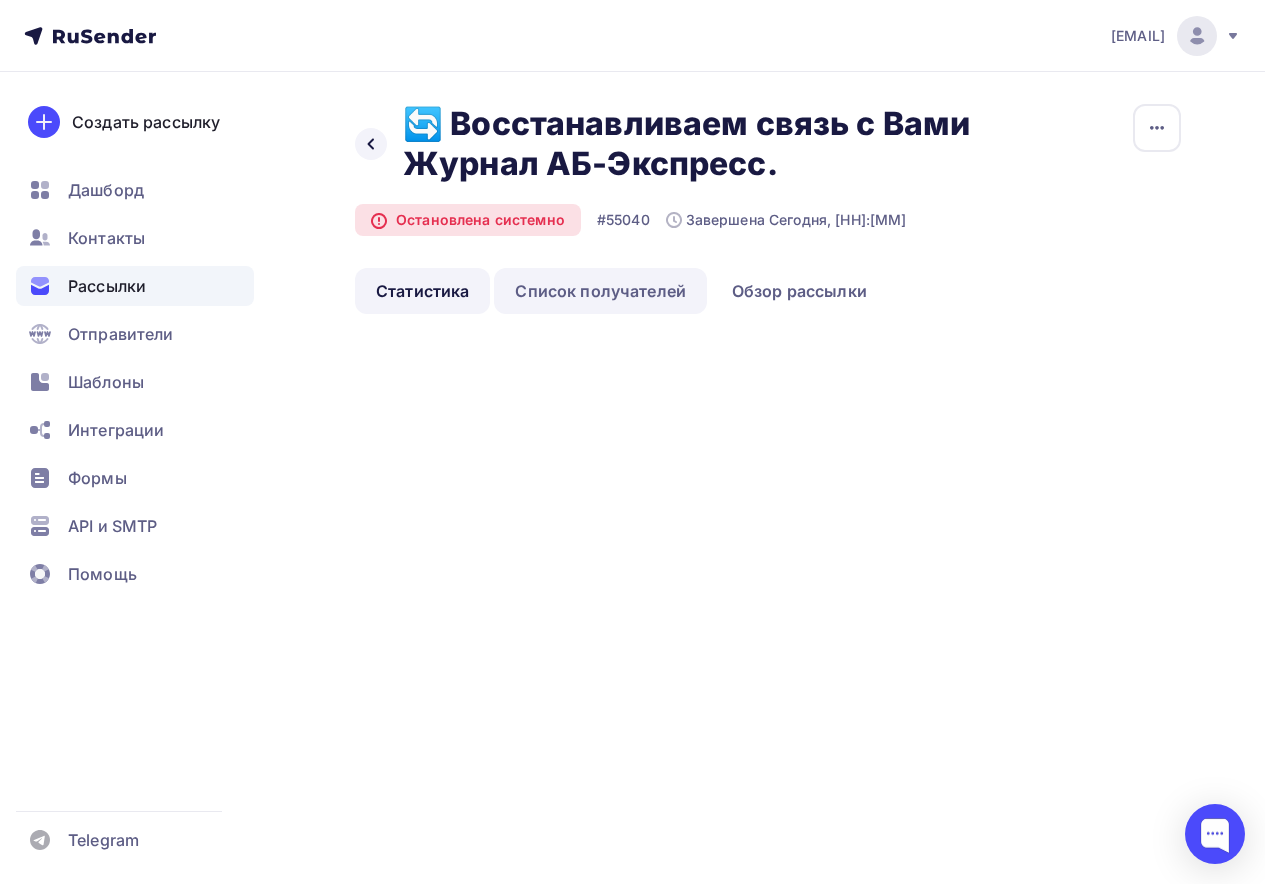 click on "Список получателей" at bounding box center [600, 291] 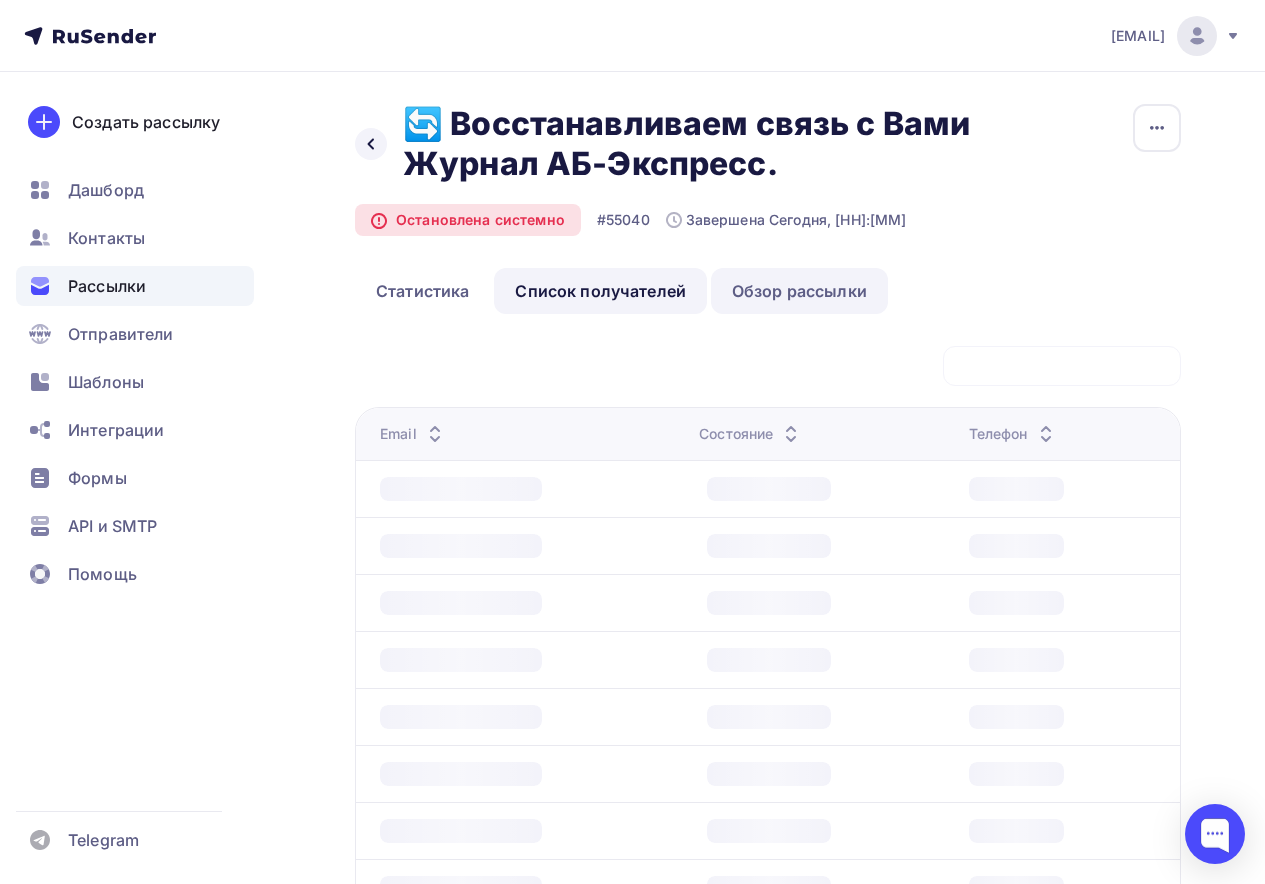 click on "Обзор рассылки" at bounding box center [799, 291] 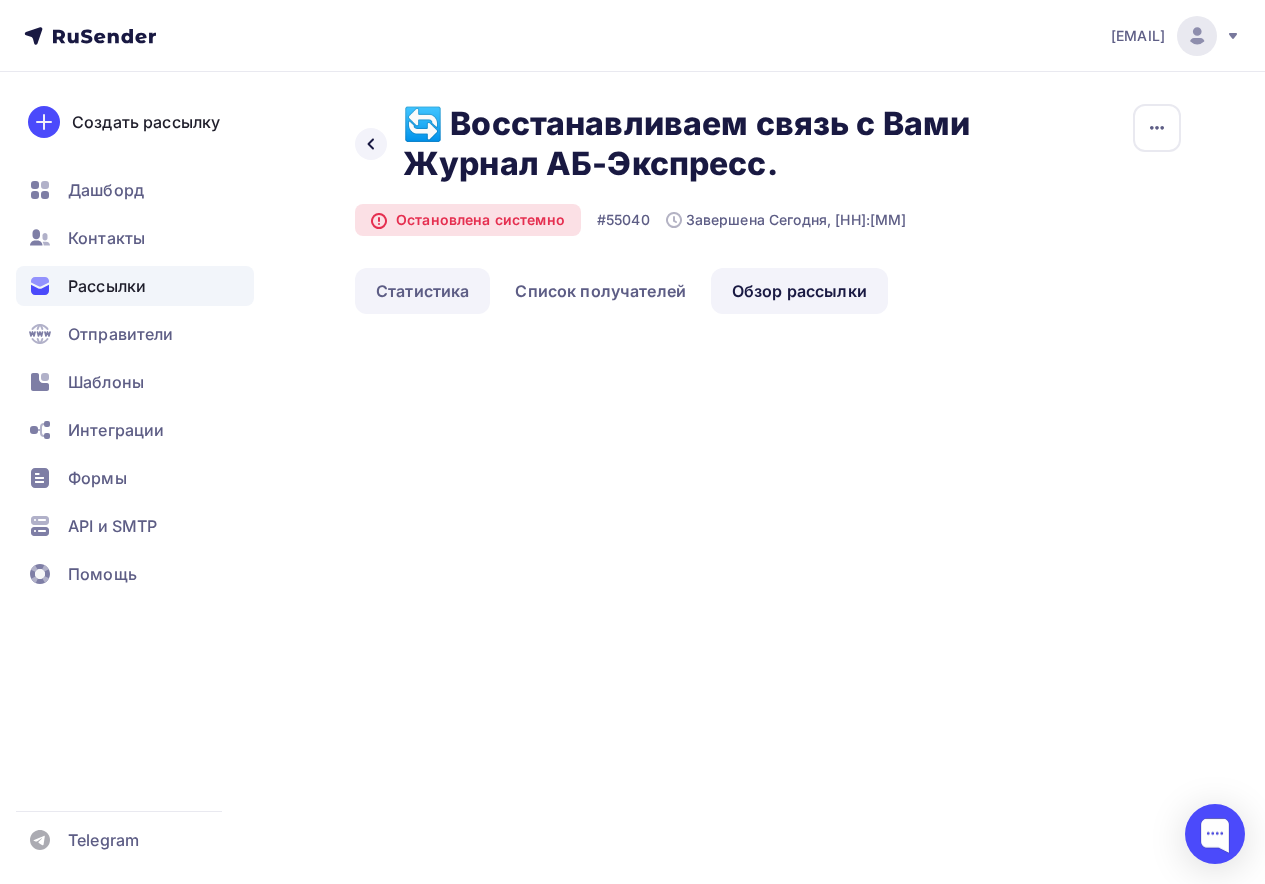 click on "Статистика" at bounding box center [422, 291] 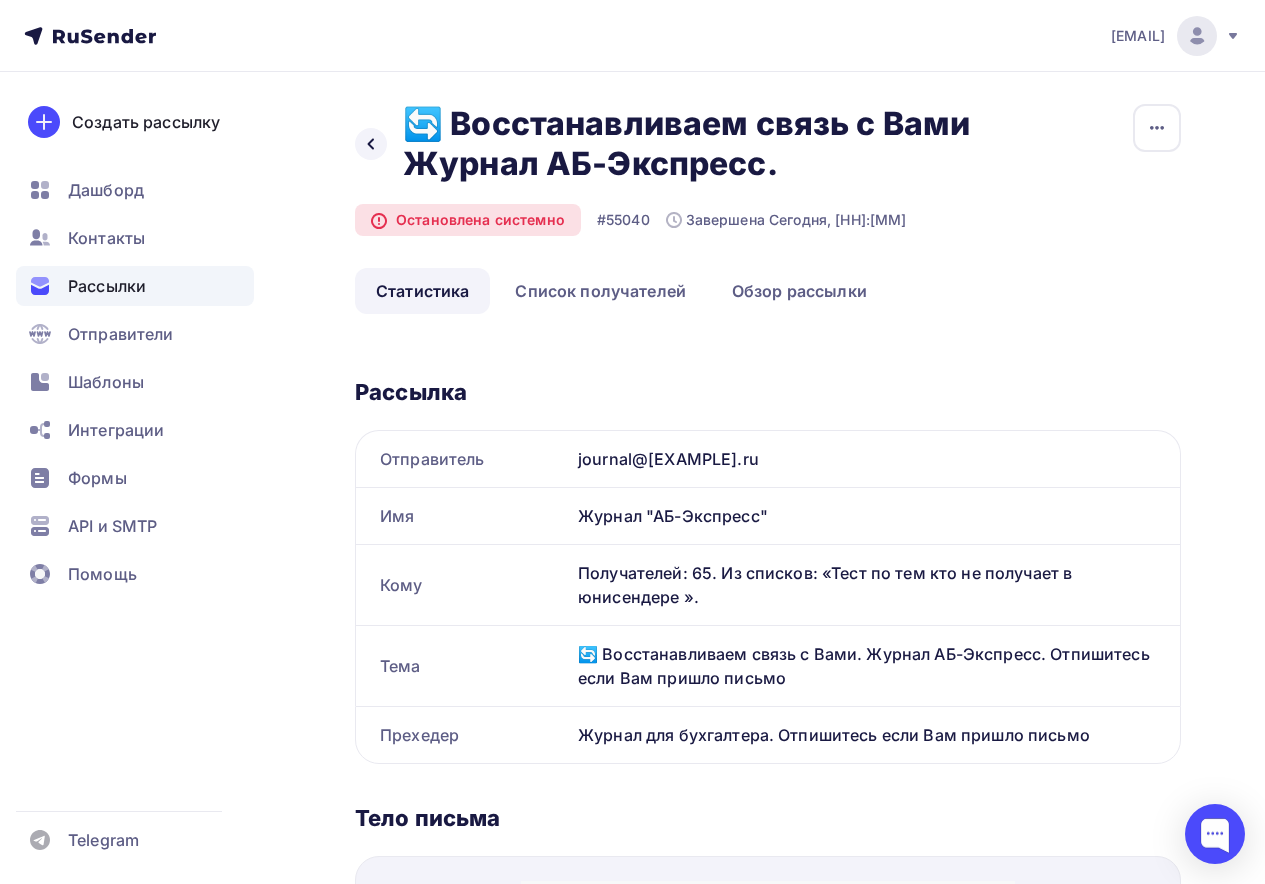 scroll, scrollTop: 0, scrollLeft: 0, axis: both 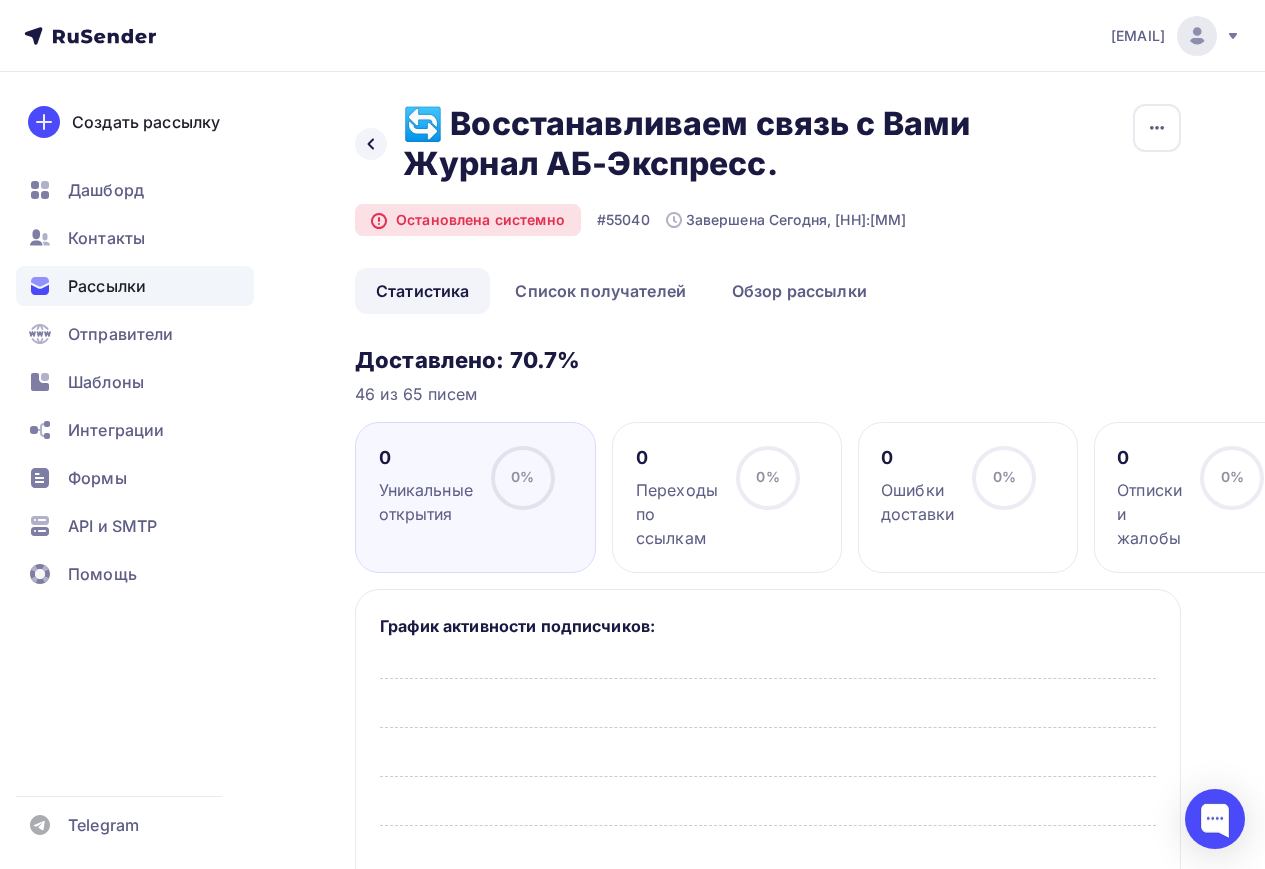 click on "🔄 Восстанавливаем связь с Вами Журнал АБ-Экспресс." at bounding box center (705, 144) 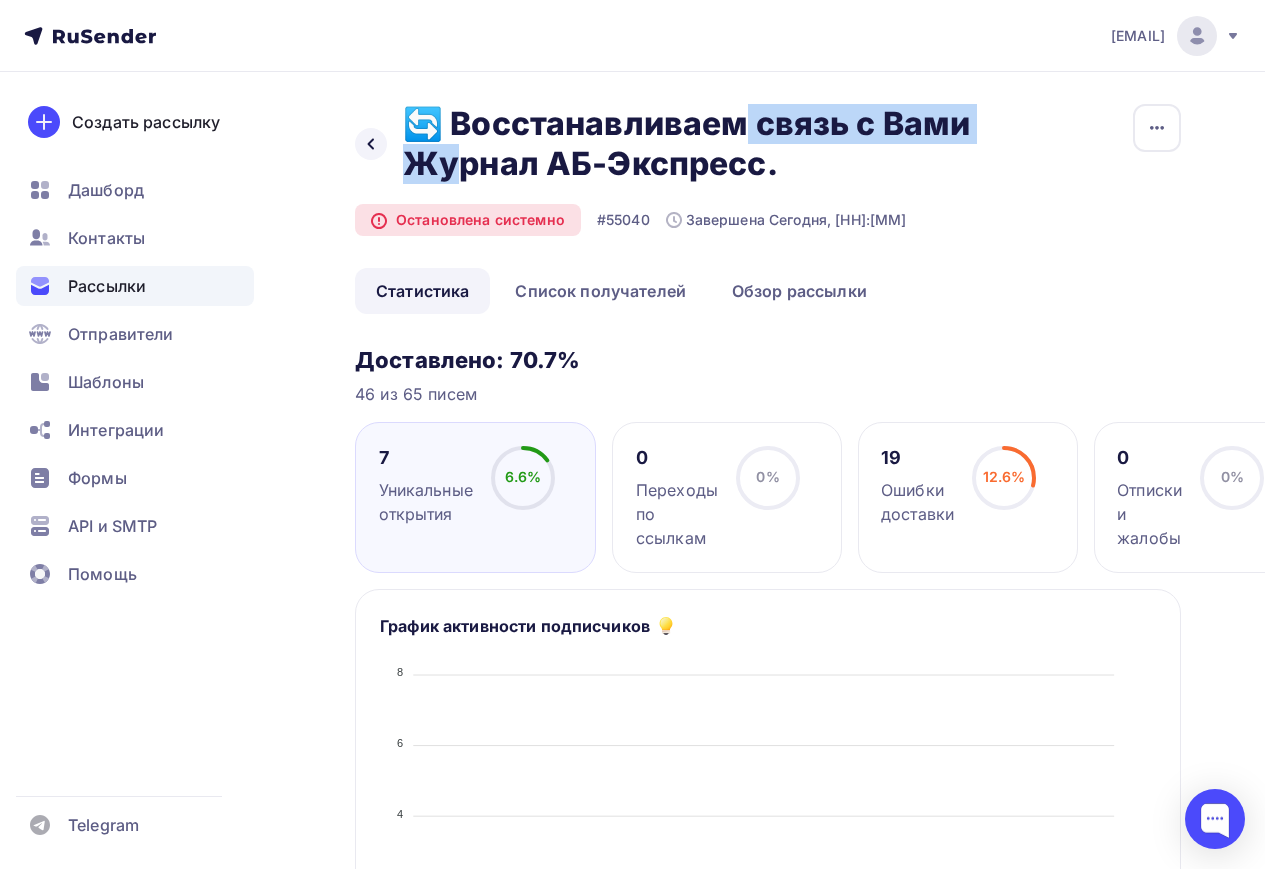 click on "🔄 Восстанавливаем связь с Вами Журнал АБ-Экспресс." at bounding box center [705, 144] 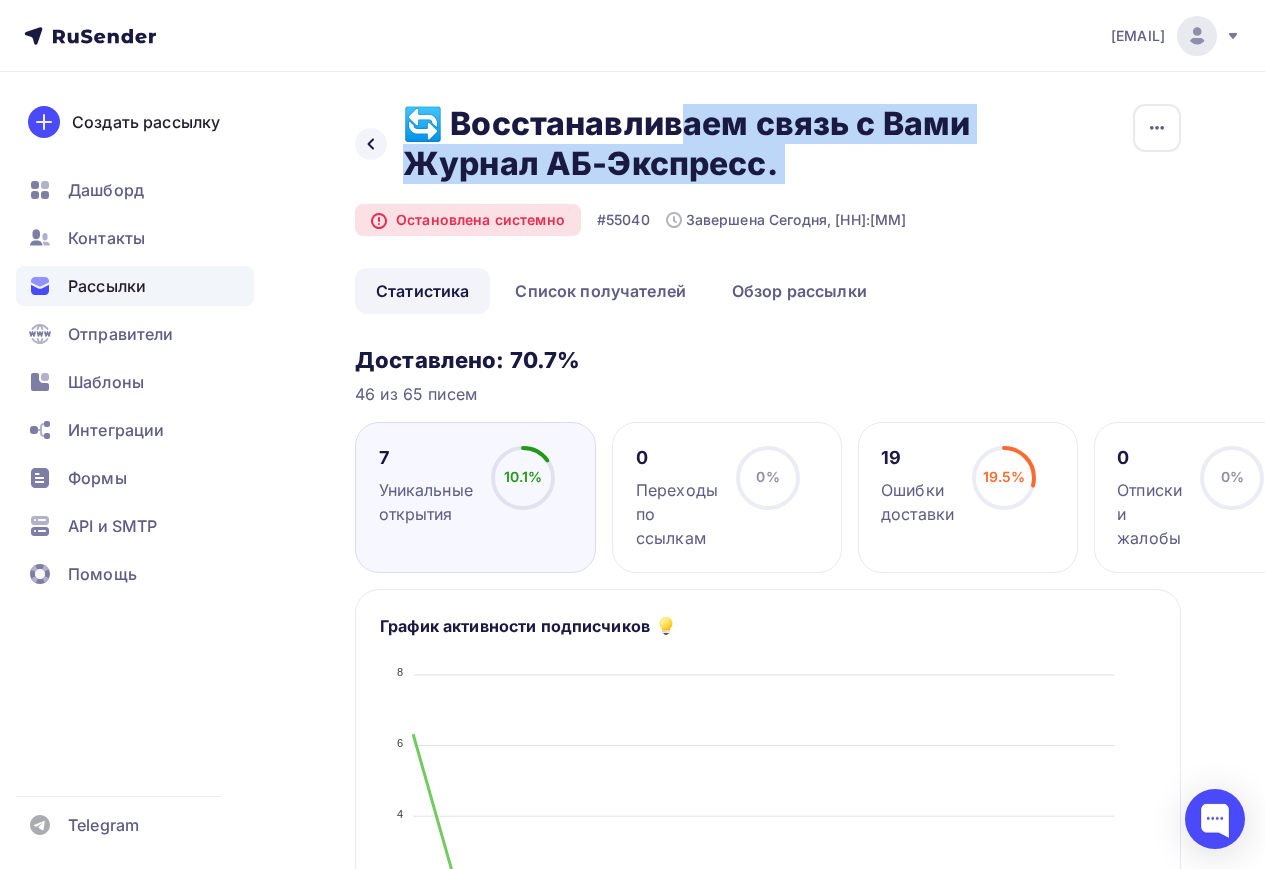 click on "🔄 Восстанавливаем связь с Вами Журнал АБ-Экспресс." at bounding box center [705, 144] 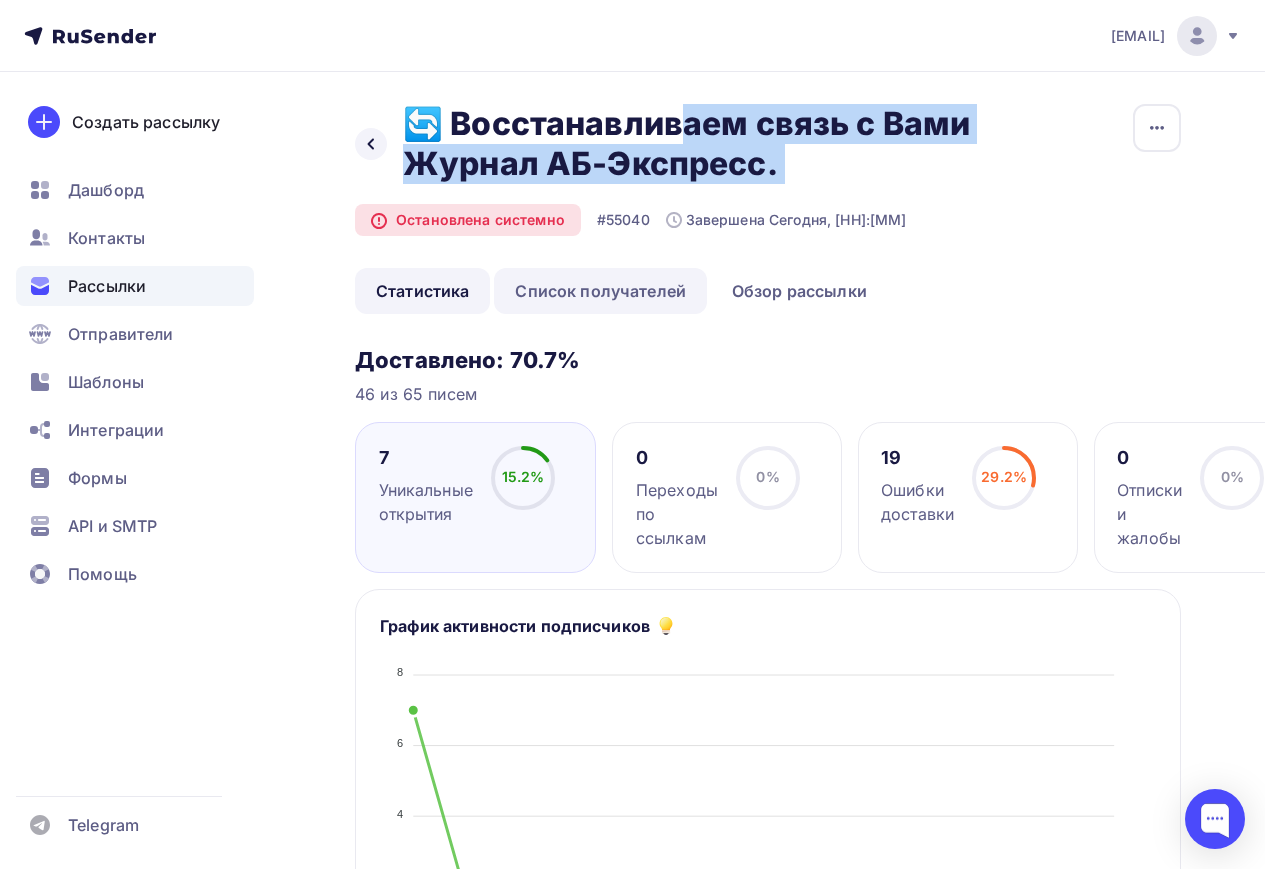 click on "Список получателей" at bounding box center (600, 291) 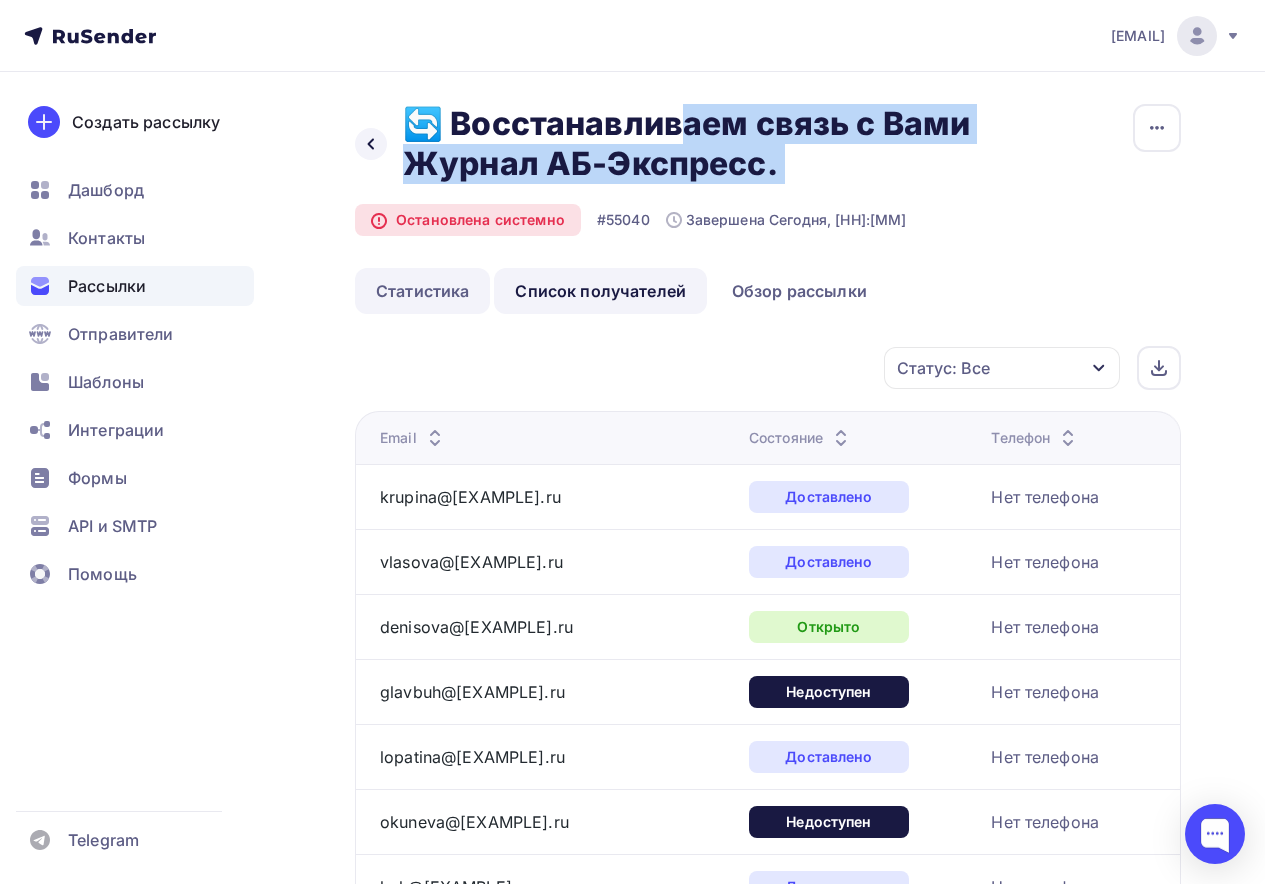 click on "Статистика" at bounding box center (422, 291) 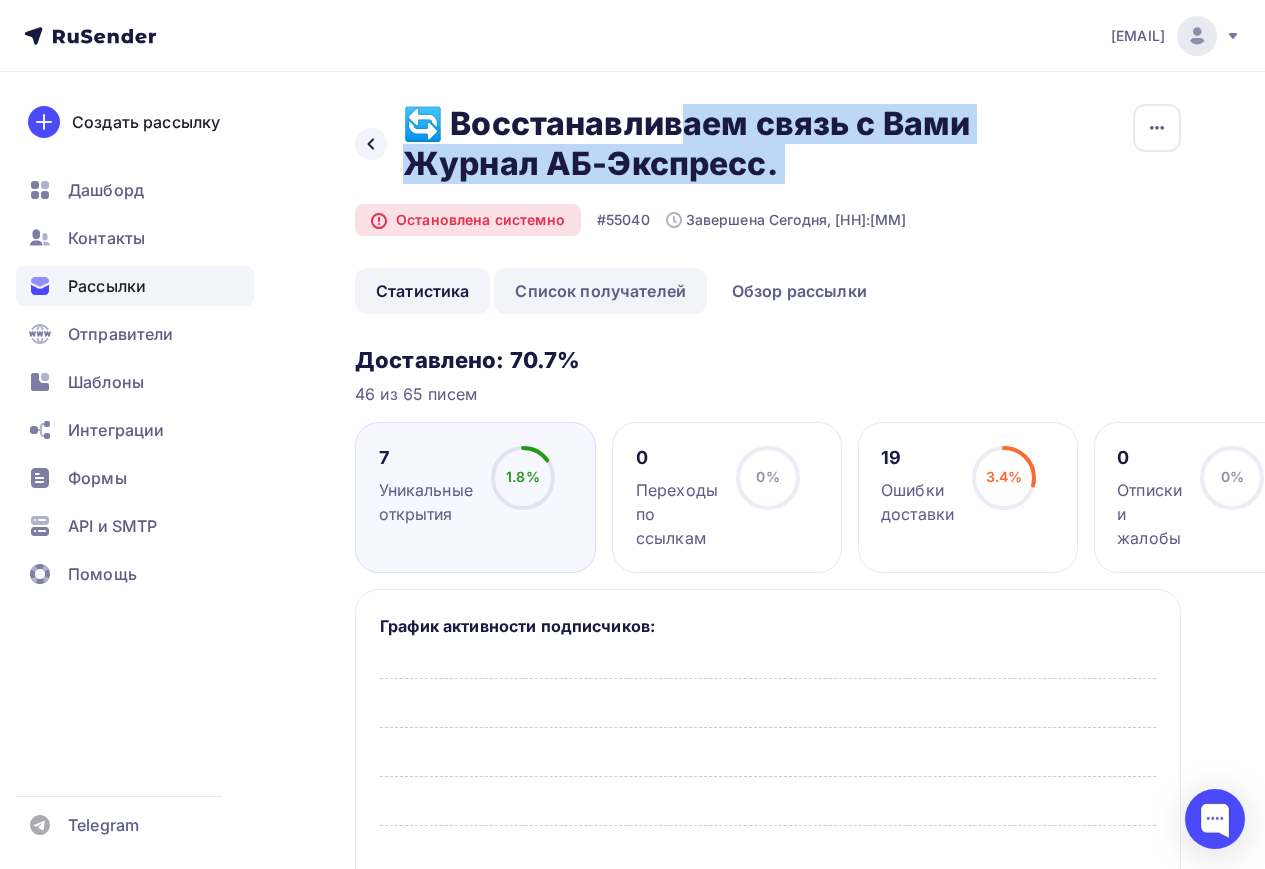 click on "Список получателей" at bounding box center [600, 291] 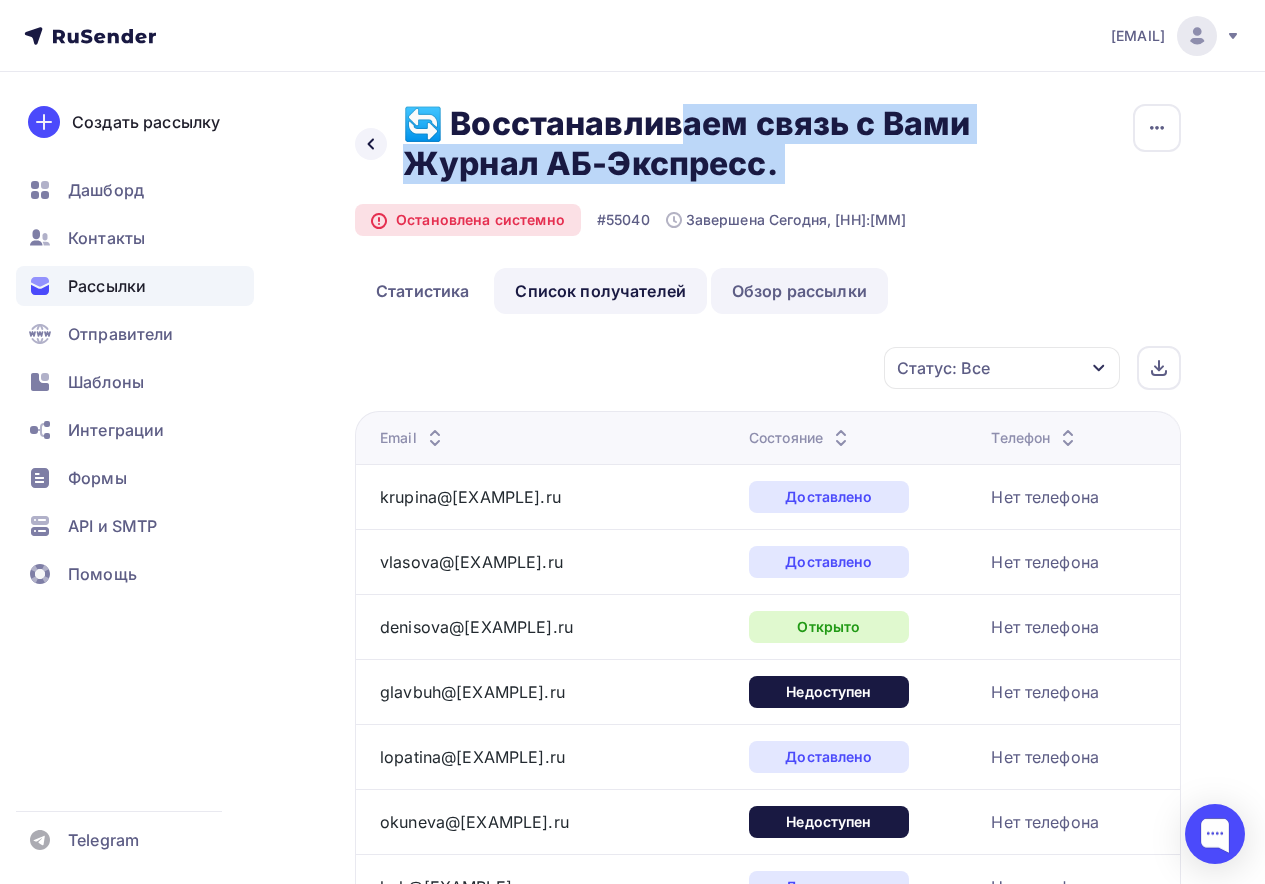click on "Обзор рассылки" at bounding box center (799, 291) 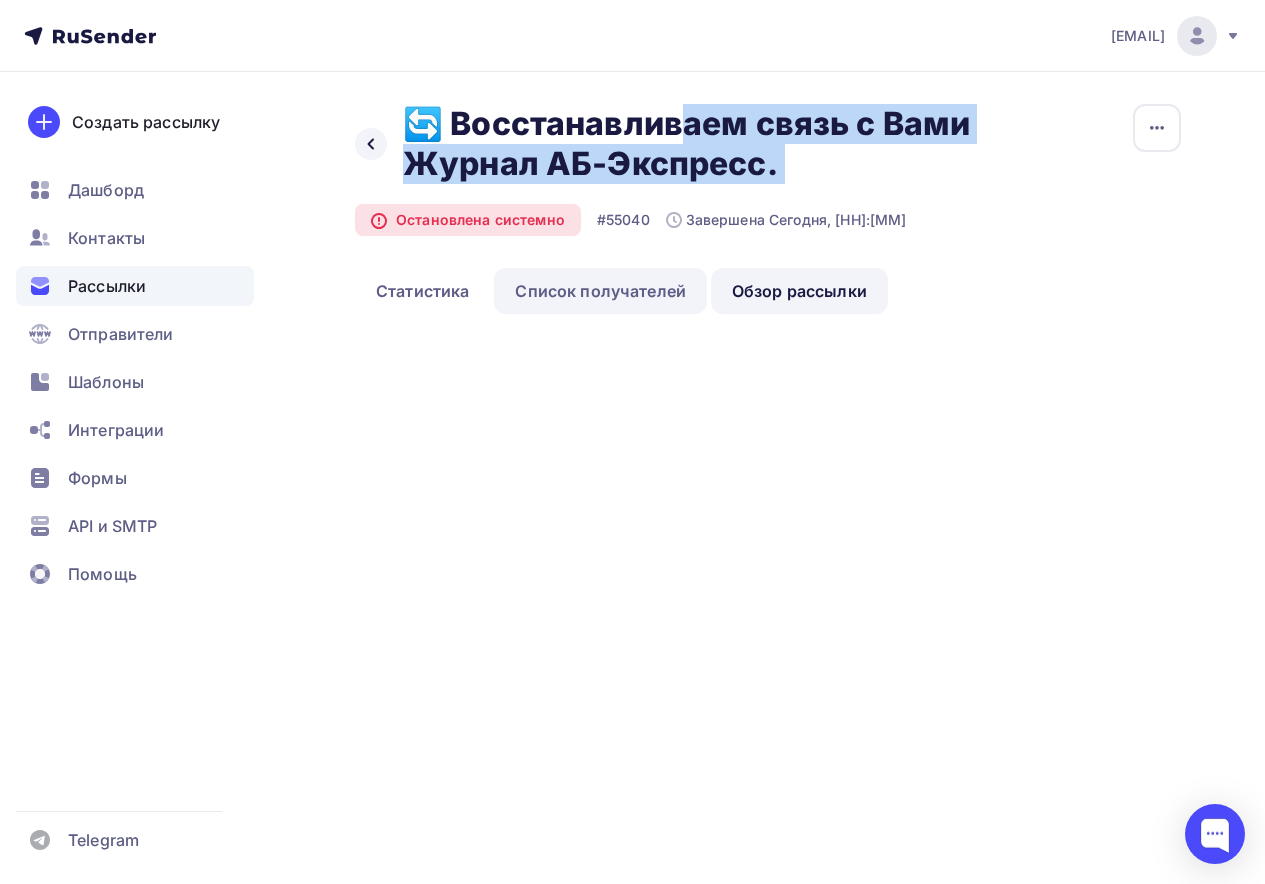 scroll, scrollTop: 0, scrollLeft: 0, axis: both 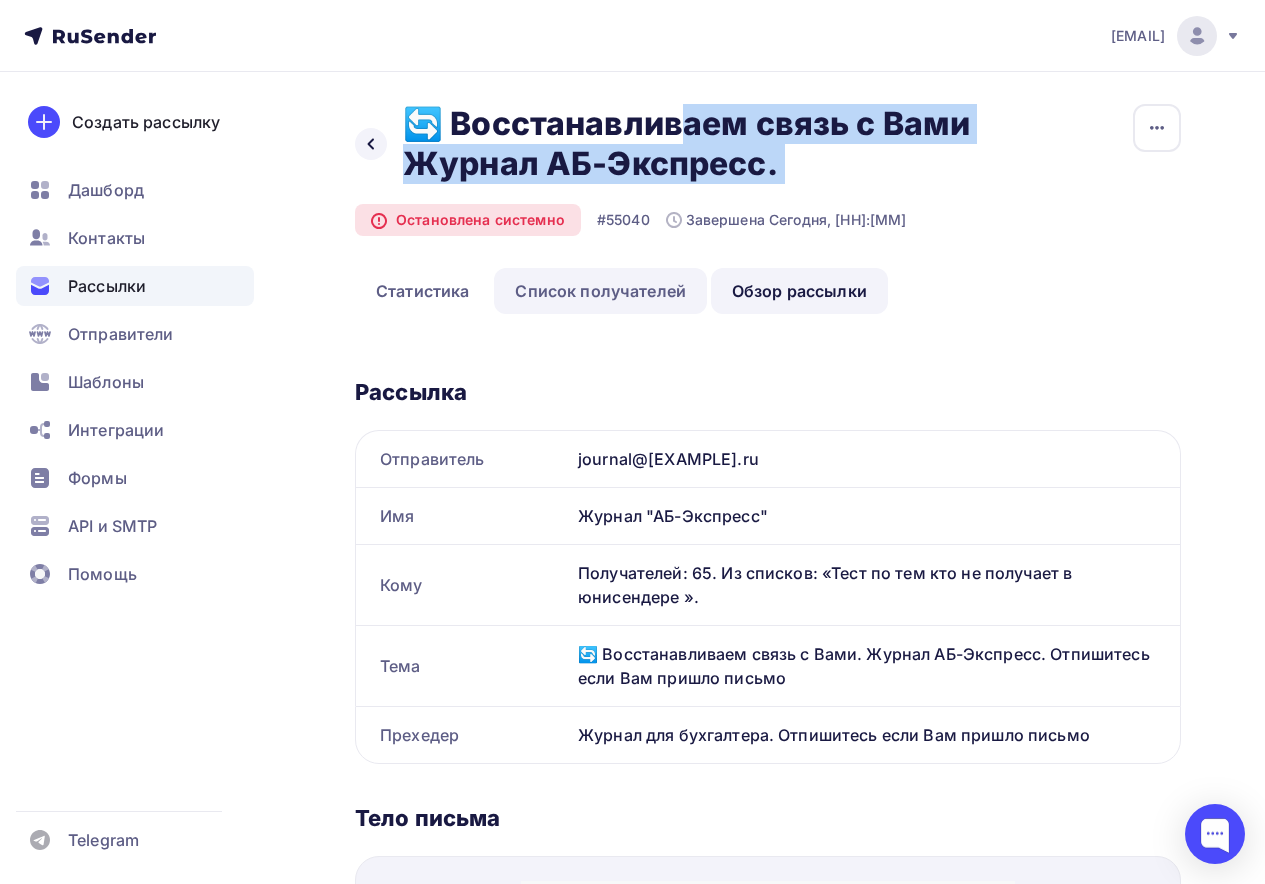 click on "Список получателей" at bounding box center [600, 291] 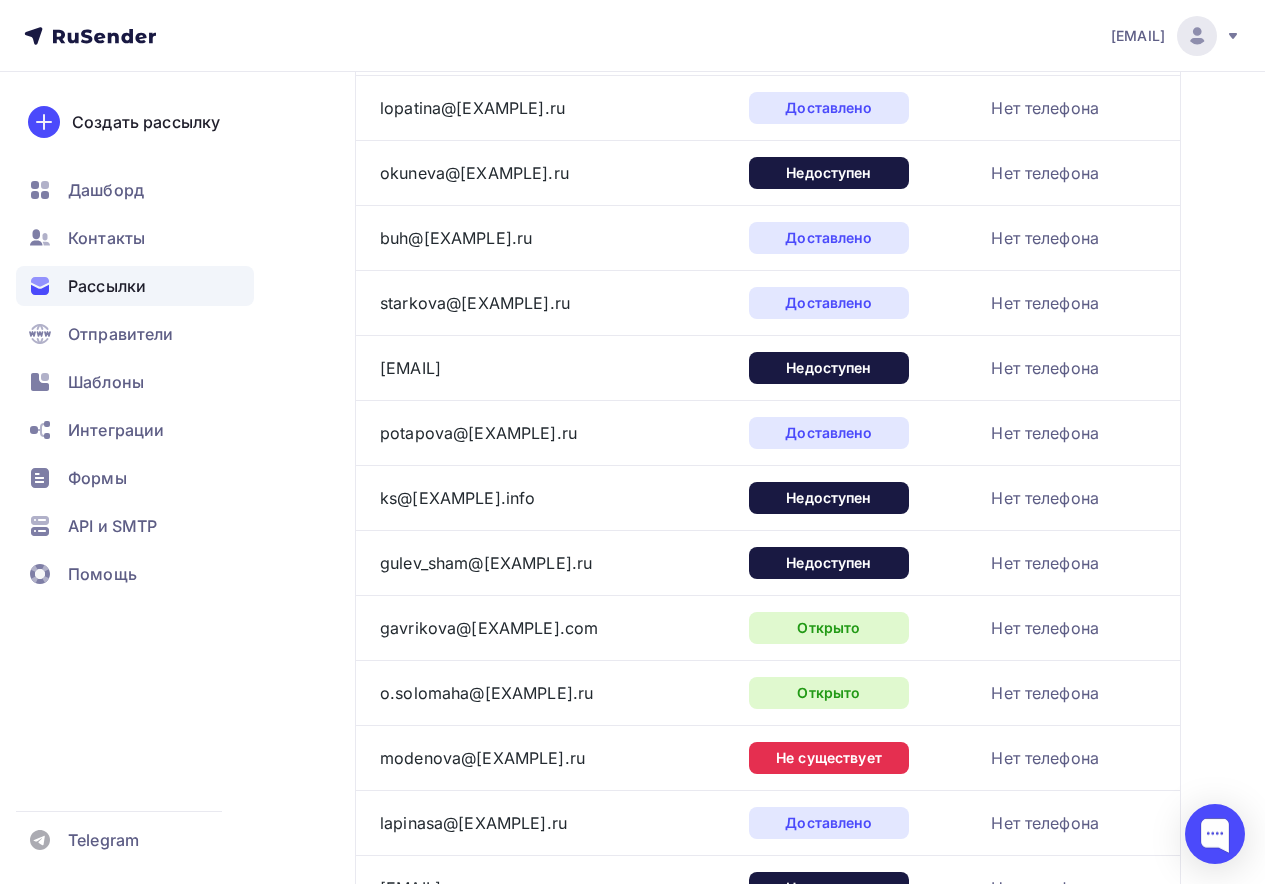 scroll, scrollTop: 700, scrollLeft: 0, axis: vertical 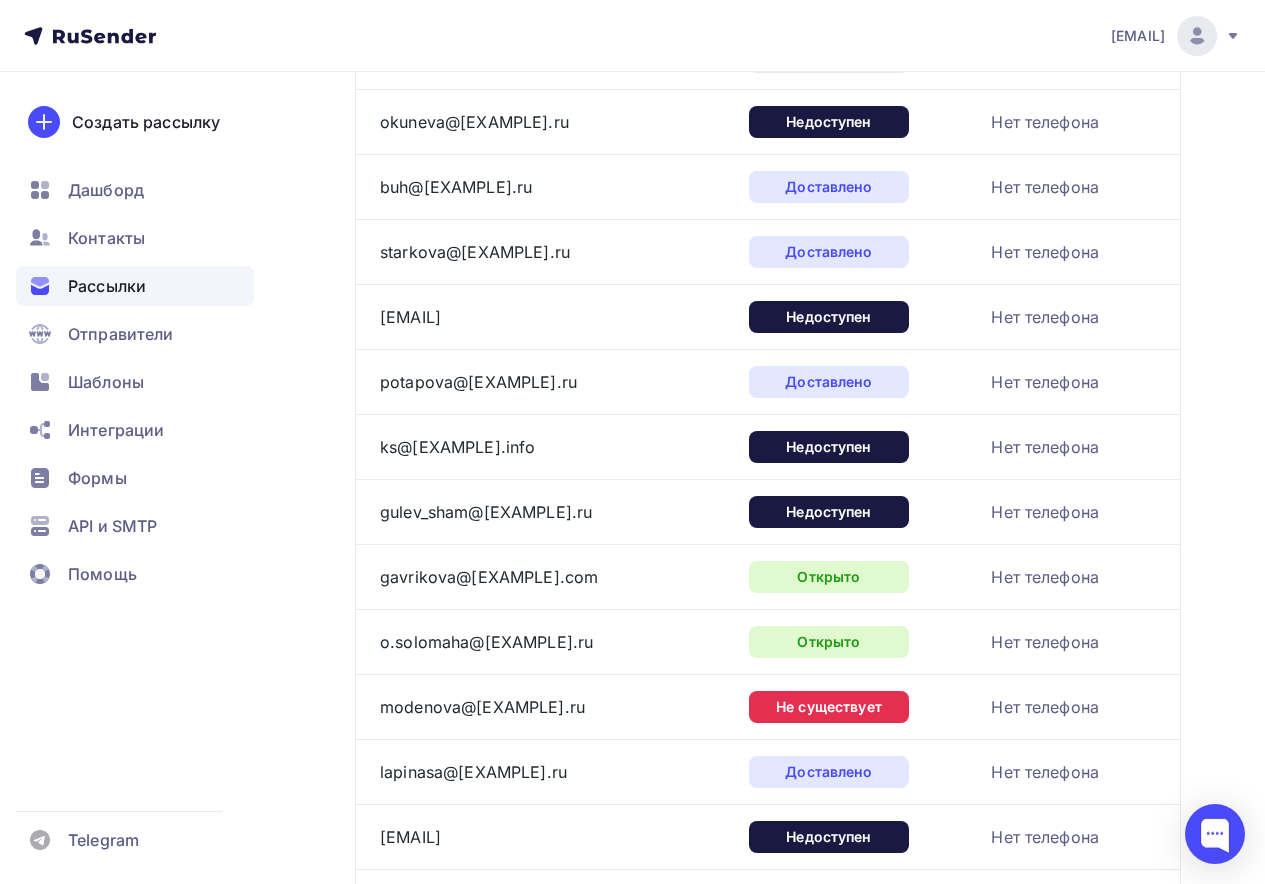 click on "Недоступен" at bounding box center (829, 447) 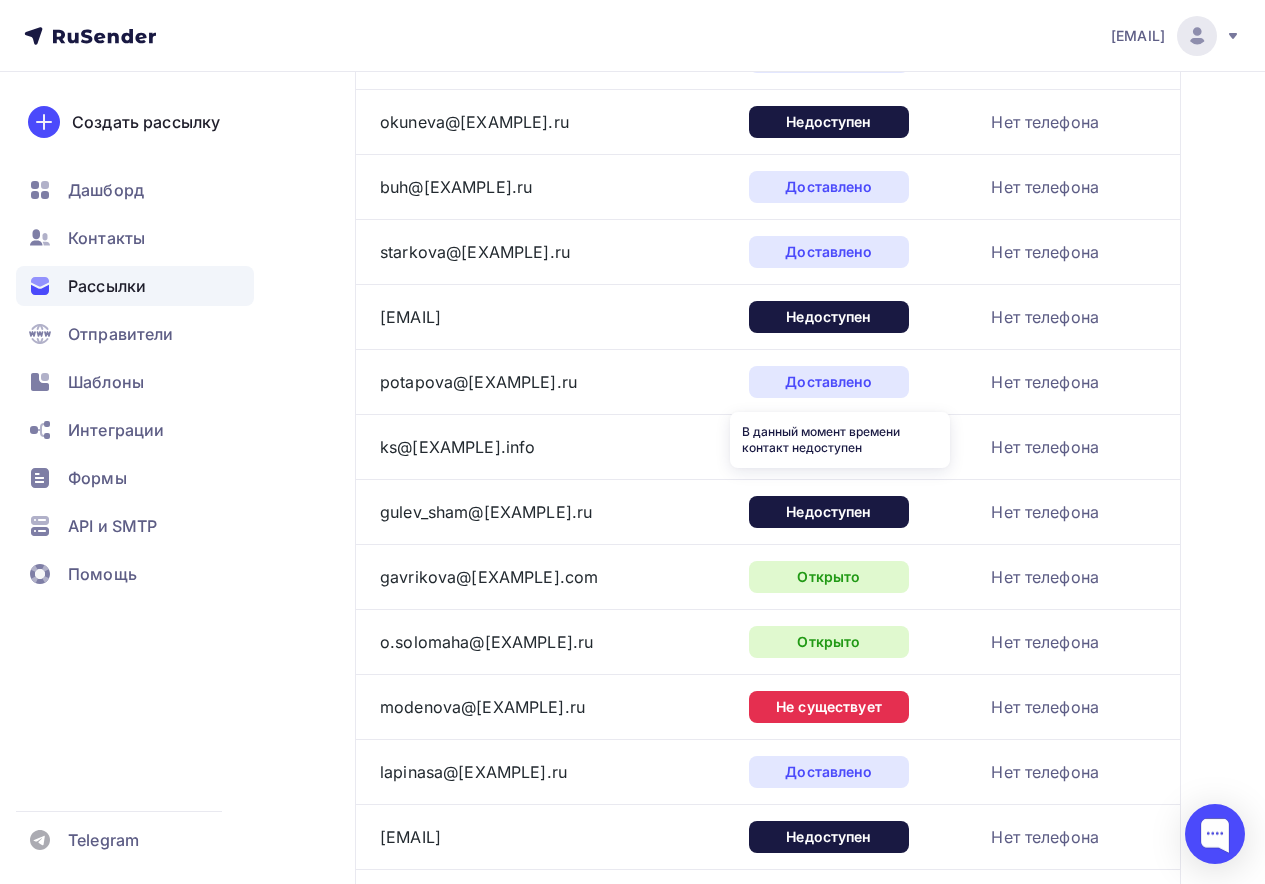 click on "Недоступен" at bounding box center [829, 447] 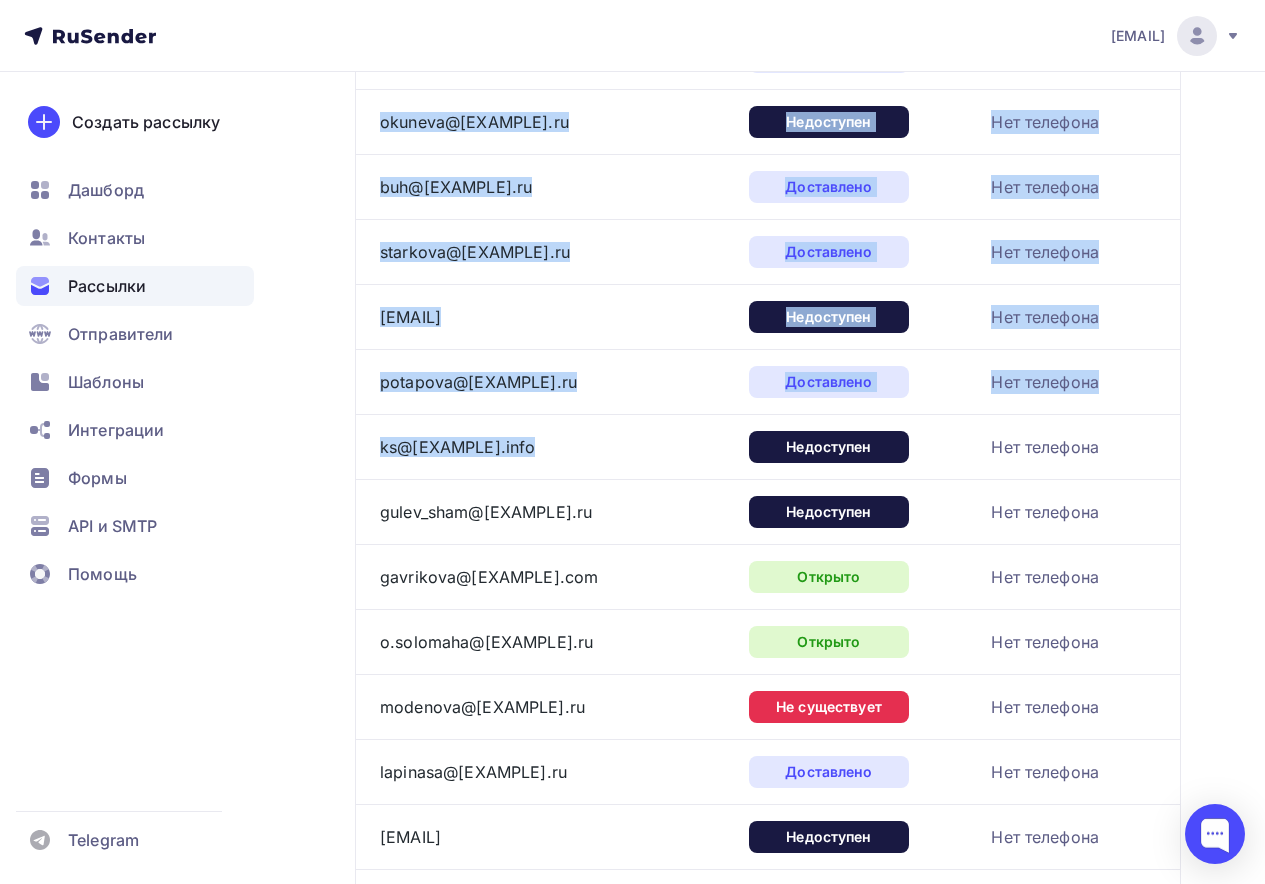 drag, startPoint x: 625, startPoint y: 464, endPoint x: 1279, endPoint y: 469, distance: 654.0191 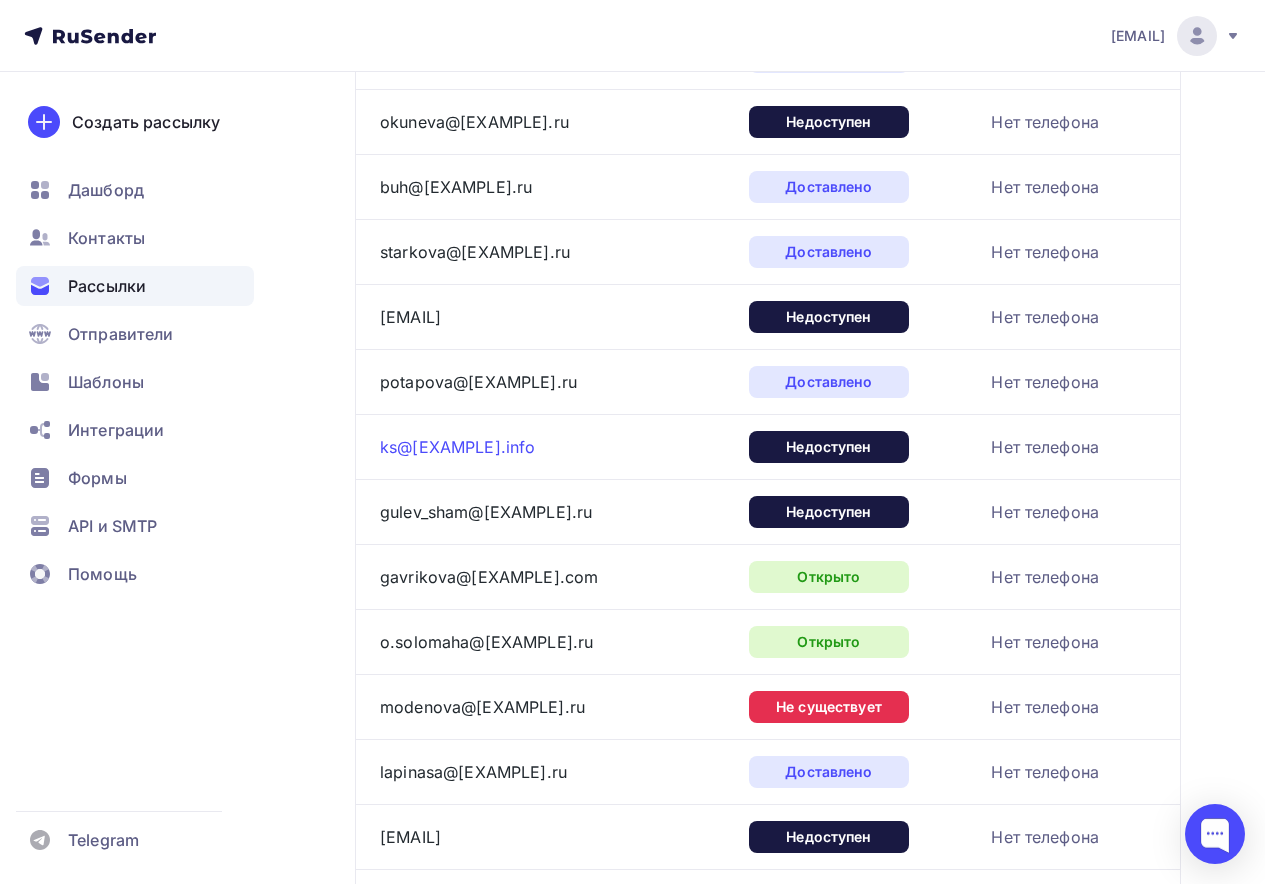 click on "ks@[EXAMPLE].info" at bounding box center (457, 447) 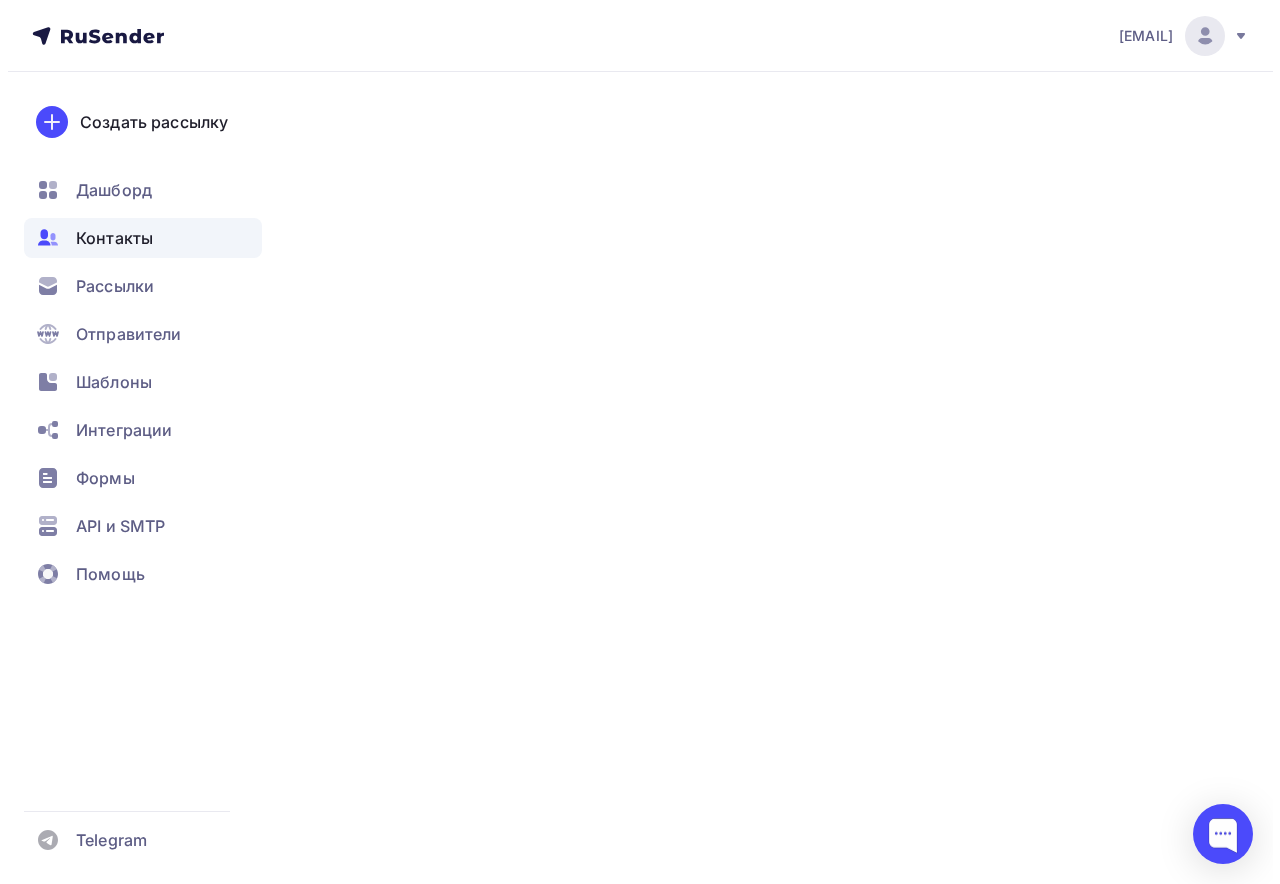 scroll, scrollTop: 0, scrollLeft: 0, axis: both 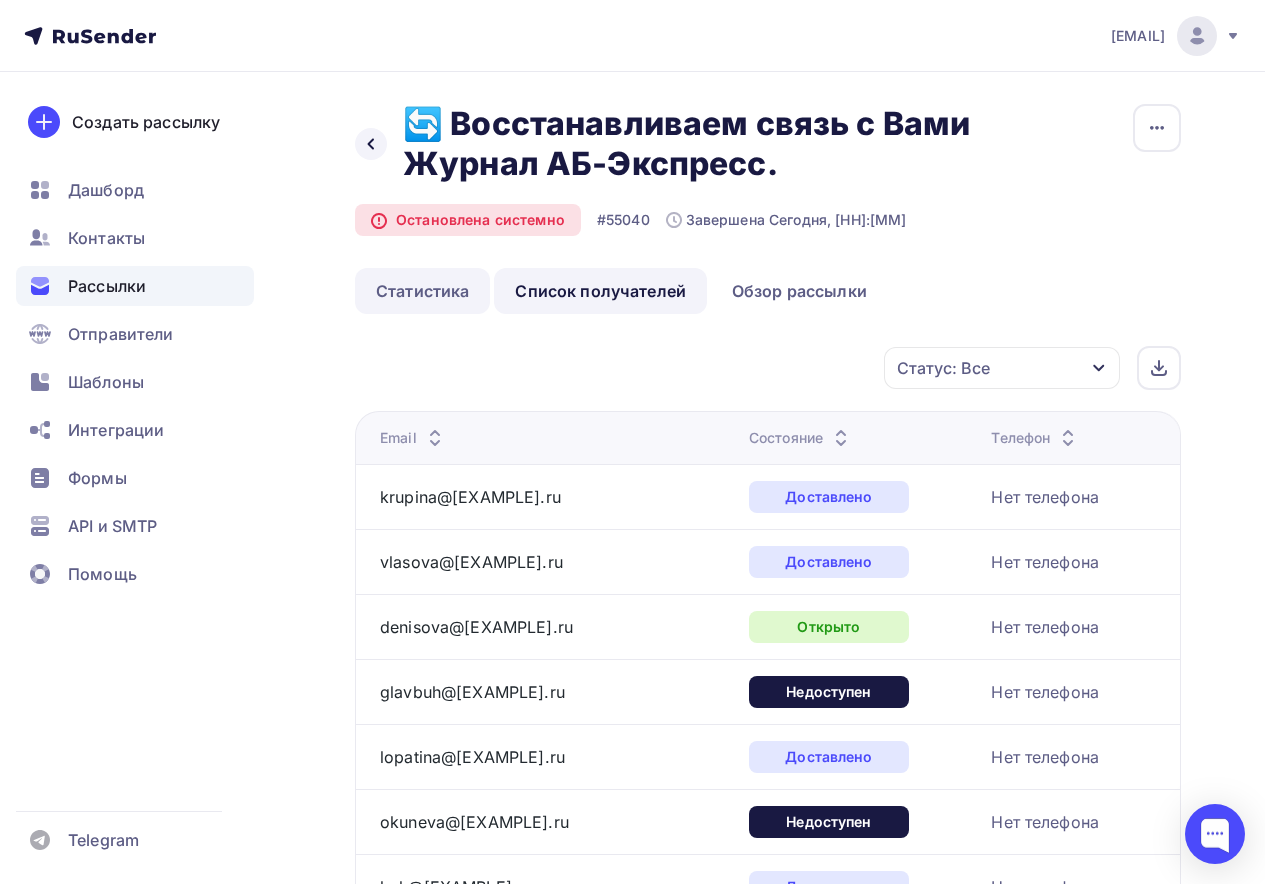 click on "Статистика" at bounding box center (422, 291) 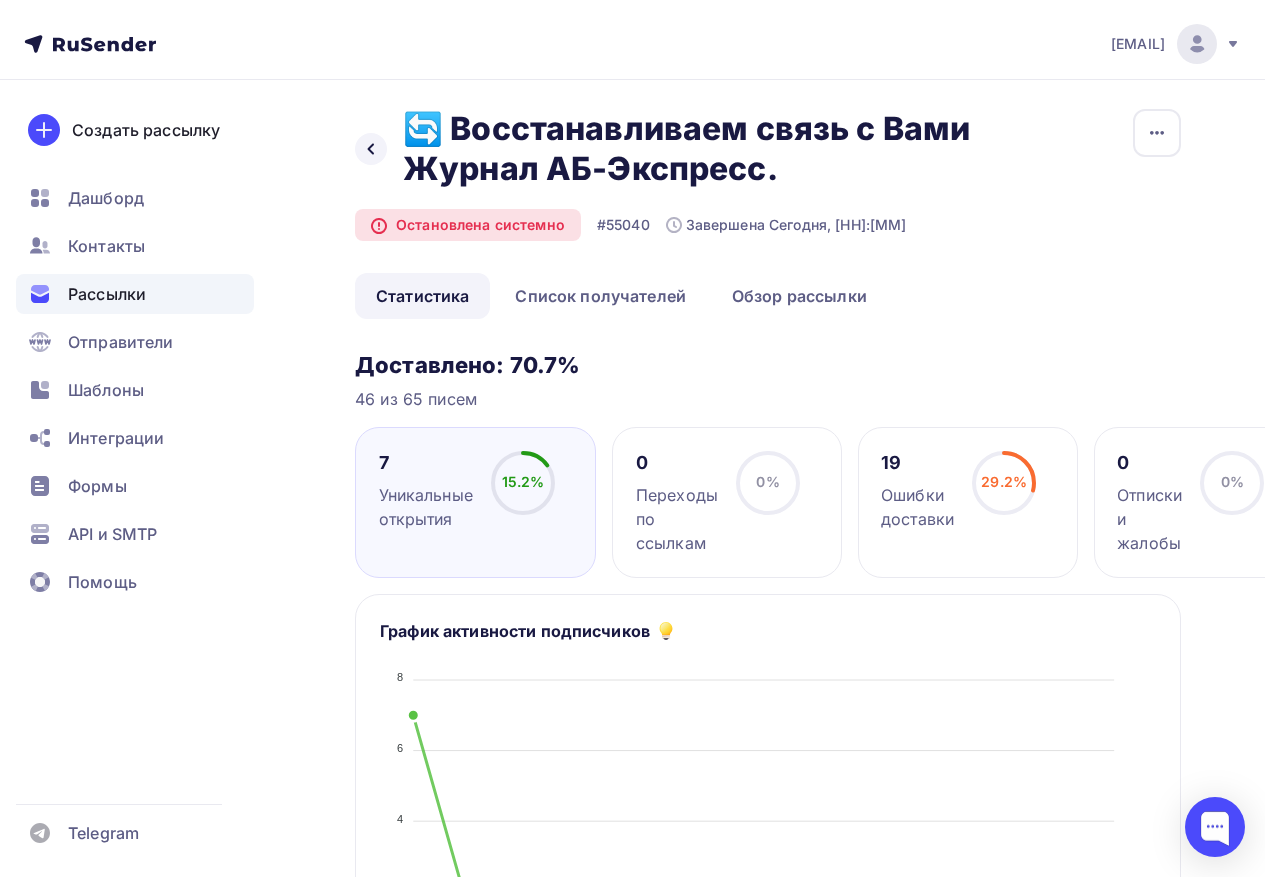 scroll, scrollTop: 0, scrollLeft: 0, axis: both 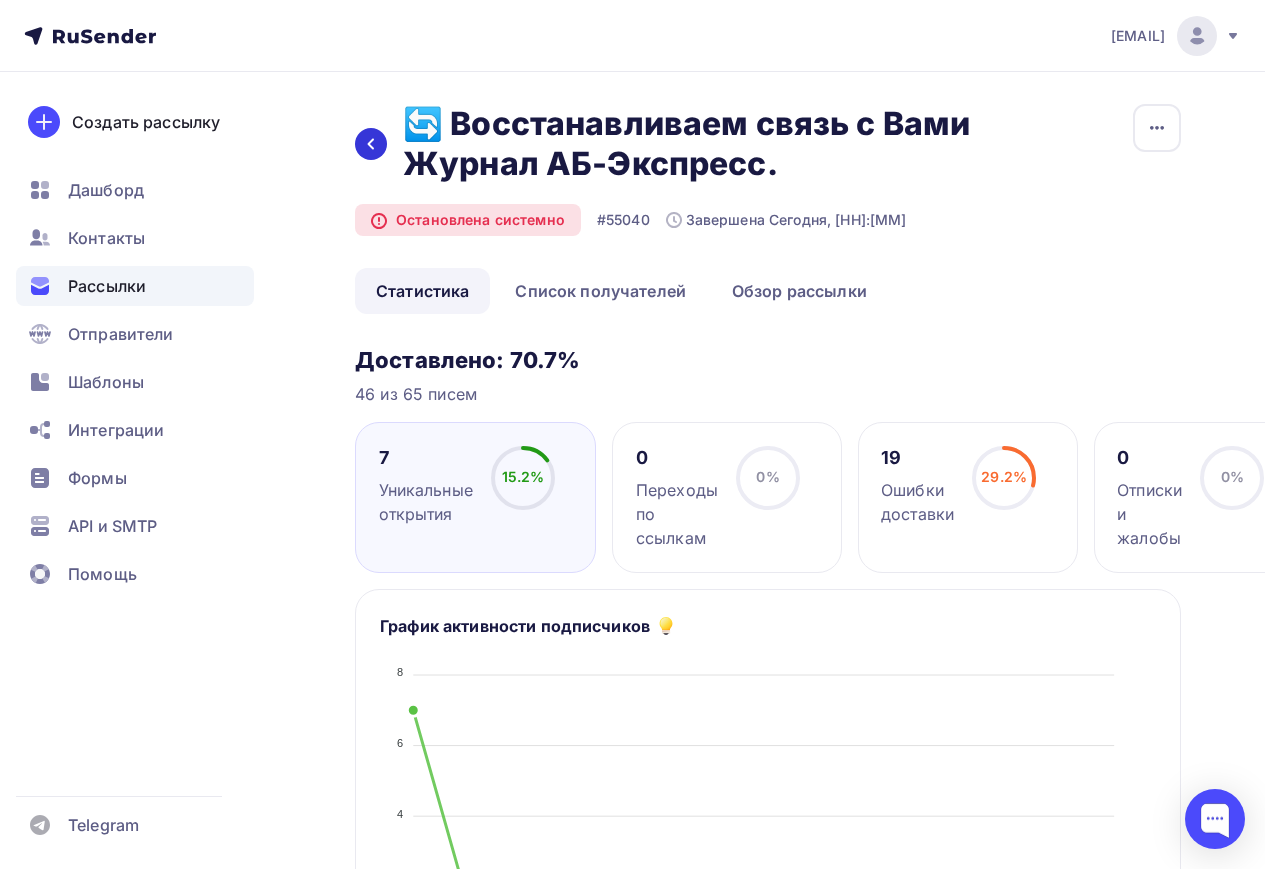 click 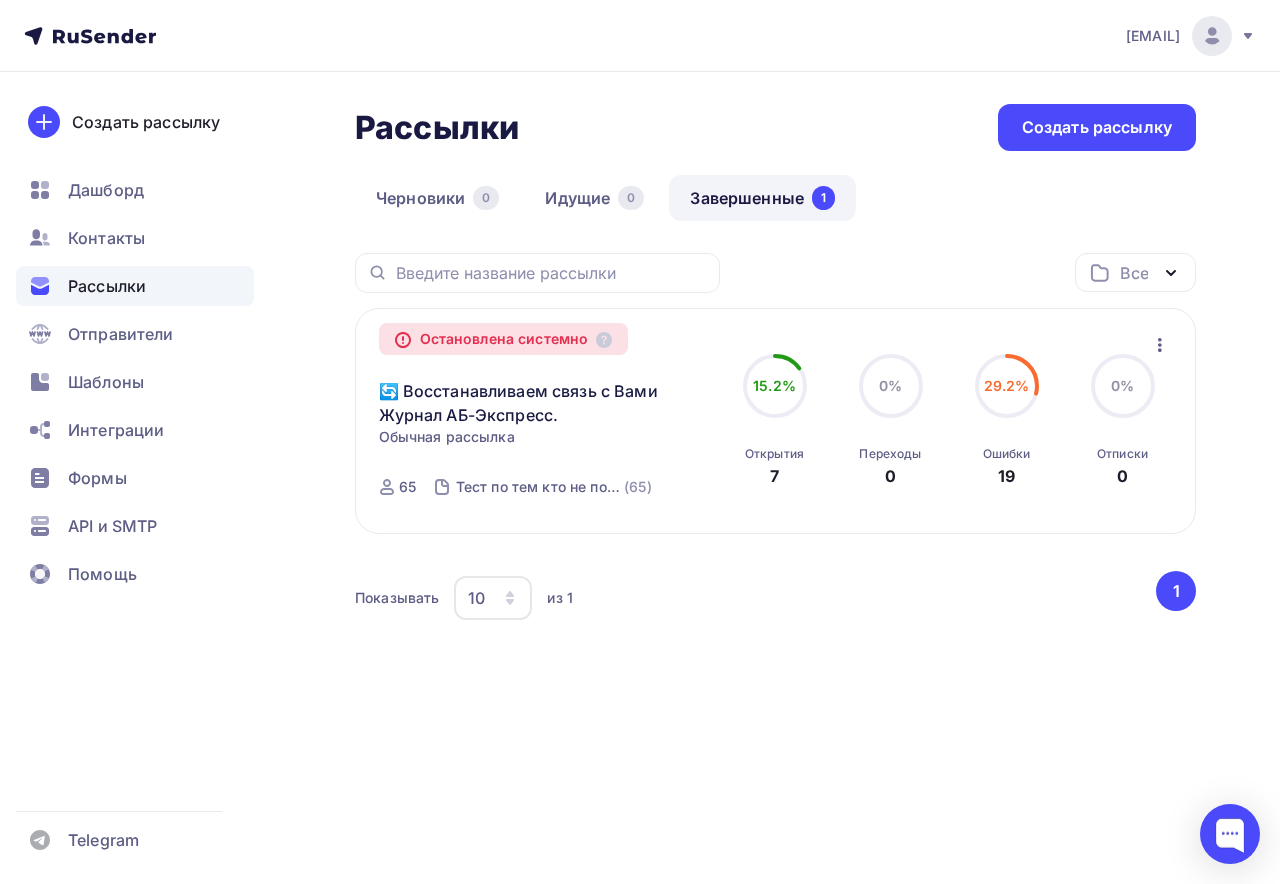click on "29.2%" at bounding box center [1007, 386] 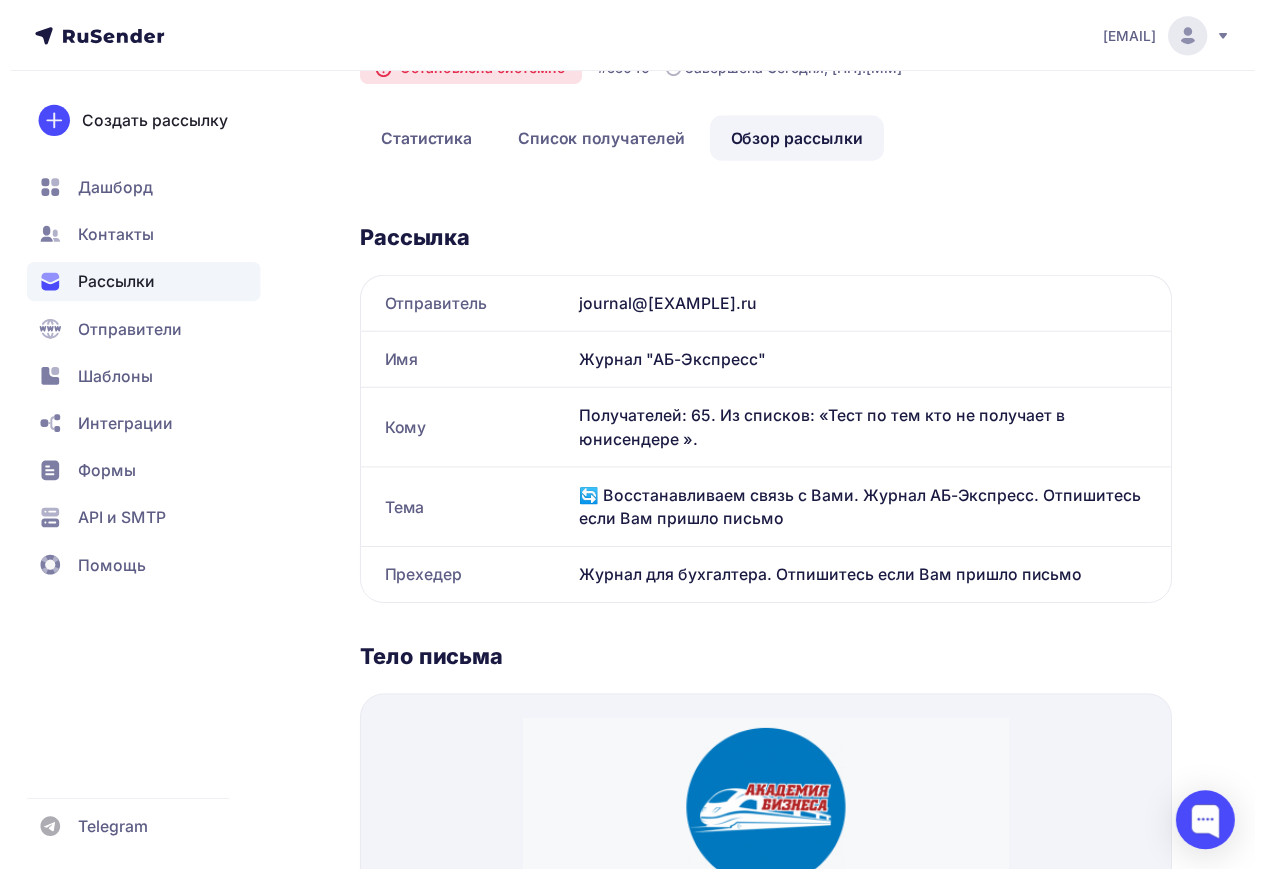 scroll, scrollTop: 0, scrollLeft: 0, axis: both 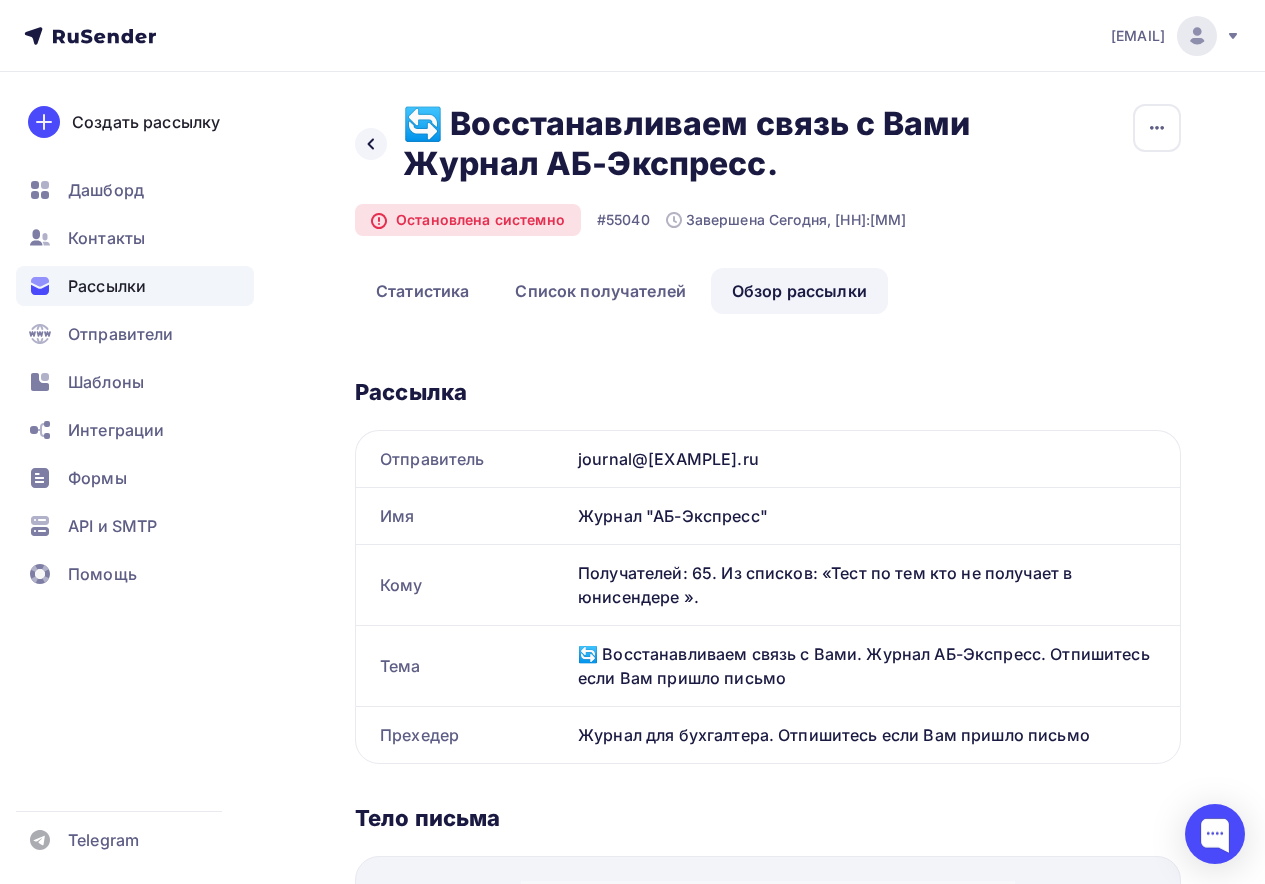 click on "Назад
🔄 Восстанавливаем связь с Вами Журнал АБ-Экспресс.
🔄 Восстанавливаем связь с Вами Журнал АБ-Экспресс." at bounding box center (688, 144) 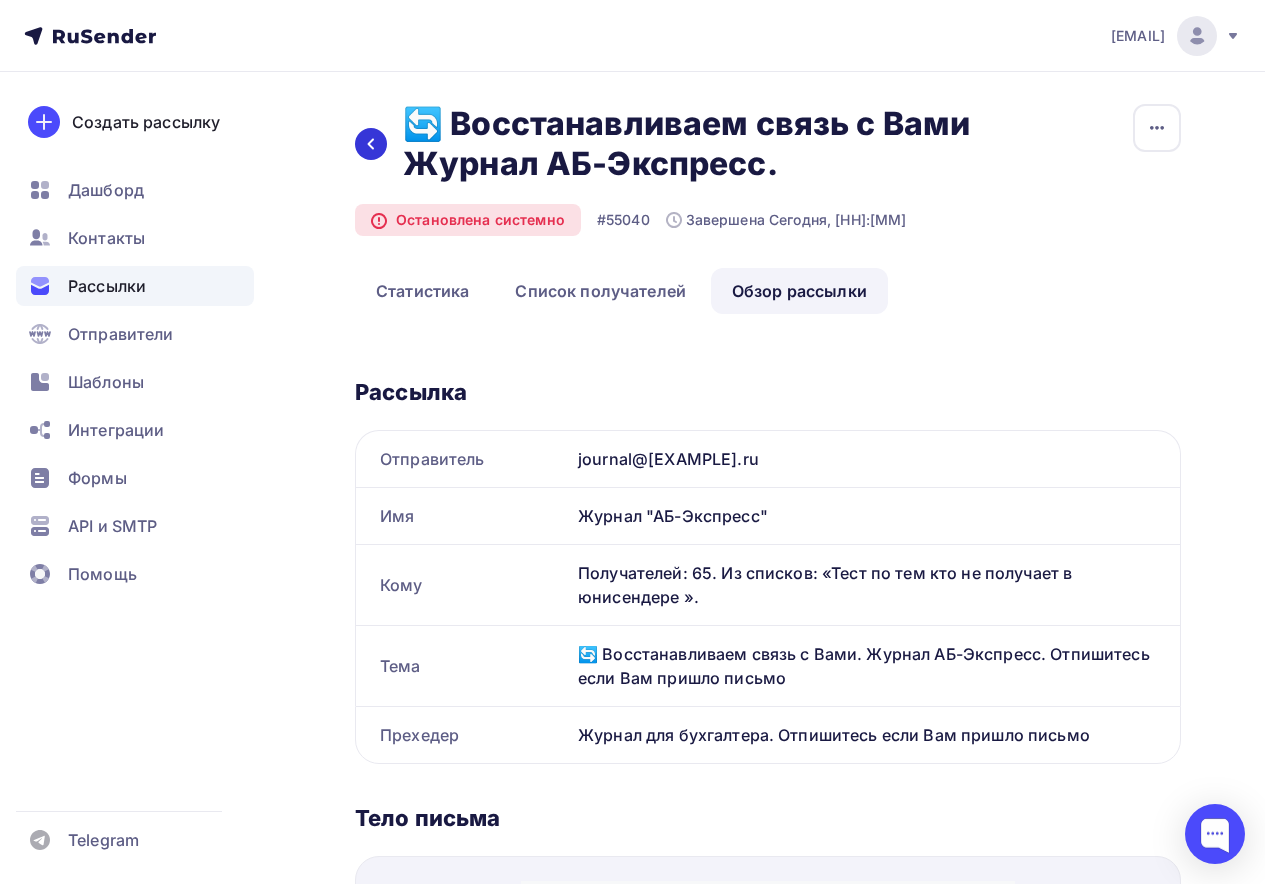 click at bounding box center (371, 144) 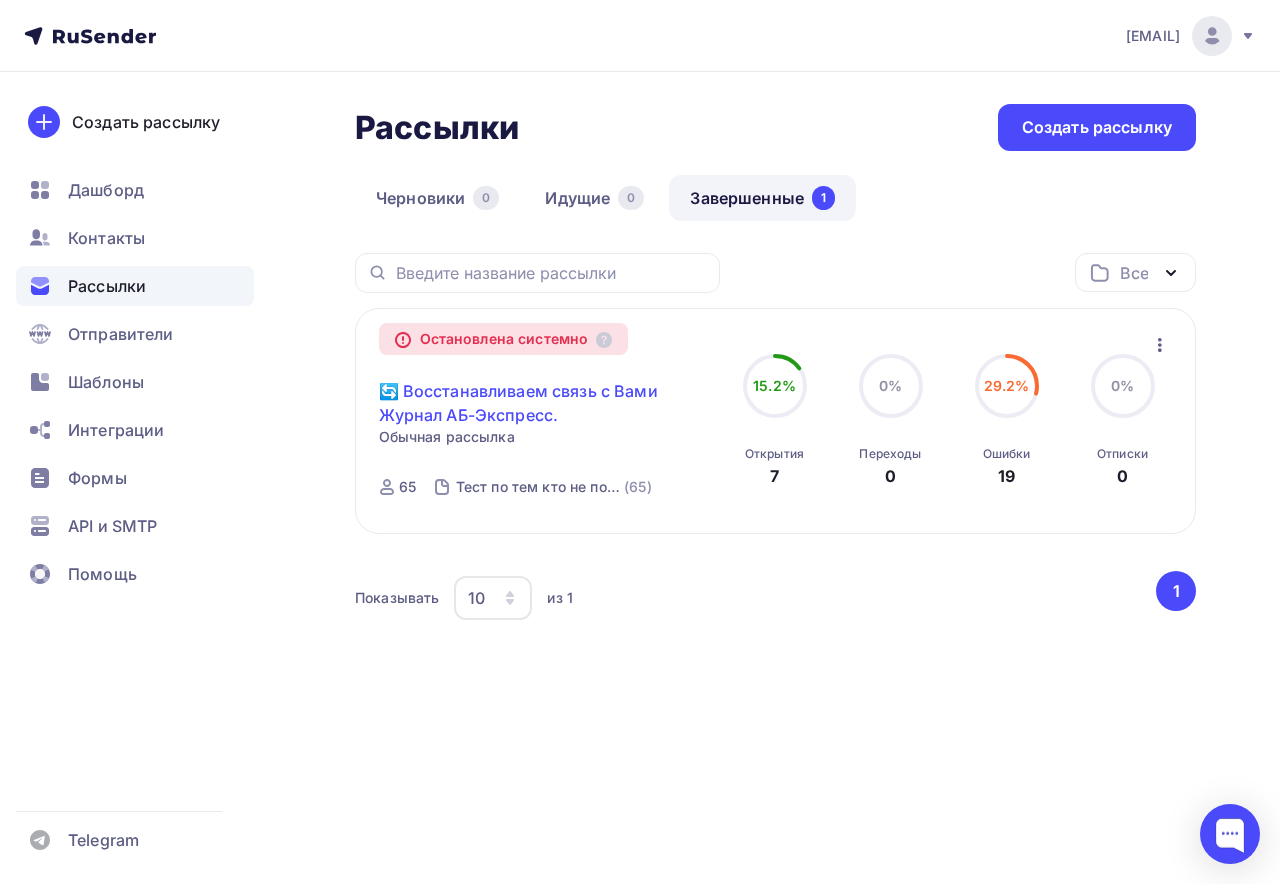 click on "🔄 Восстанавливаем связь с Вами Журнал АБ-Экспресс." at bounding box center [548, 403] 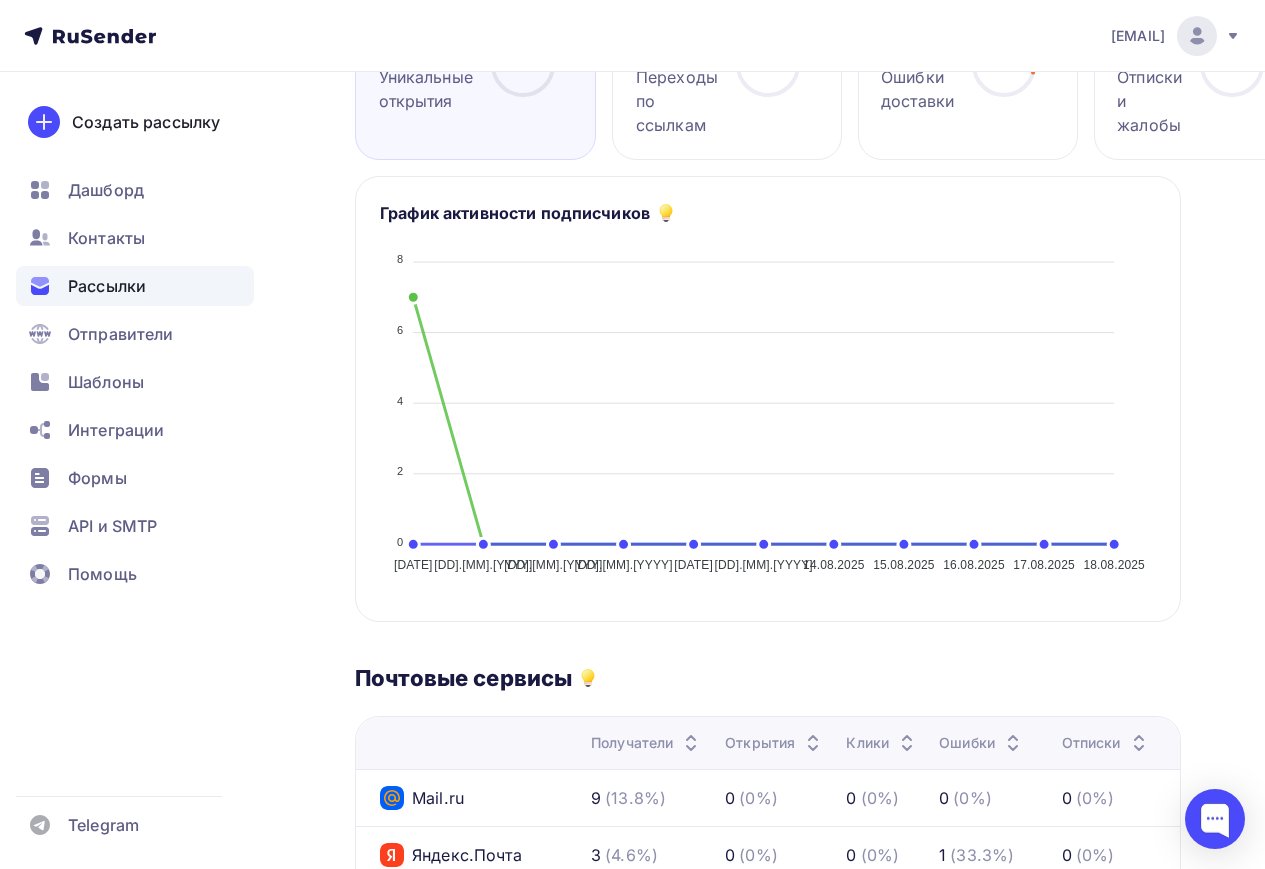 scroll, scrollTop: 0, scrollLeft: 0, axis: both 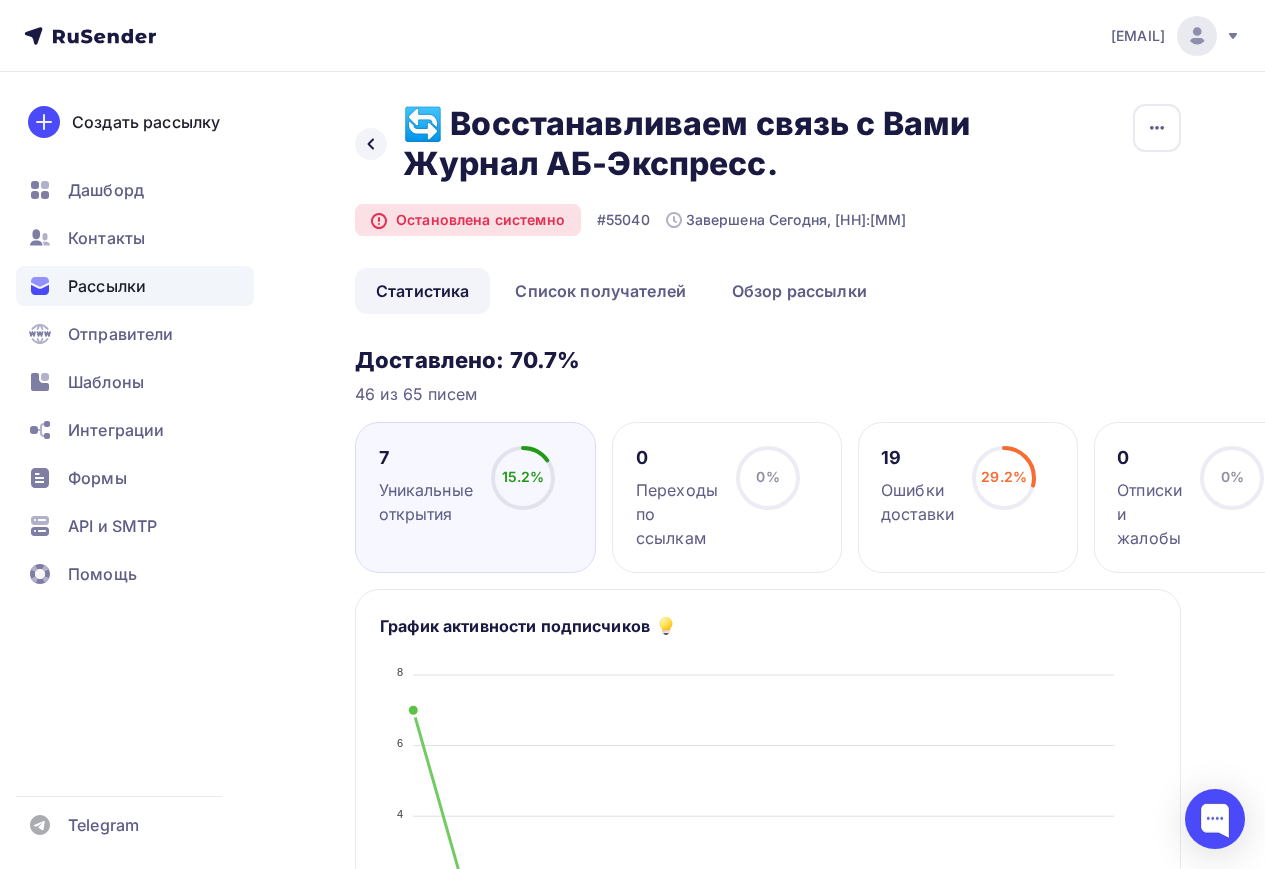 click on "29.2%   29.2%" at bounding box center [1004, 486] 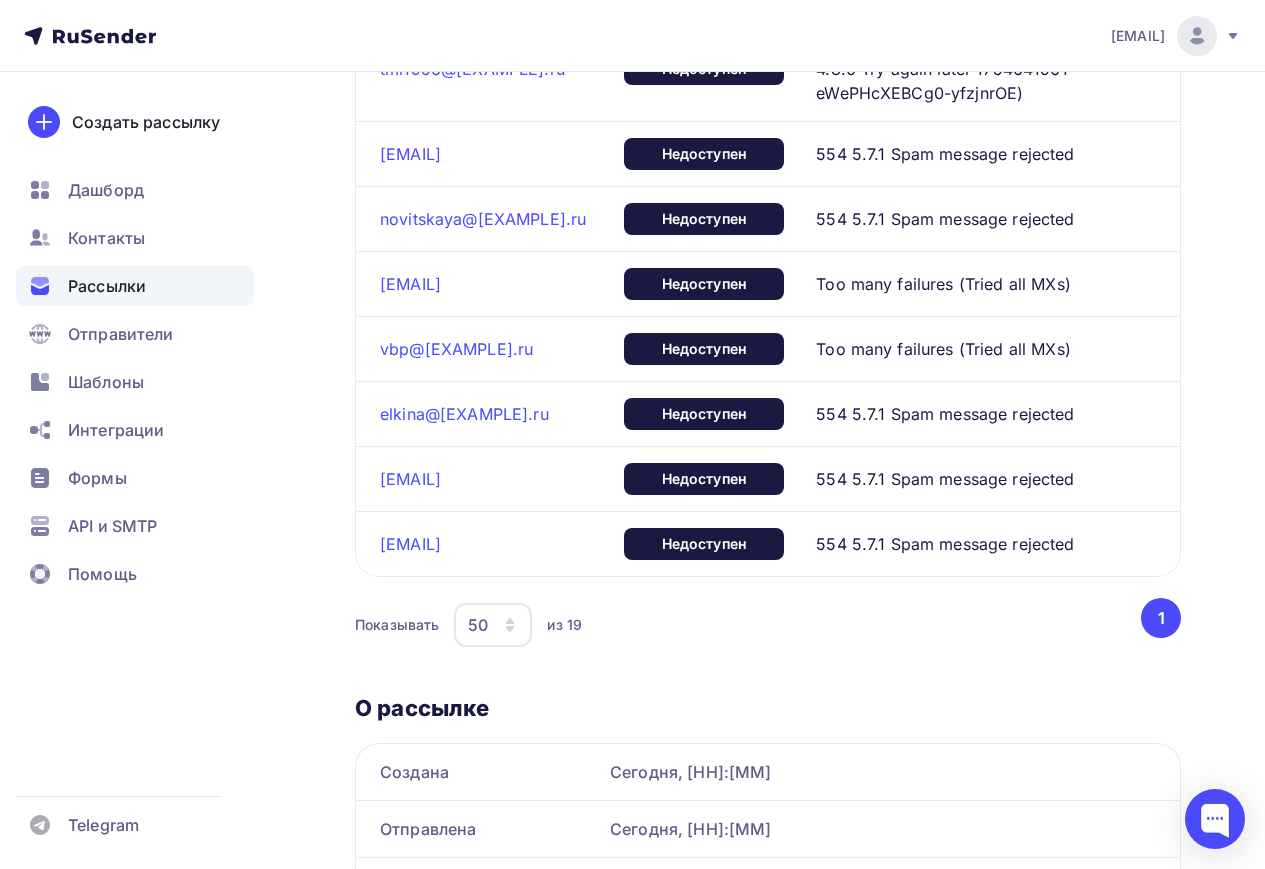 scroll, scrollTop: 2100, scrollLeft: 0, axis: vertical 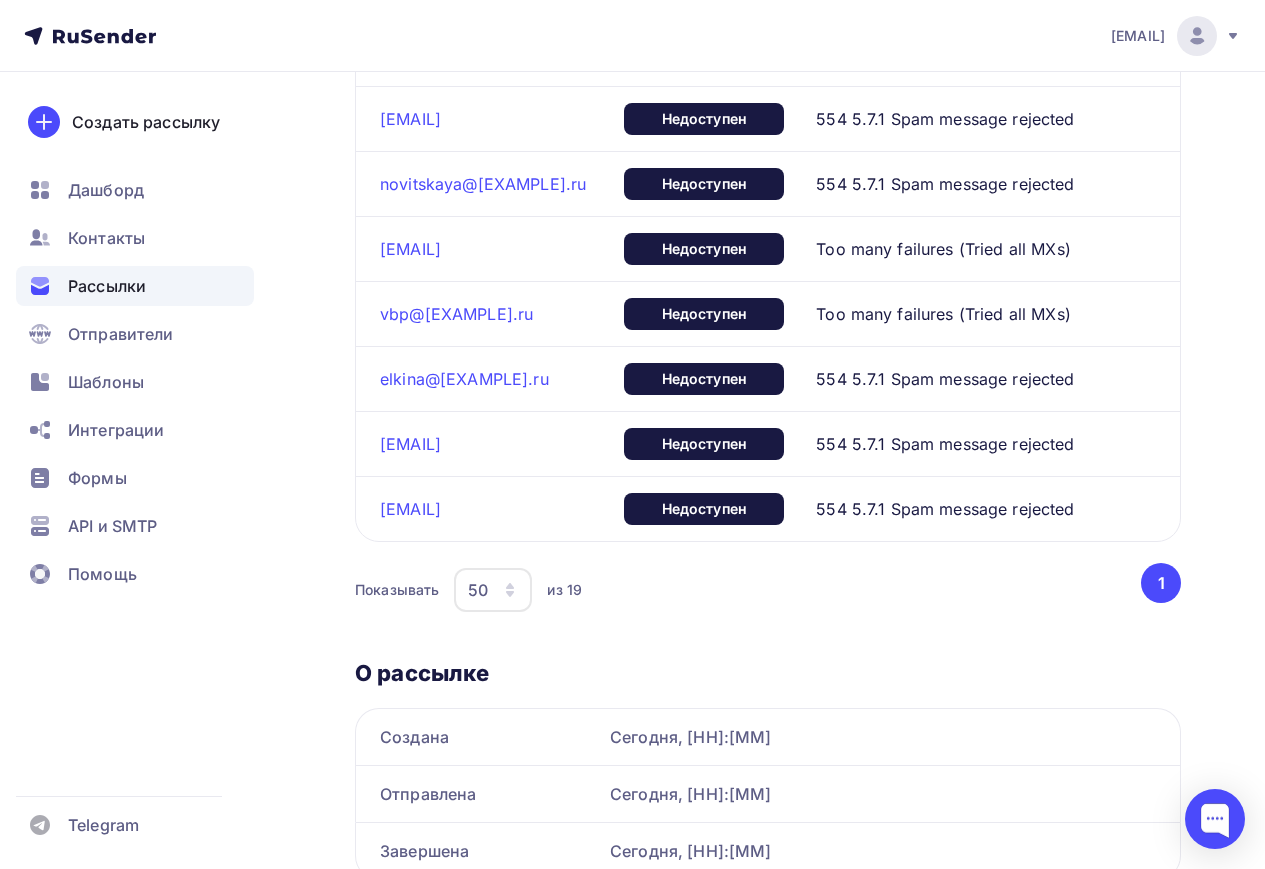 click on "554 5.7.1 Spam message rejected" at bounding box center [945, 509] 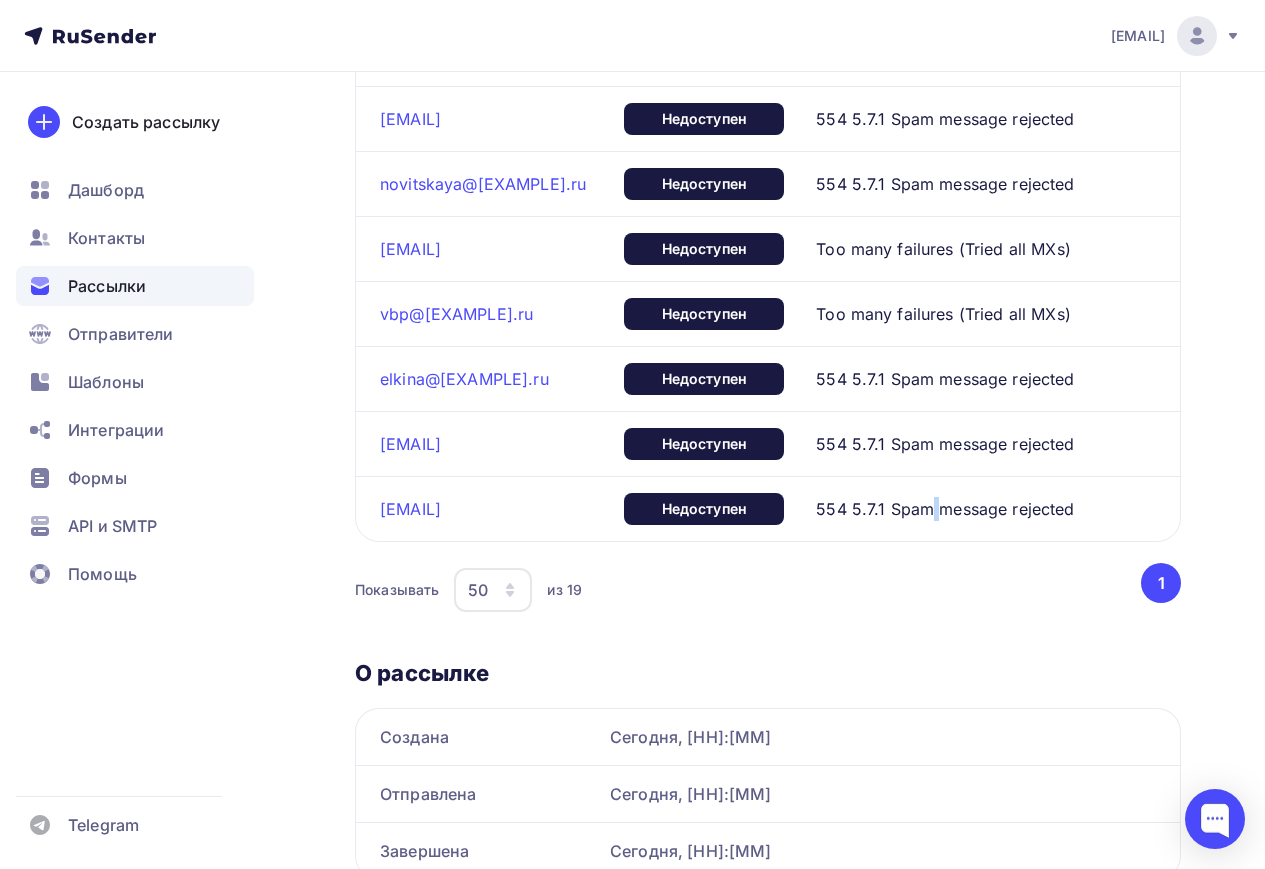 click on "554 5.7.1 Spam message rejected" at bounding box center [945, 509] 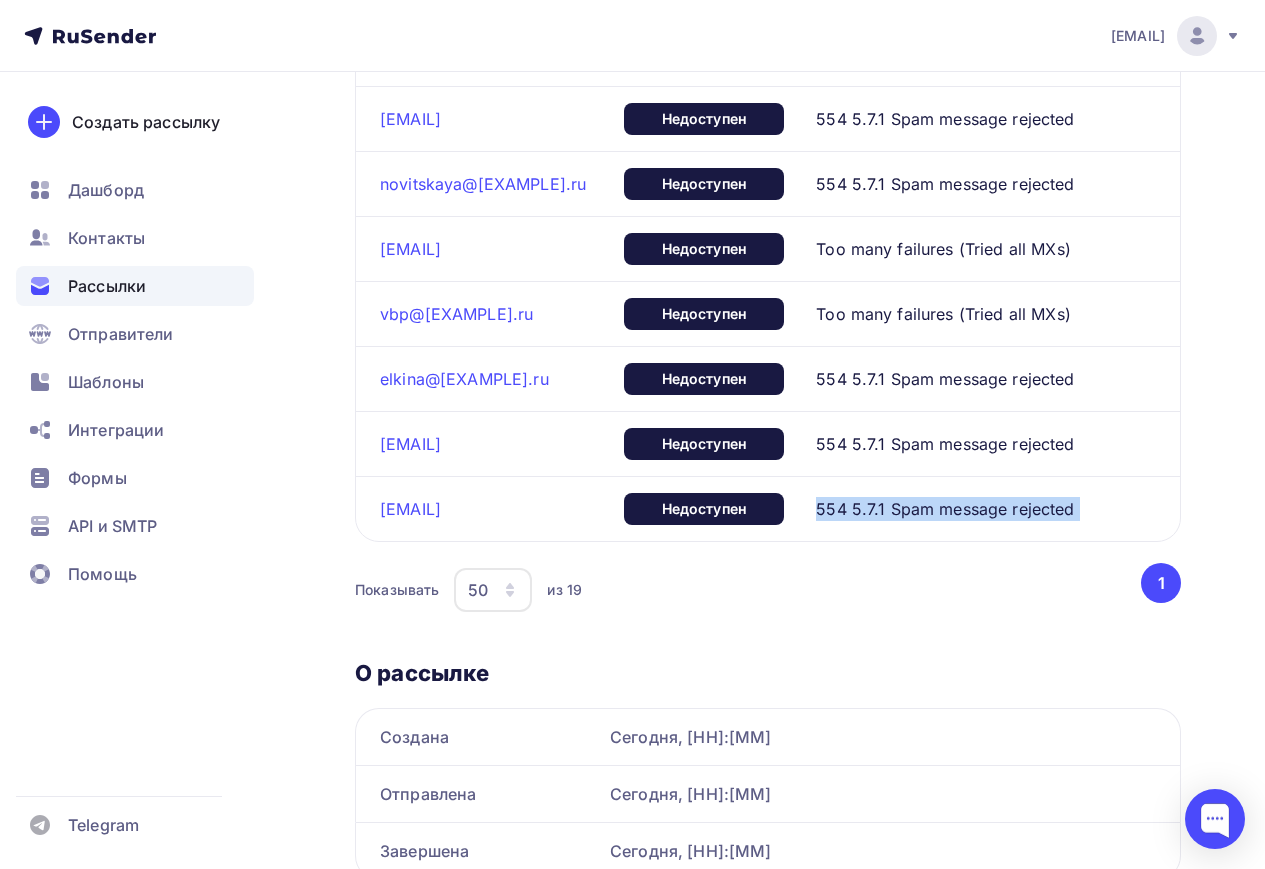 click on "554 5.7.1 Spam message rejected" at bounding box center [945, 509] 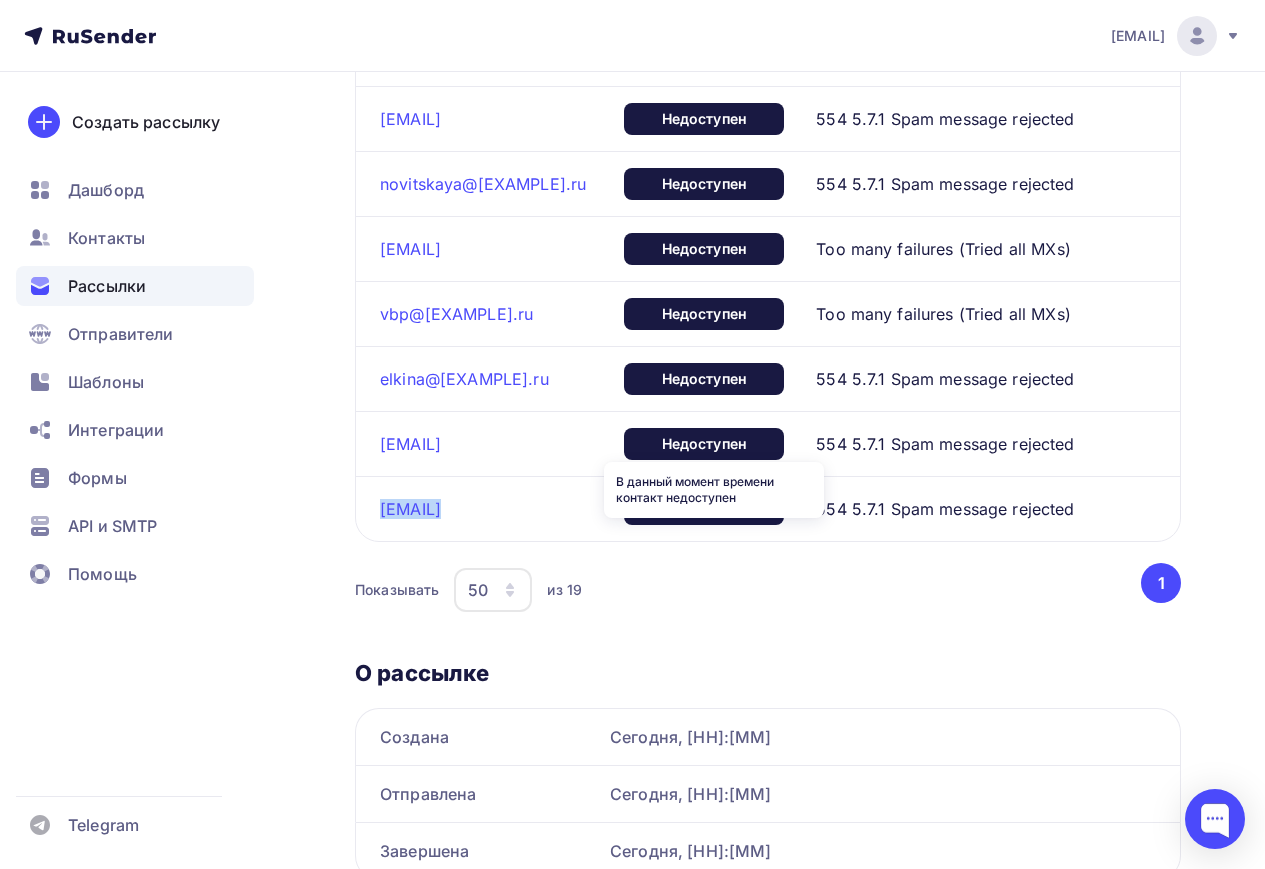 drag, startPoint x: 357, startPoint y: 533, endPoint x: 634, endPoint y: 524, distance: 277.14618 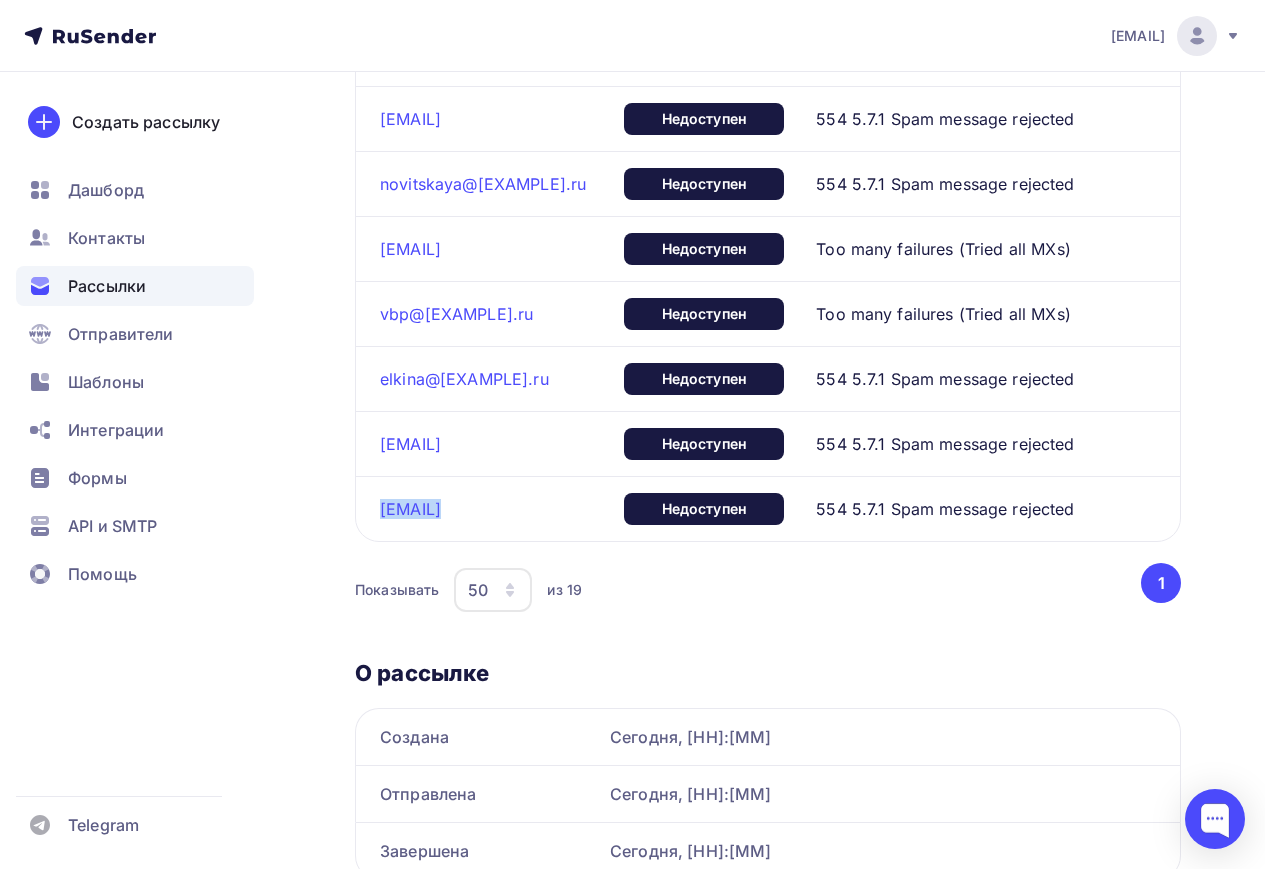 copy on "[EMAIL]" 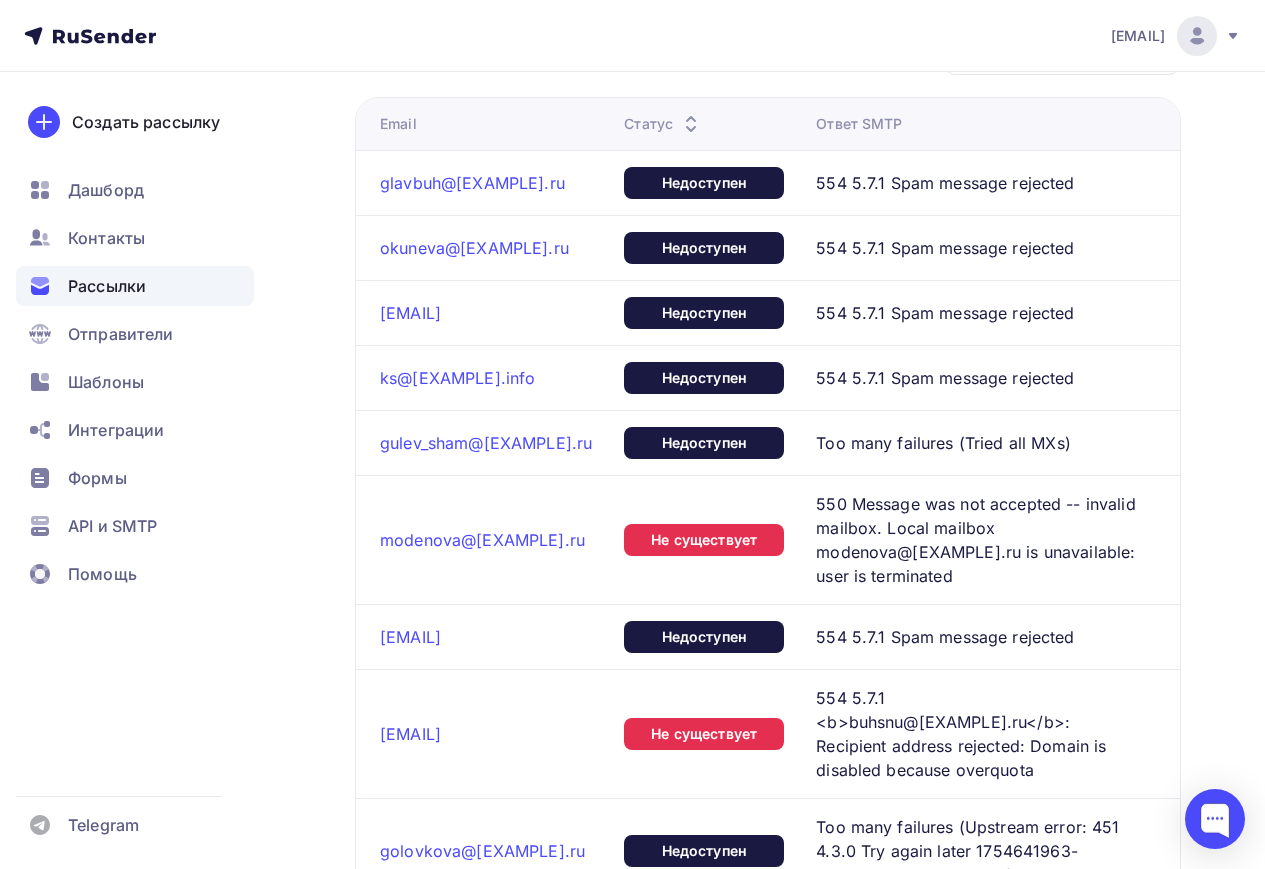scroll, scrollTop: 923, scrollLeft: 0, axis: vertical 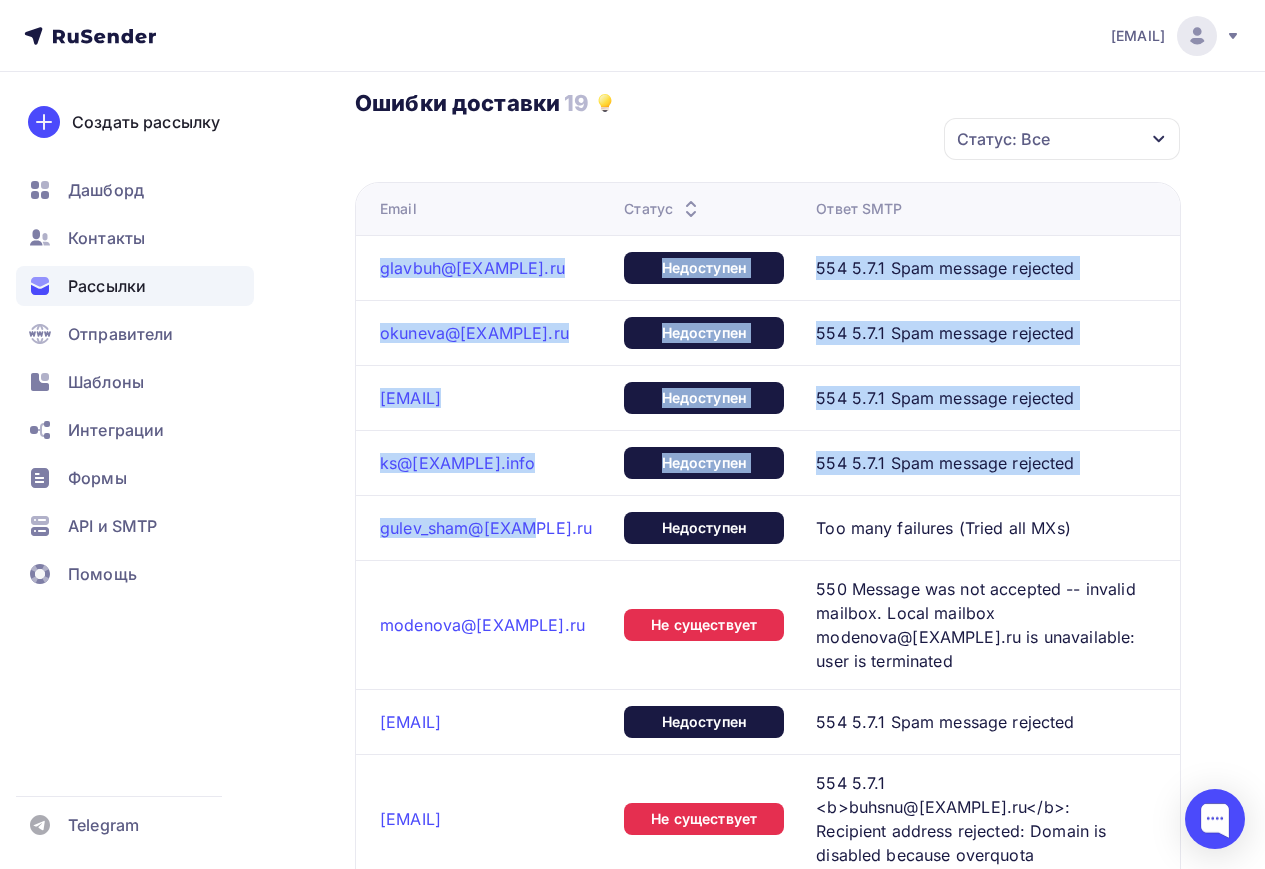 drag, startPoint x: 375, startPoint y: 264, endPoint x: 553, endPoint y: 536, distance: 325.06616 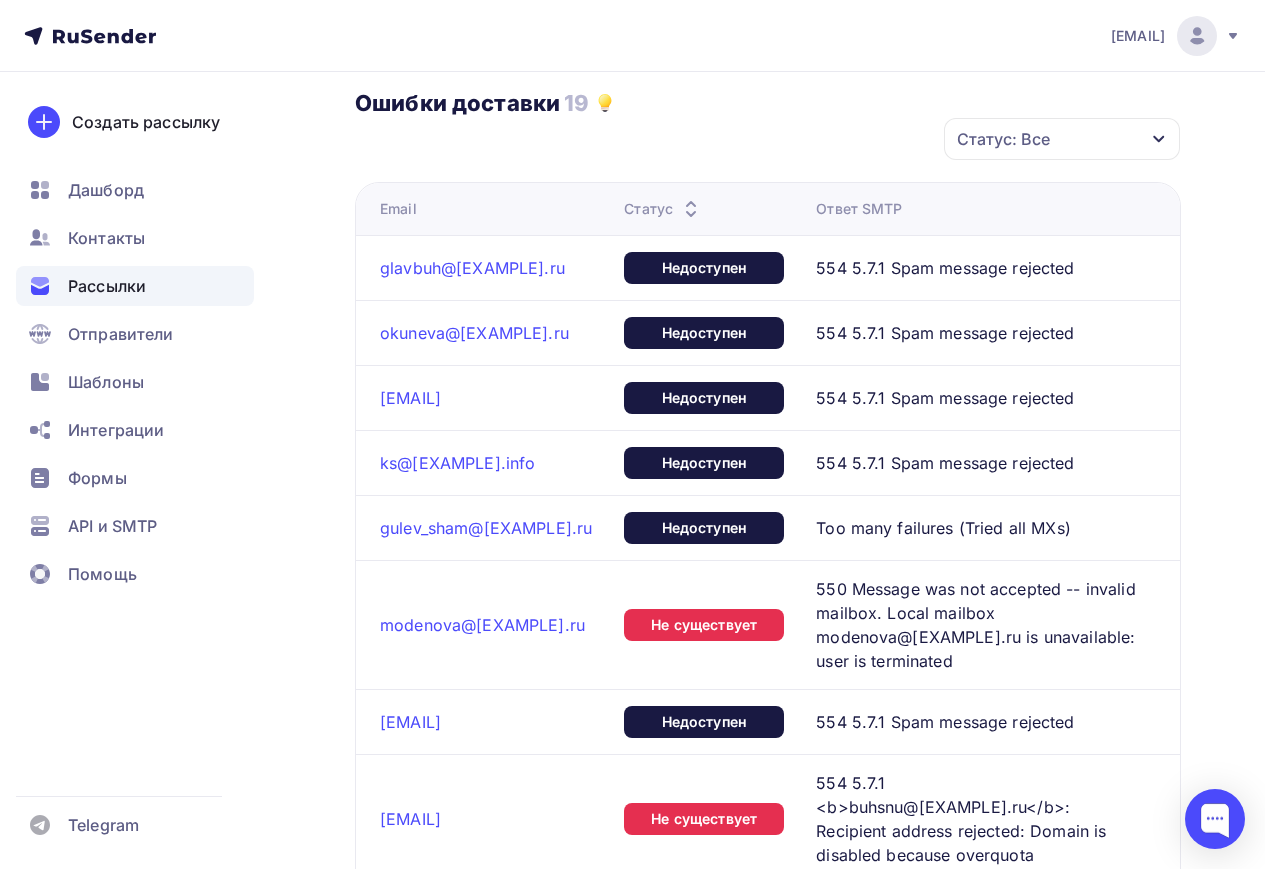 click on "Доставлено:
70.7%
46 из
65 писем
7     15.2%   15.2%" at bounding box center (632, 643) 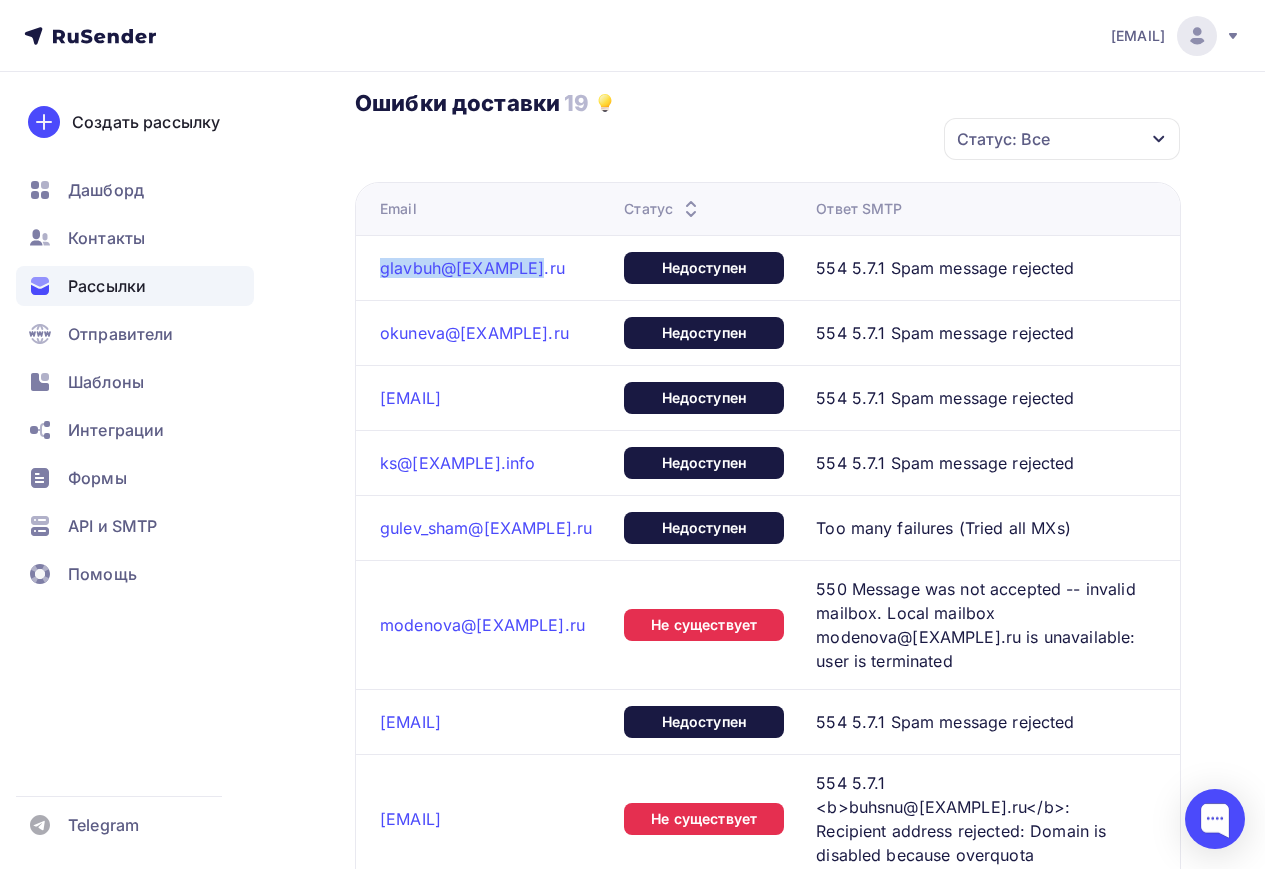 drag, startPoint x: 376, startPoint y: 266, endPoint x: 566, endPoint y: 281, distance: 190.59119 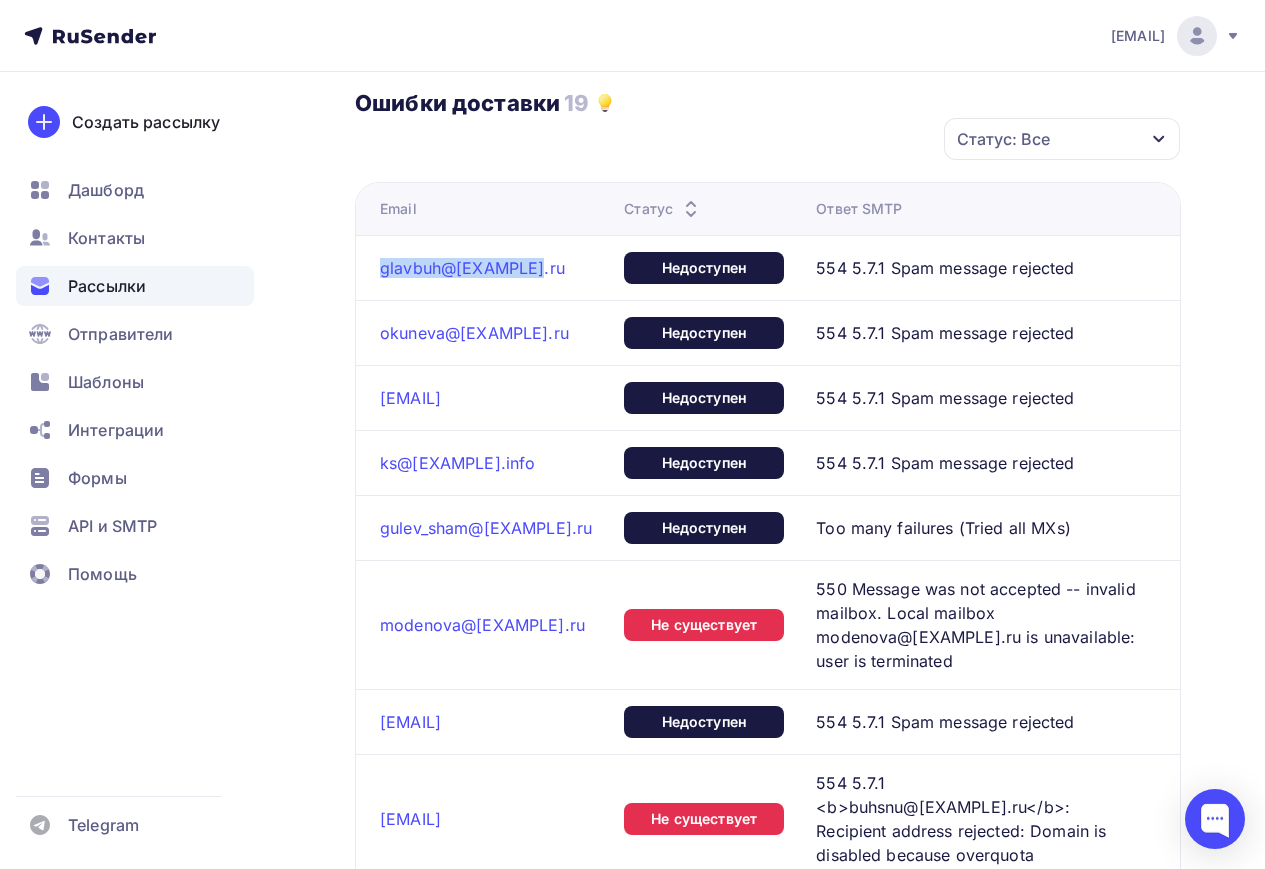 drag, startPoint x: 347, startPoint y: 331, endPoint x: 437, endPoint y: 301, distance: 94.86833 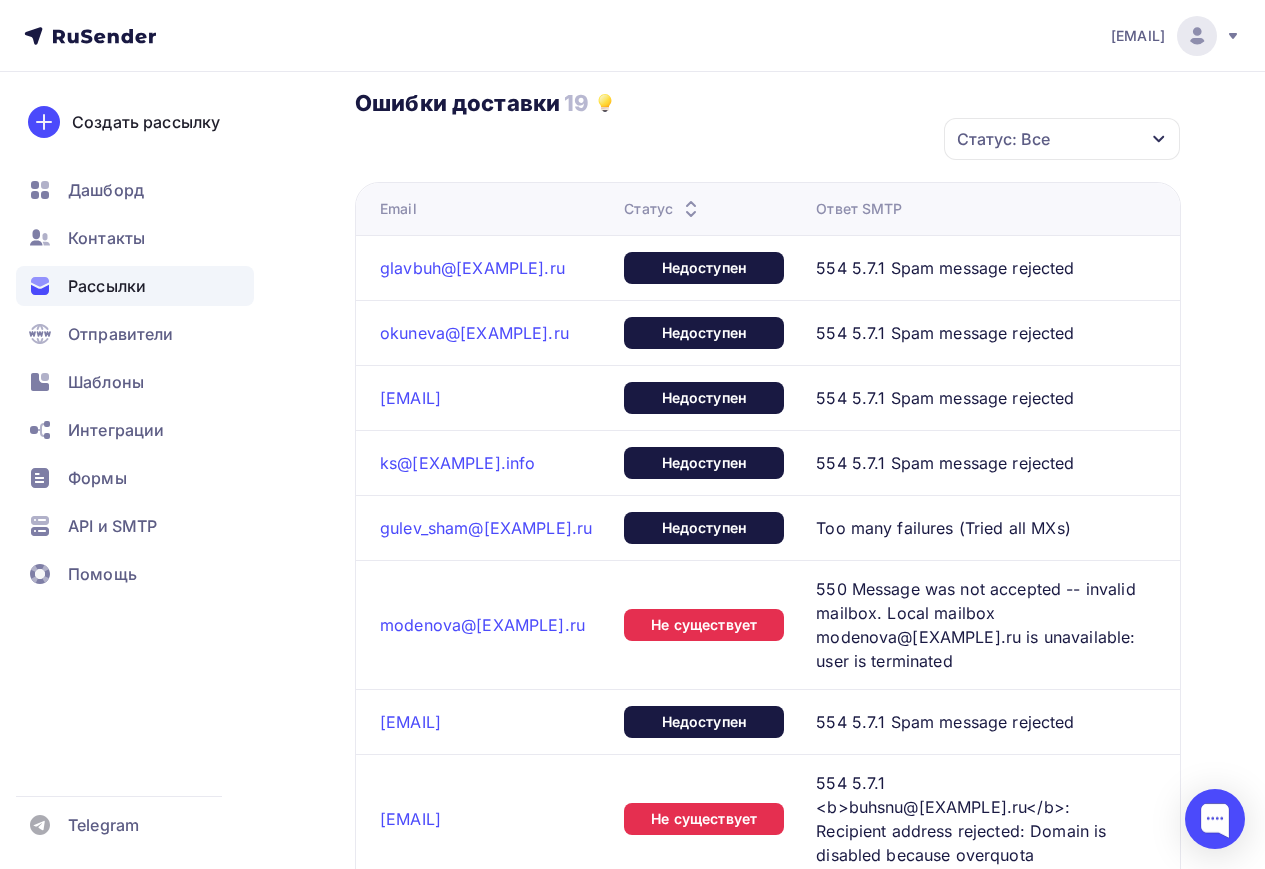 drag, startPoint x: 373, startPoint y: 340, endPoint x: 611, endPoint y: 345, distance: 238.05252 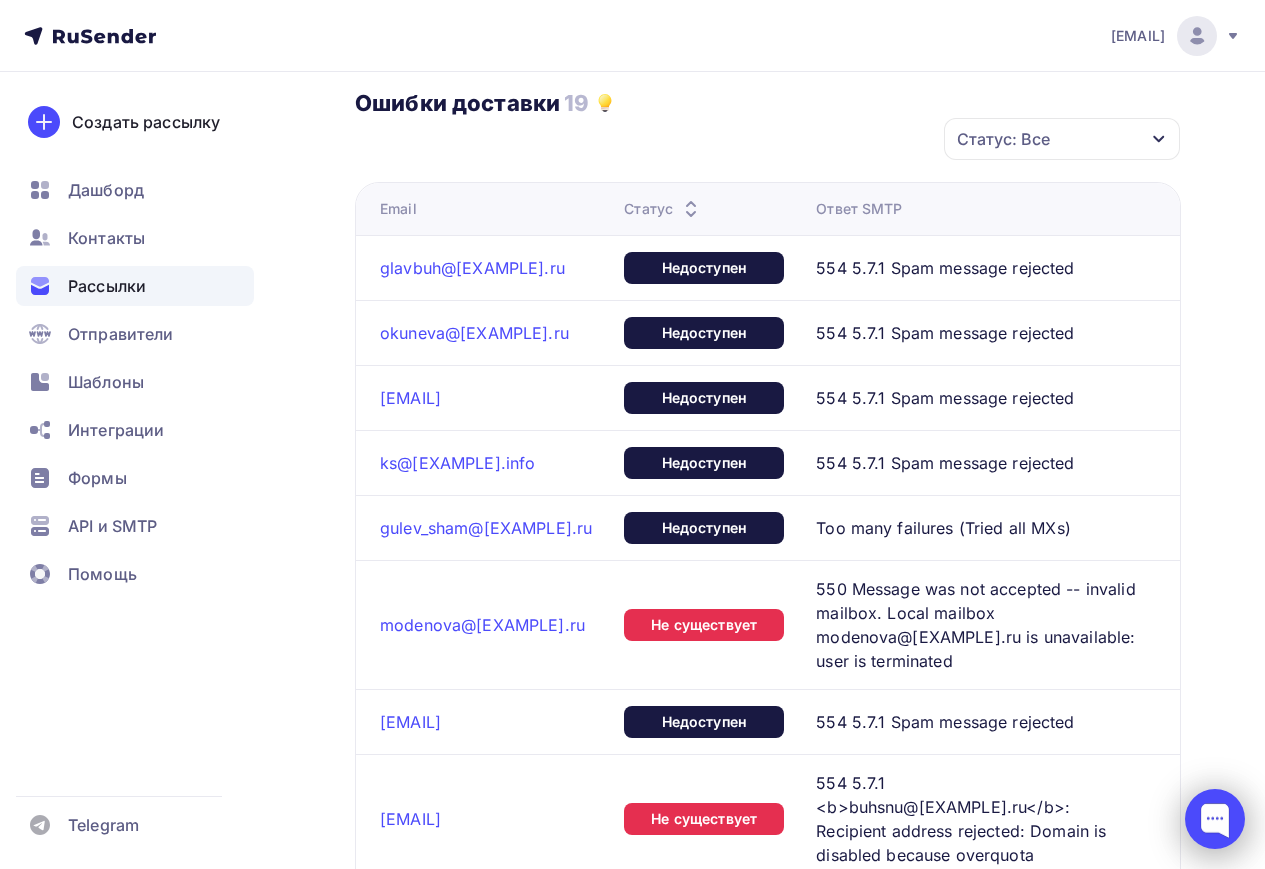 click at bounding box center [1215, 819] 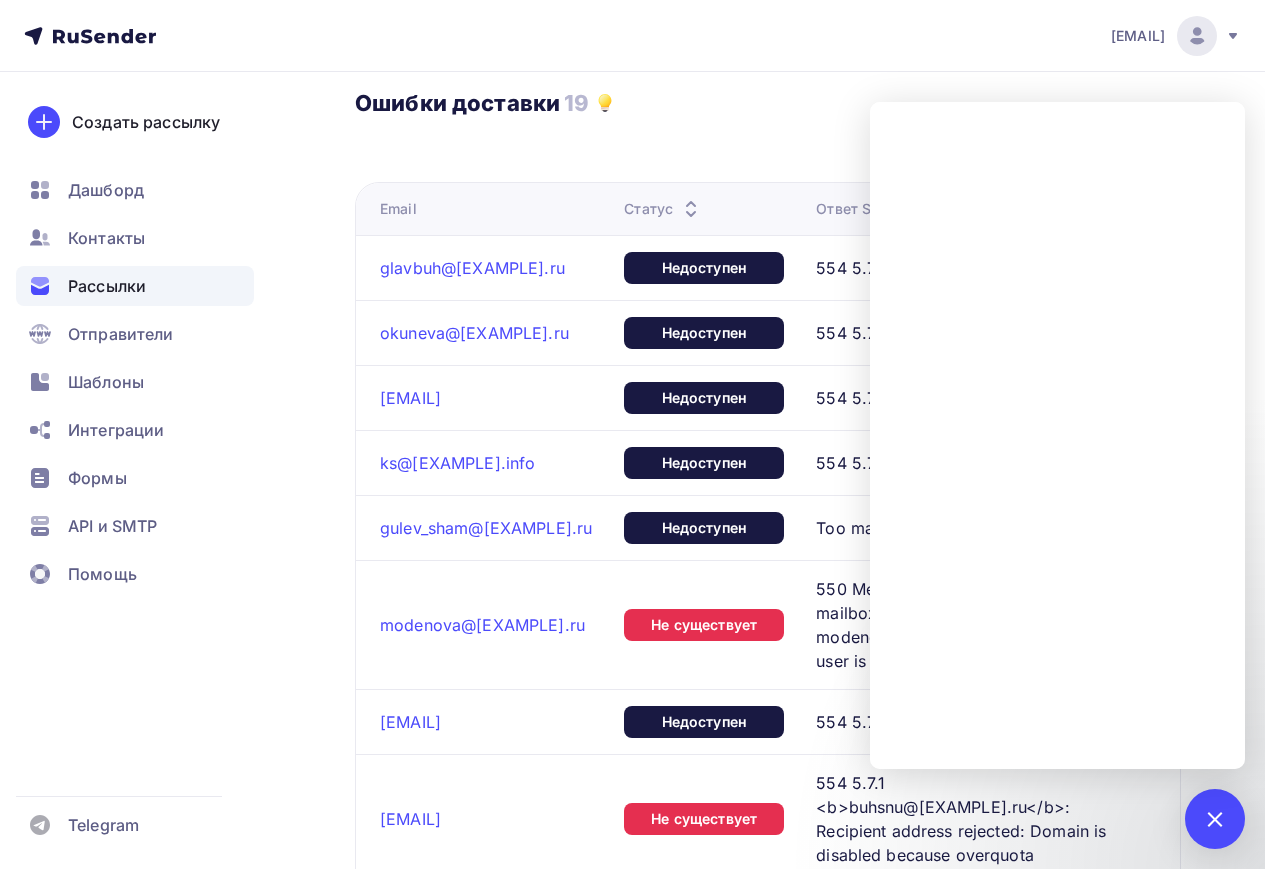click on "adm@[EXAMPLE].ru Аккаунт Тарифы Выйти Создать рассылку Дашборд Контакты Рассылки Отправители Шаблоны Интеграции Формы API и SMTP Помощь Telegram Аккаунт Тарифы Помощь Выйти" at bounding box center (632, 36) 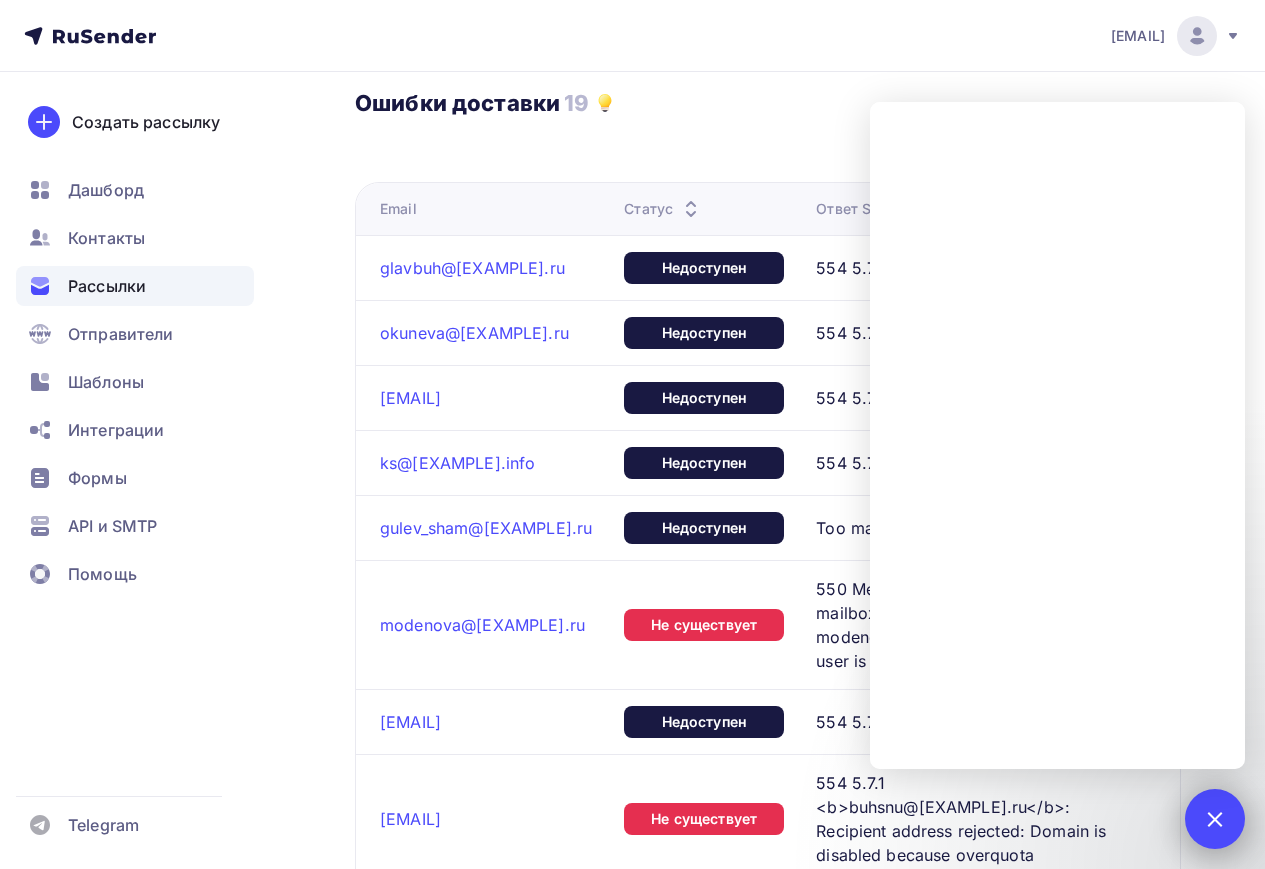 click at bounding box center (1215, 819) 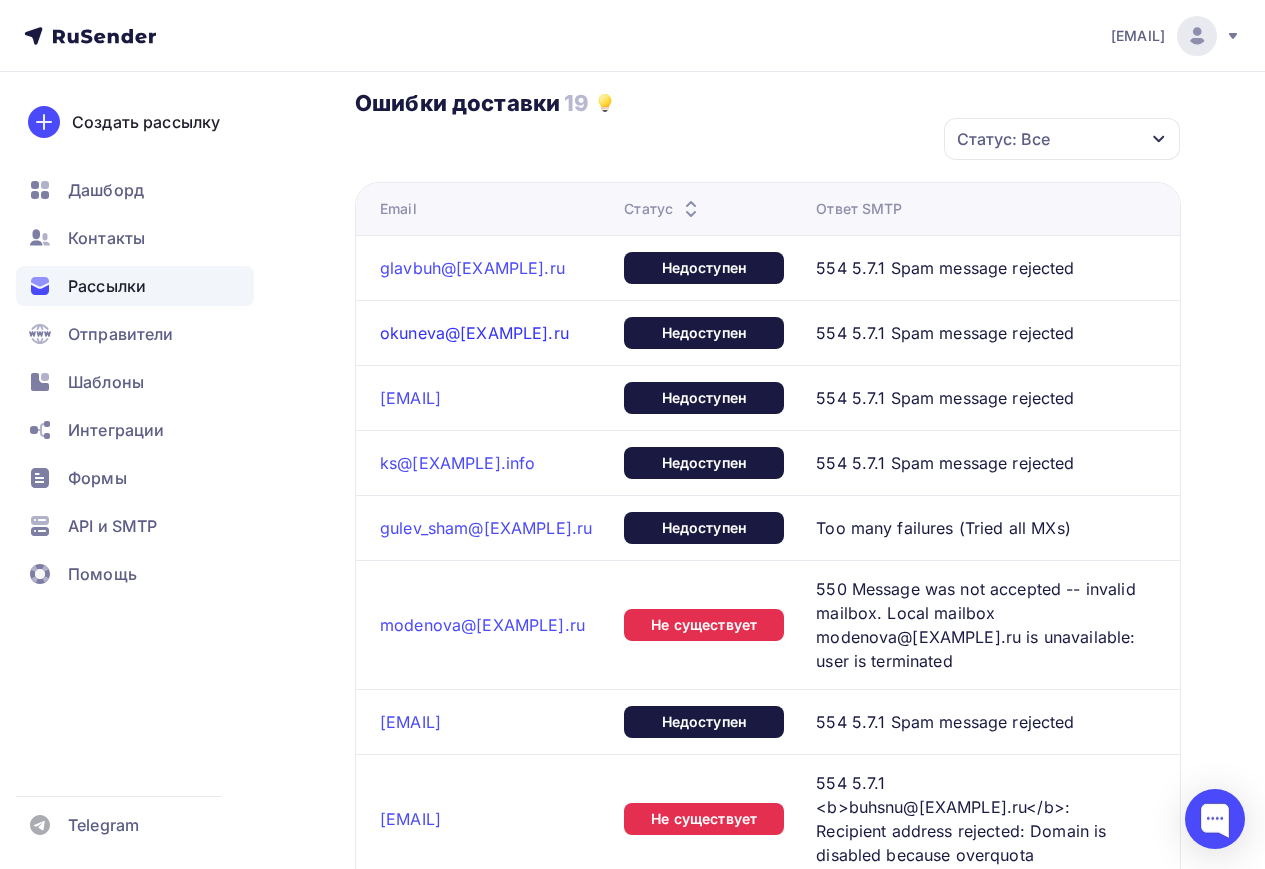 drag, startPoint x: 379, startPoint y: 347, endPoint x: 580, endPoint y: 340, distance: 201.12186 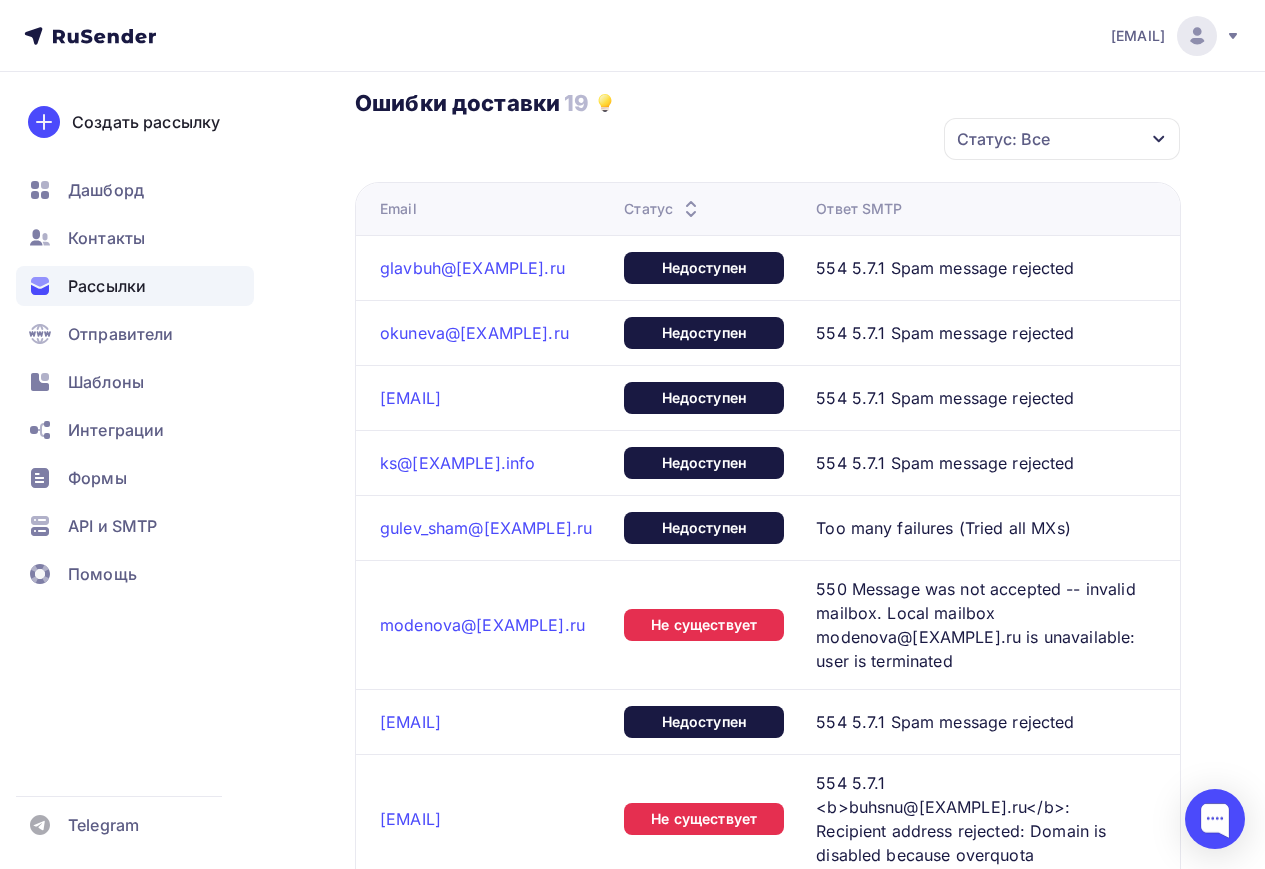 drag, startPoint x: 362, startPoint y: 407, endPoint x: 569, endPoint y: 403, distance: 207.03865 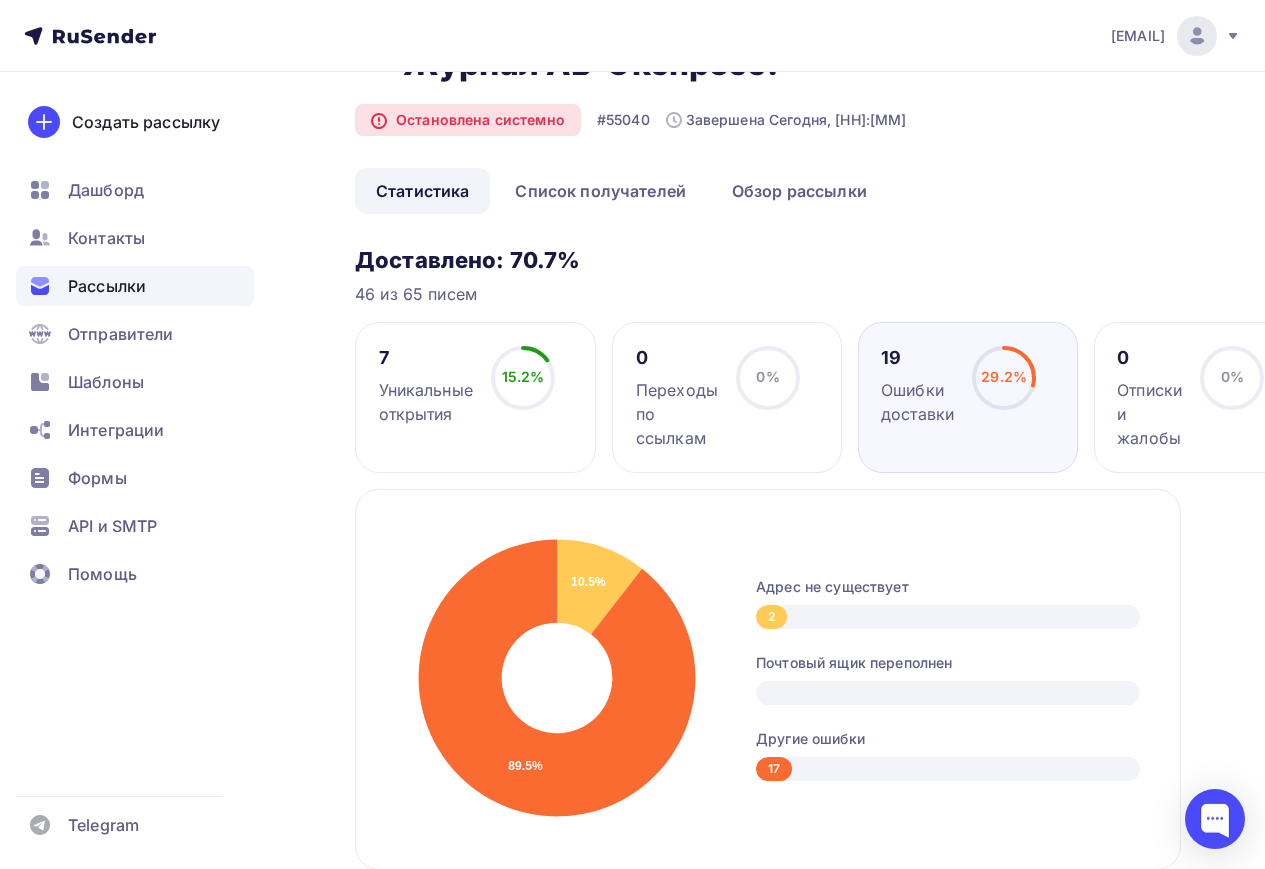 scroll, scrollTop: 0, scrollLeft: 0, axis: both 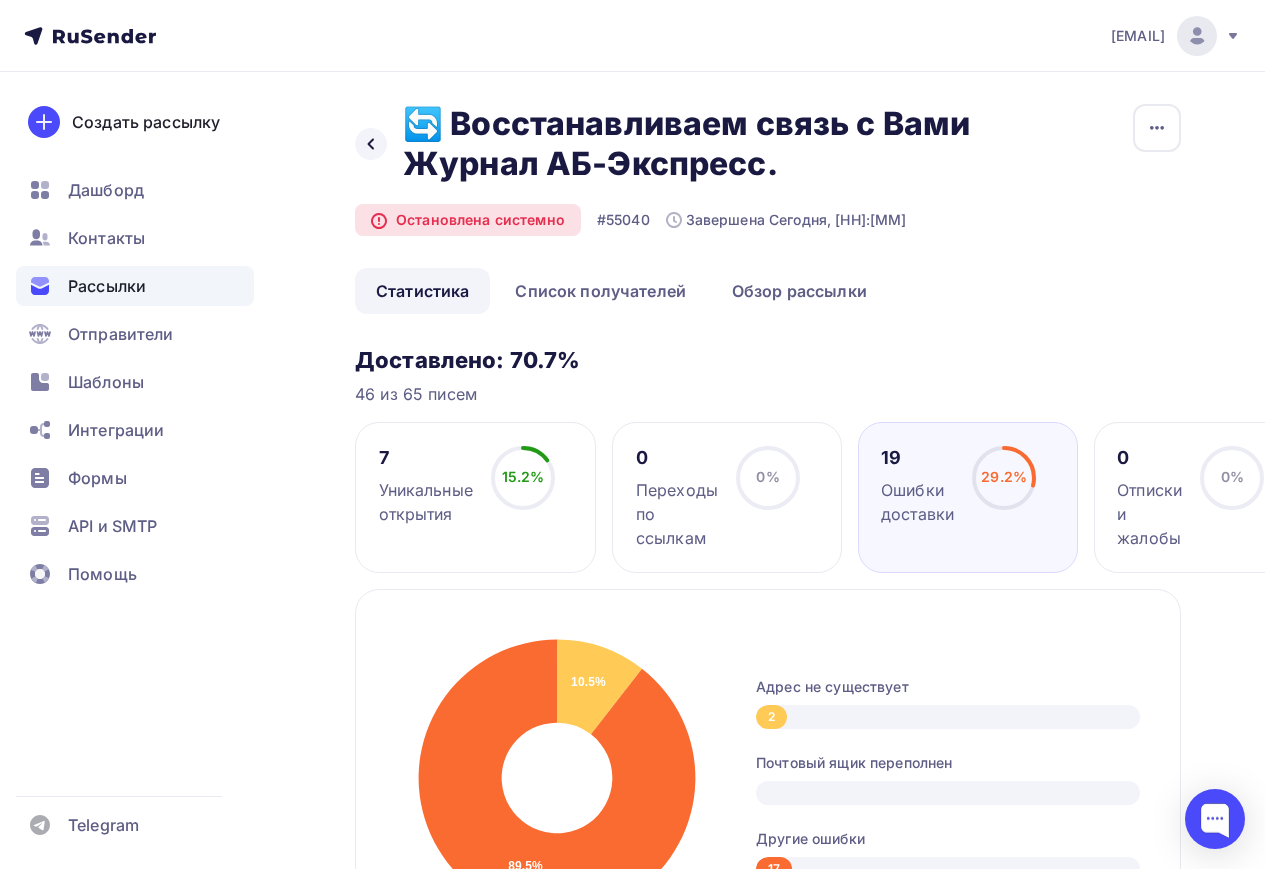 click on "Назад
🔄 Восстанавливаем связь с Вами Журнал АБ-Экспресс.
🔄 Восстанавливаем связь с Вами Журнал АБ-Экспресс.
Остановлена системно
#55040
Завершена
Сегодня, [HH]:[MM]
Копировать
Добавить в папку" at bounding box center (768, 186) 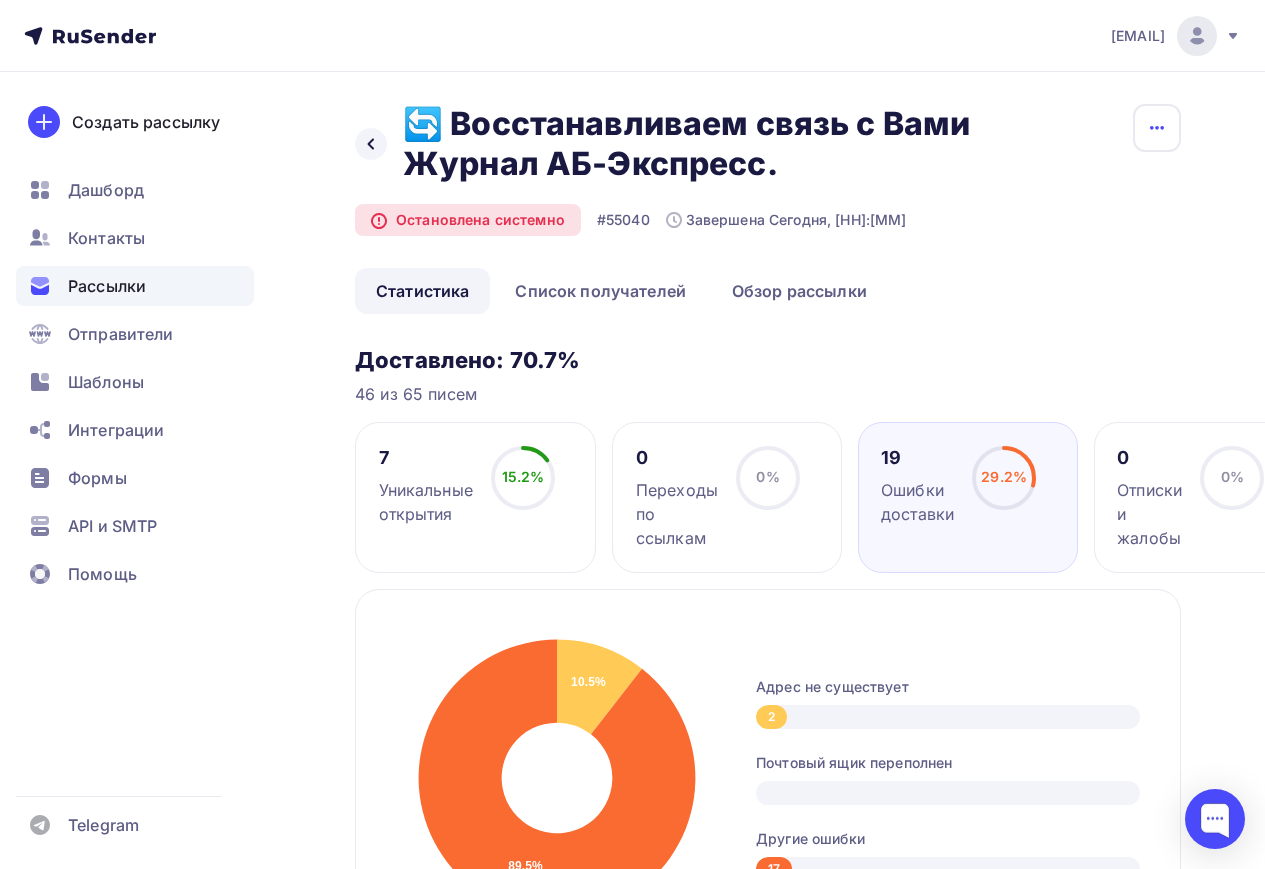 click at bounding box center [1157, 128] 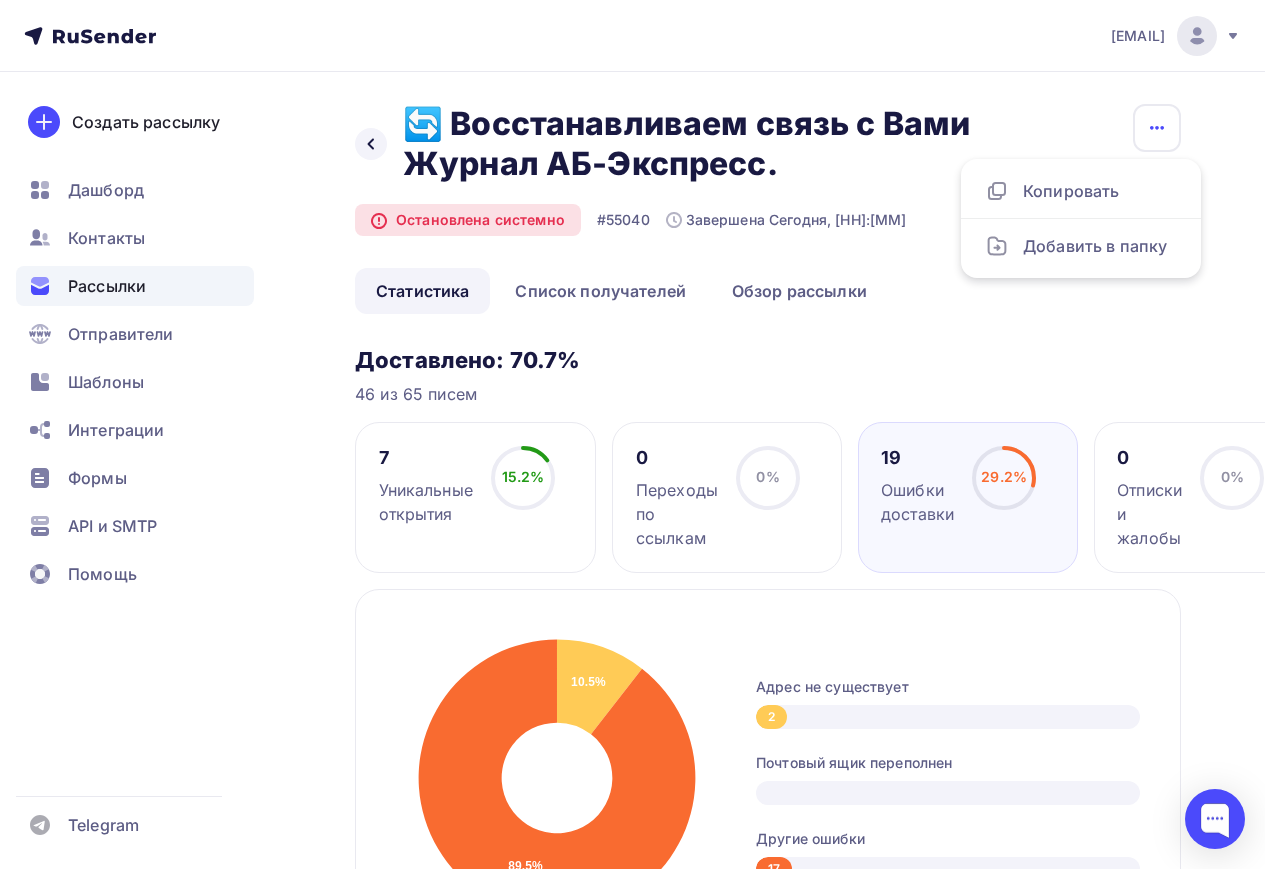 click at bounding box center [1157, 128] 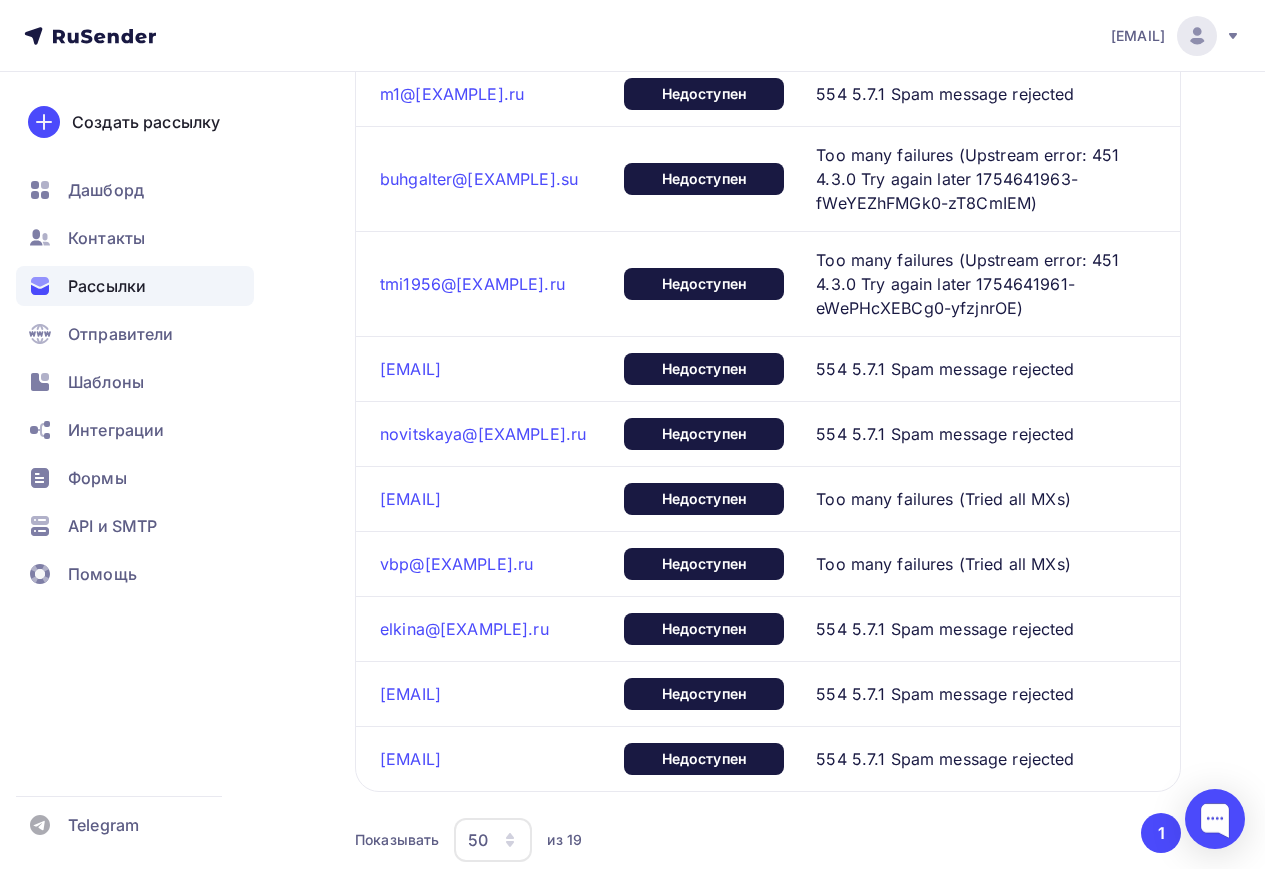 scroll, scrollTop: 1900, scrollLeft: 0, axis: vertical 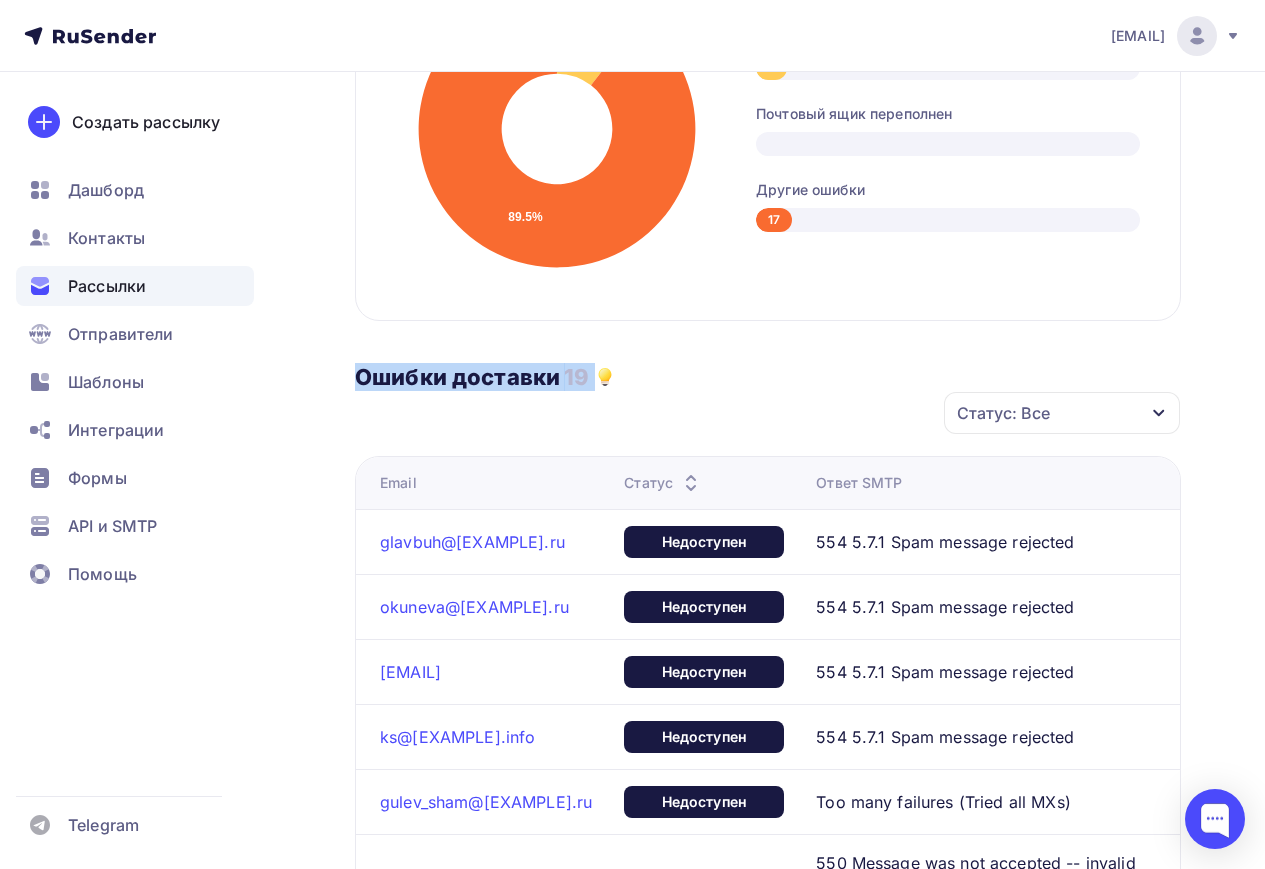 drag, startPoint x: 325, startPoint y: 384, endPoint x: 743, endPoint y: 379, distance: 418.0299 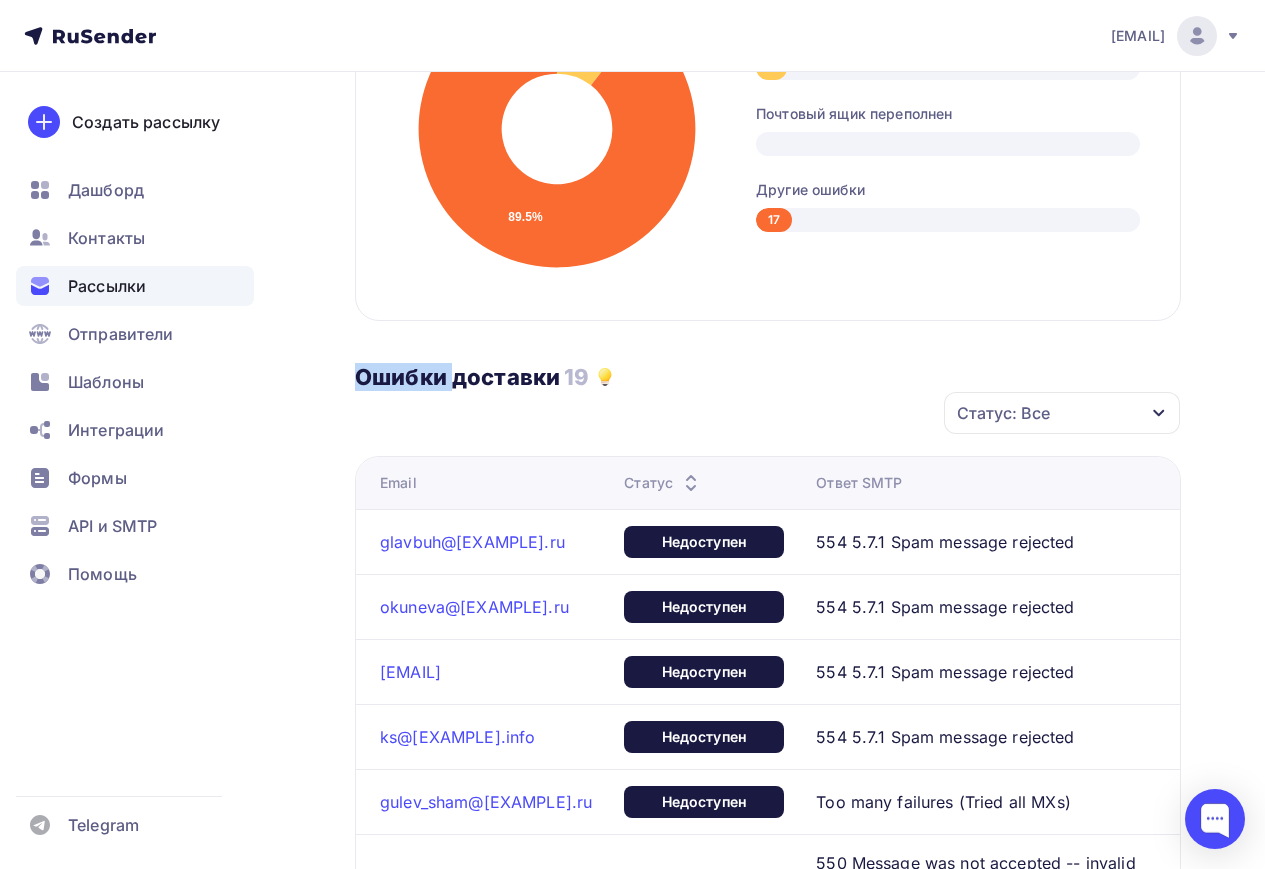 click on "Ошибки доставки" at bounding box center (457, 377) 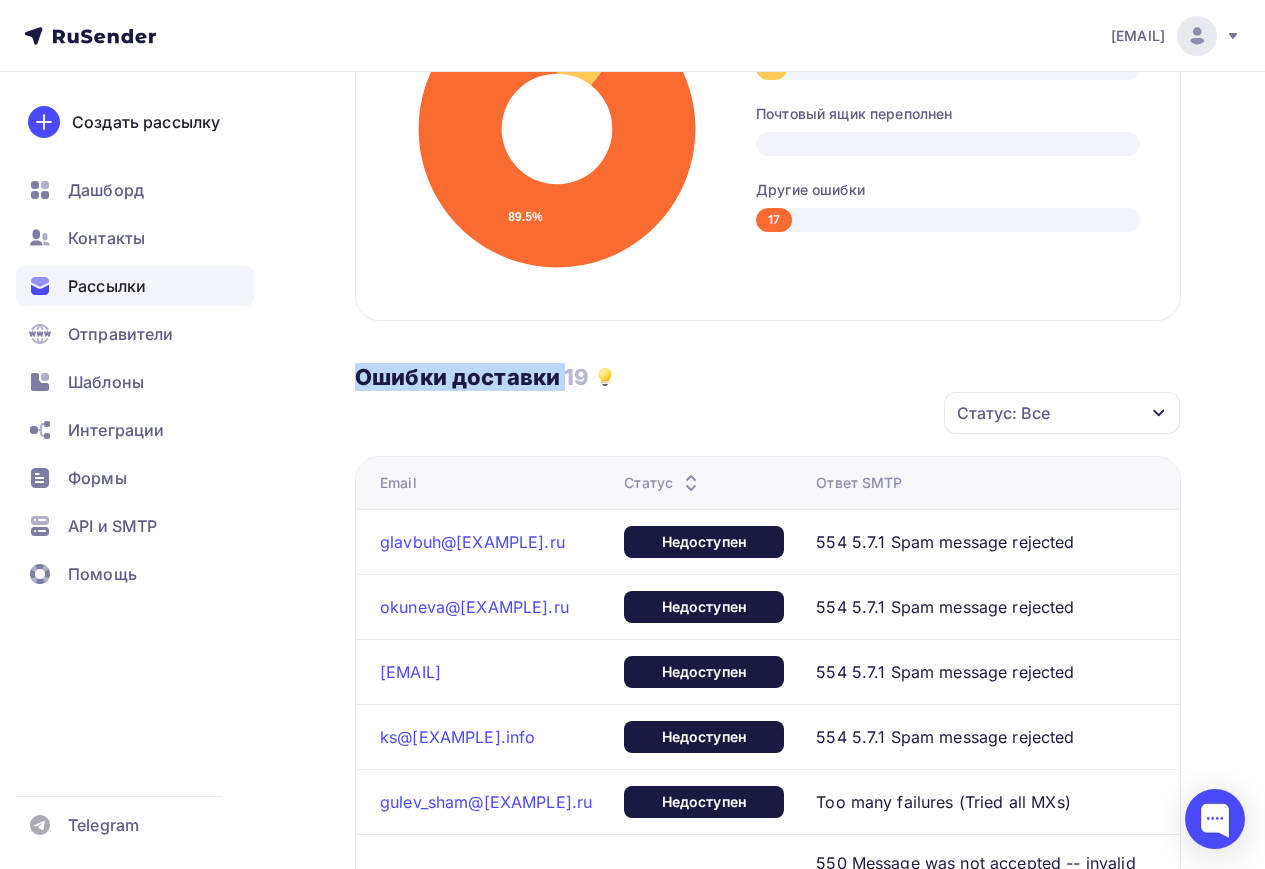 click on "Ошибки доставки" at bounding box center [457, 377] 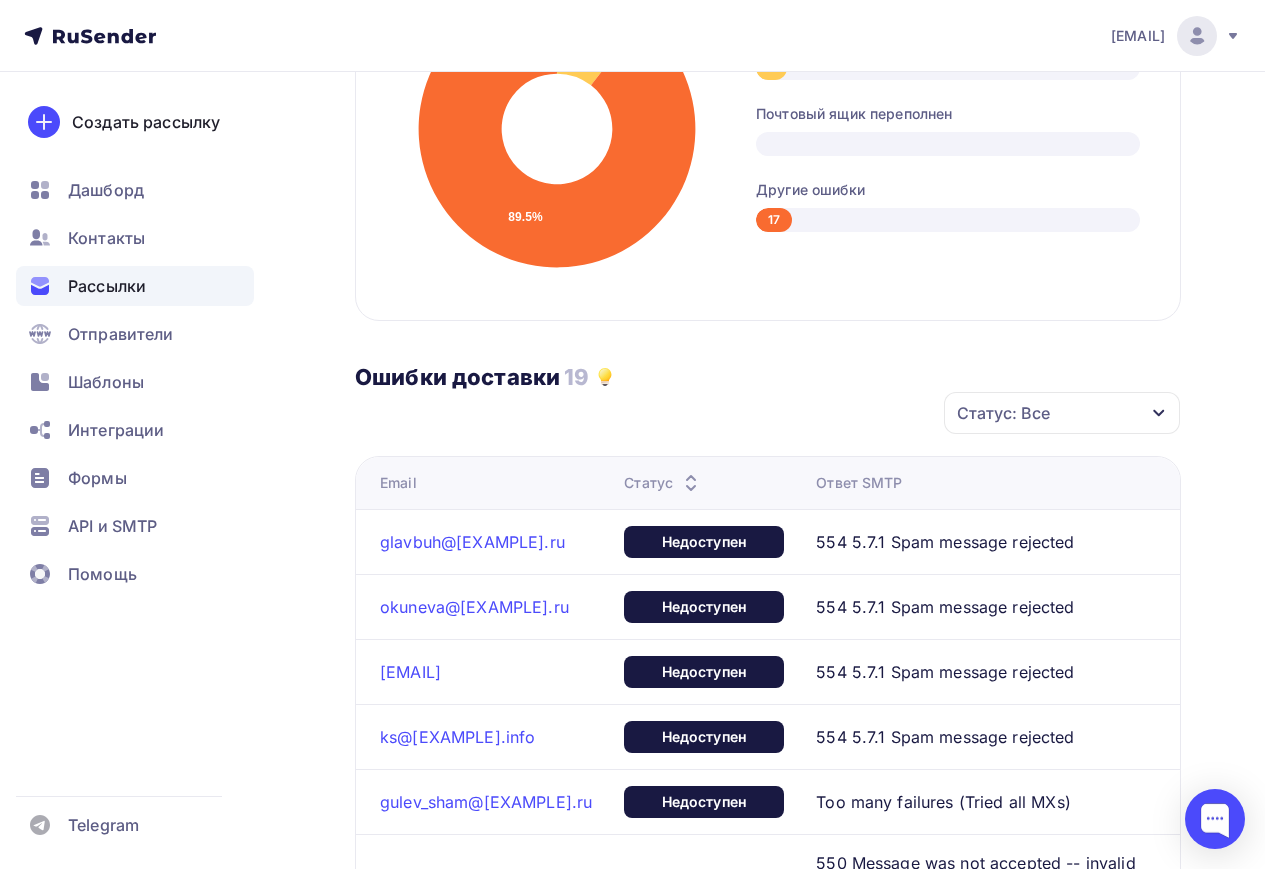 click on "Ошибки доставки
19" at bounding box center (768, 356) 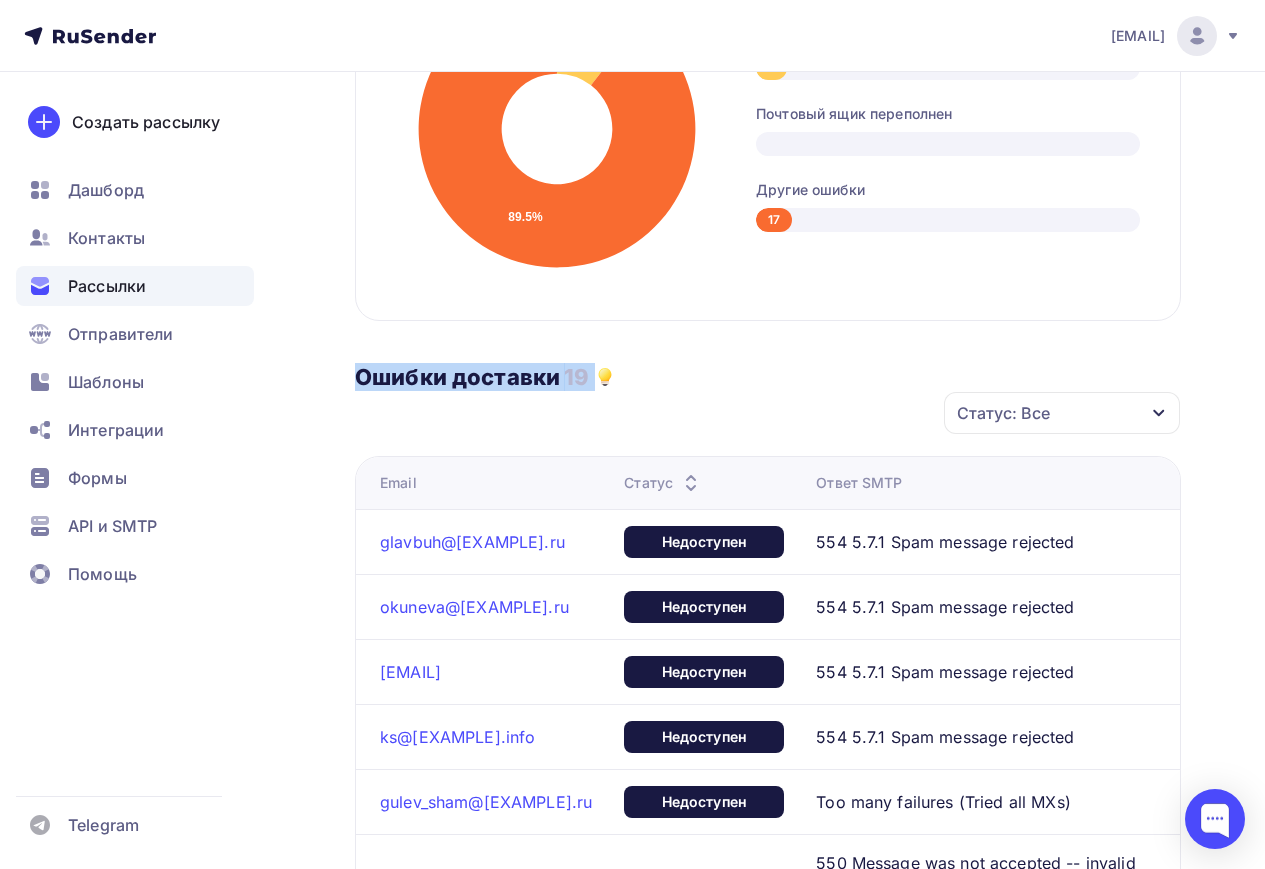 drag, startPoint x: 307, startPoint y: 376, endPoint x: 710, endPoint y: 389, distance: 403.20963 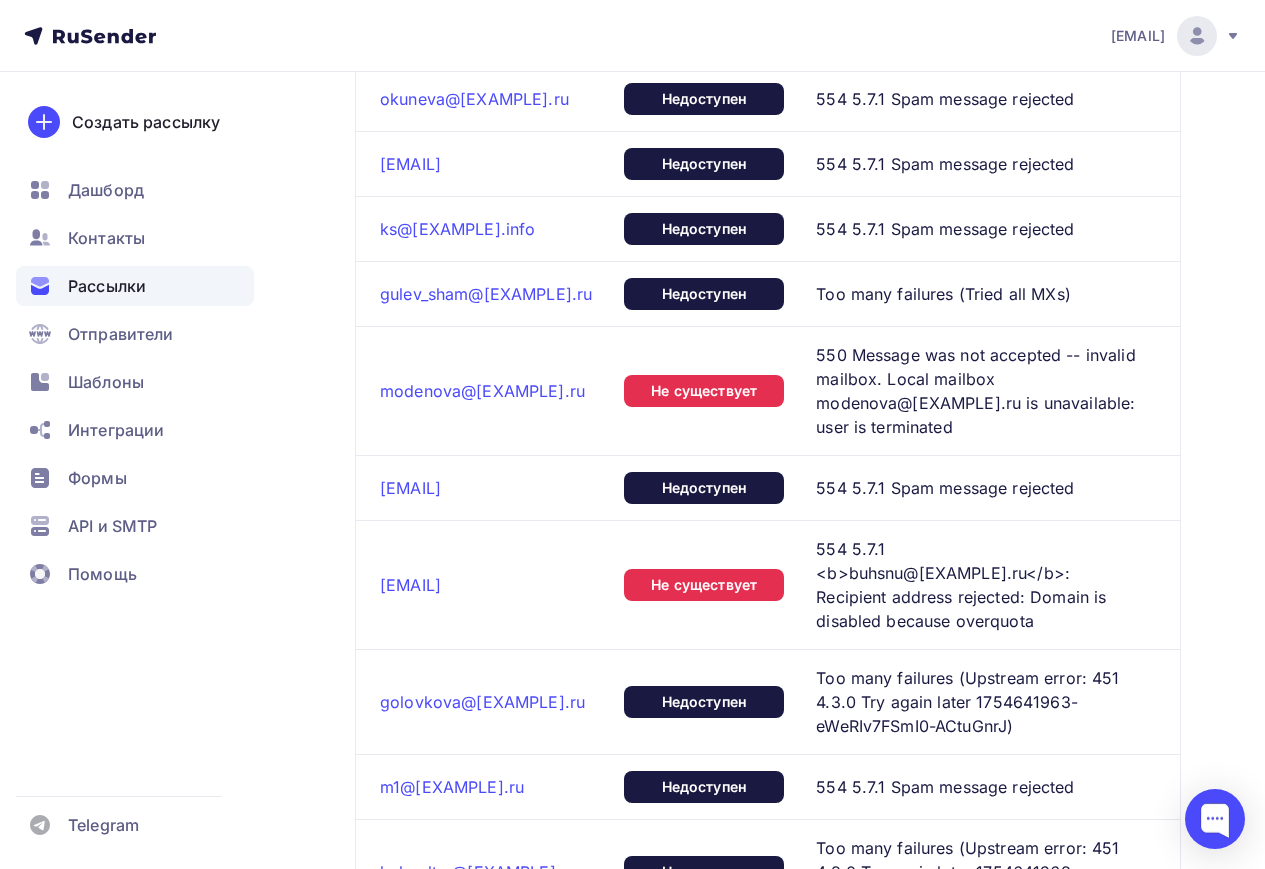 scroll, scrollTop: 549, scrollLeft: 0, axis: vertical 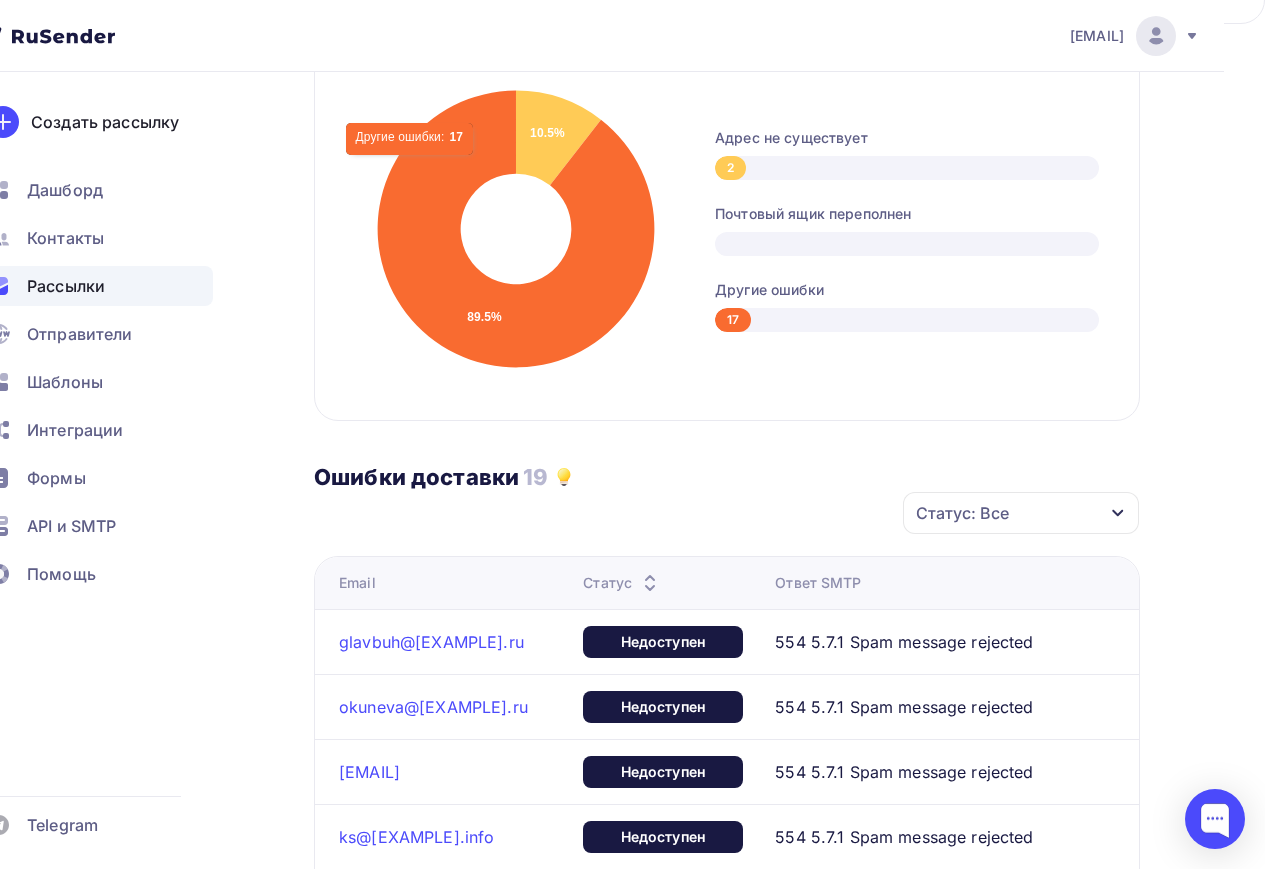 drag, startPoint x: 1279, startPoint y: 279, endPoint x: 1279, endPoint y: 292, distance: 13 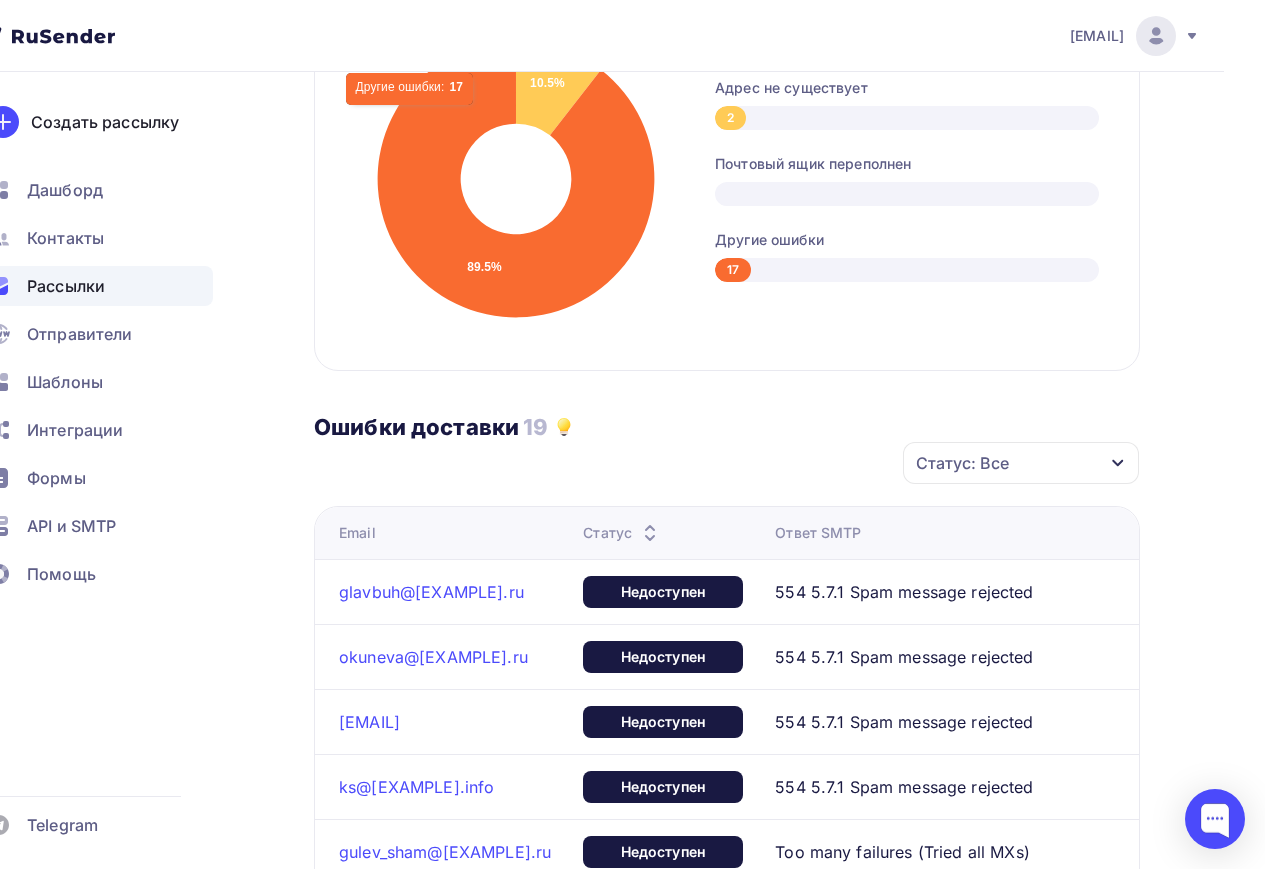 scroll, scrollTop: 600, scrollLeft: 43, axis: both 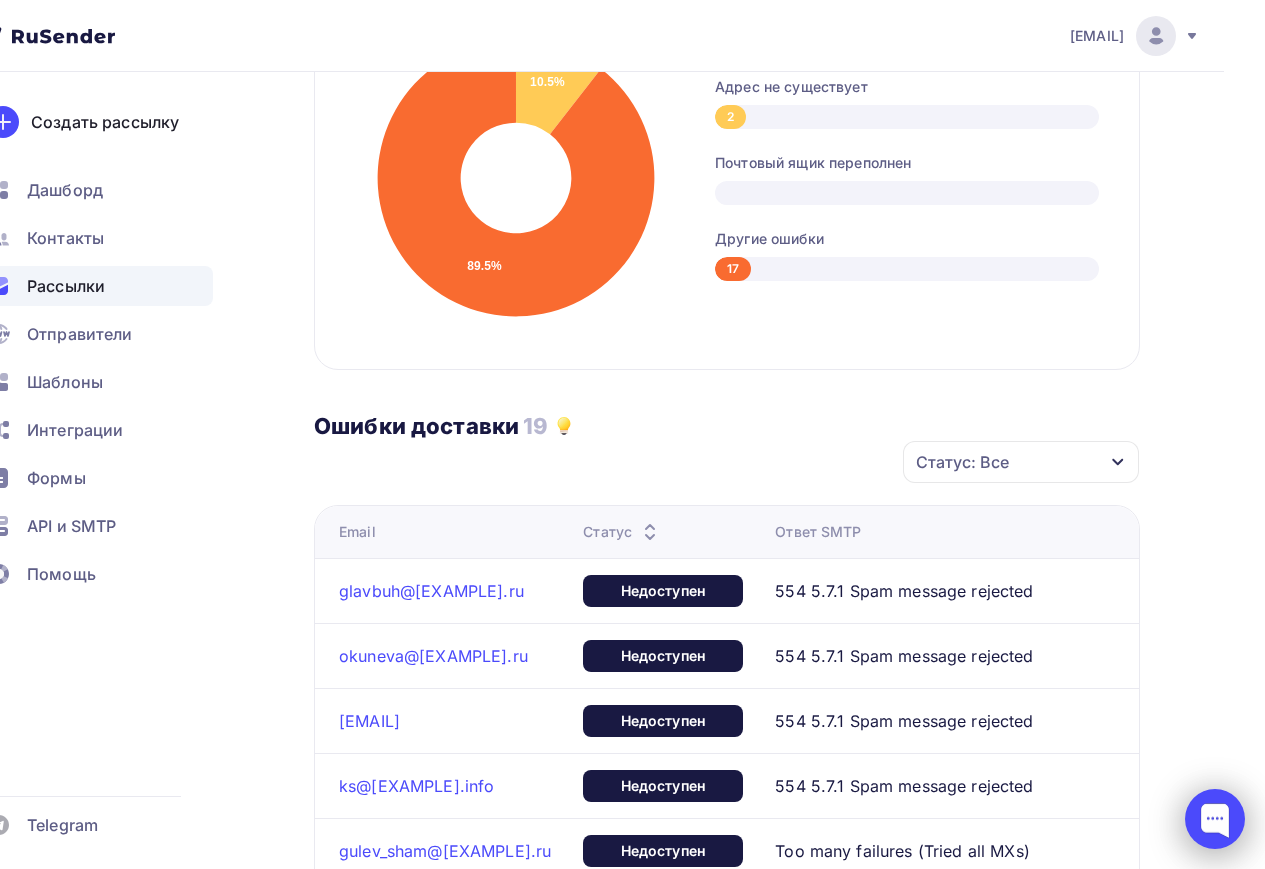 click at bounding box center (1215, 819) 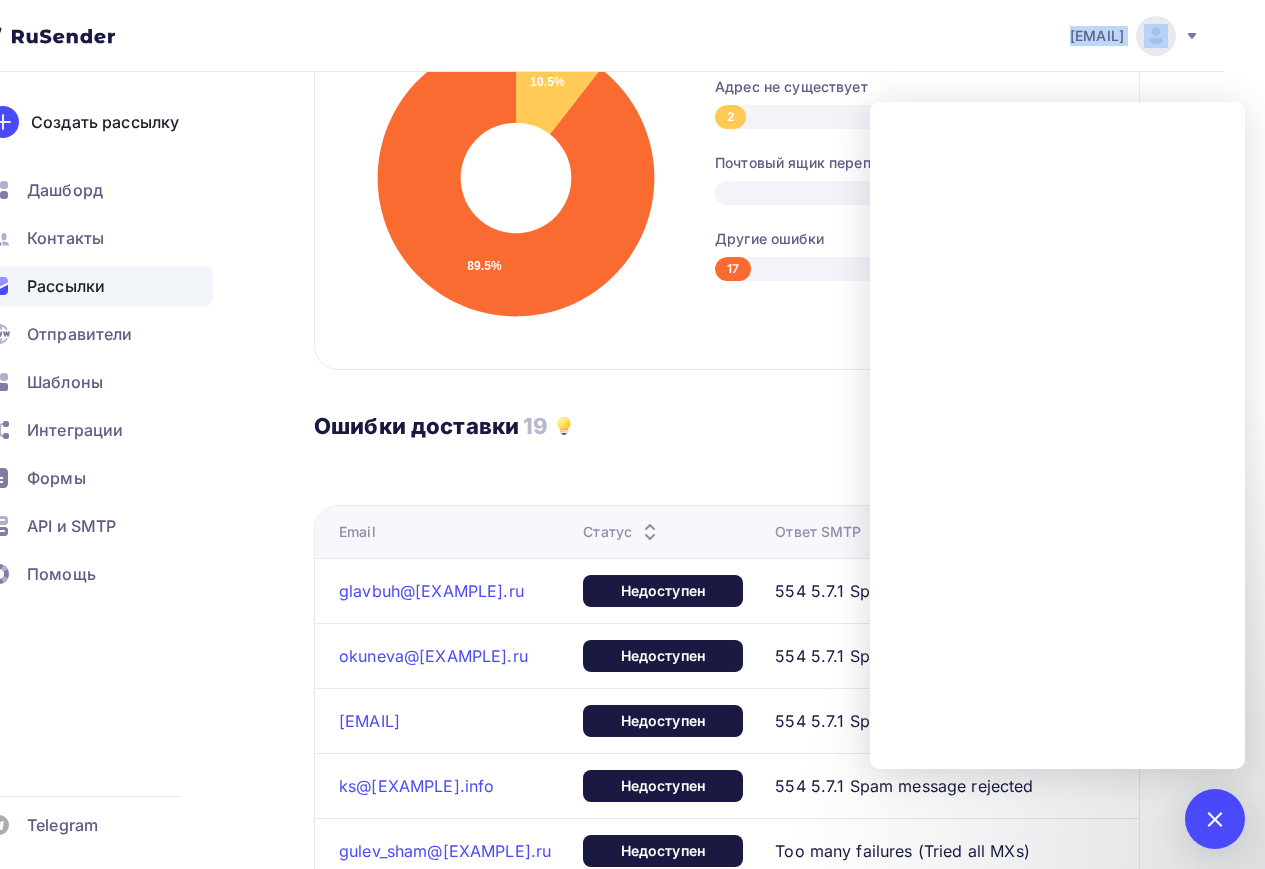 drag, startPoint x: 972, startPoint y: 31, endPoint x: 1142, endPoint y: 46, distance: 170.66048 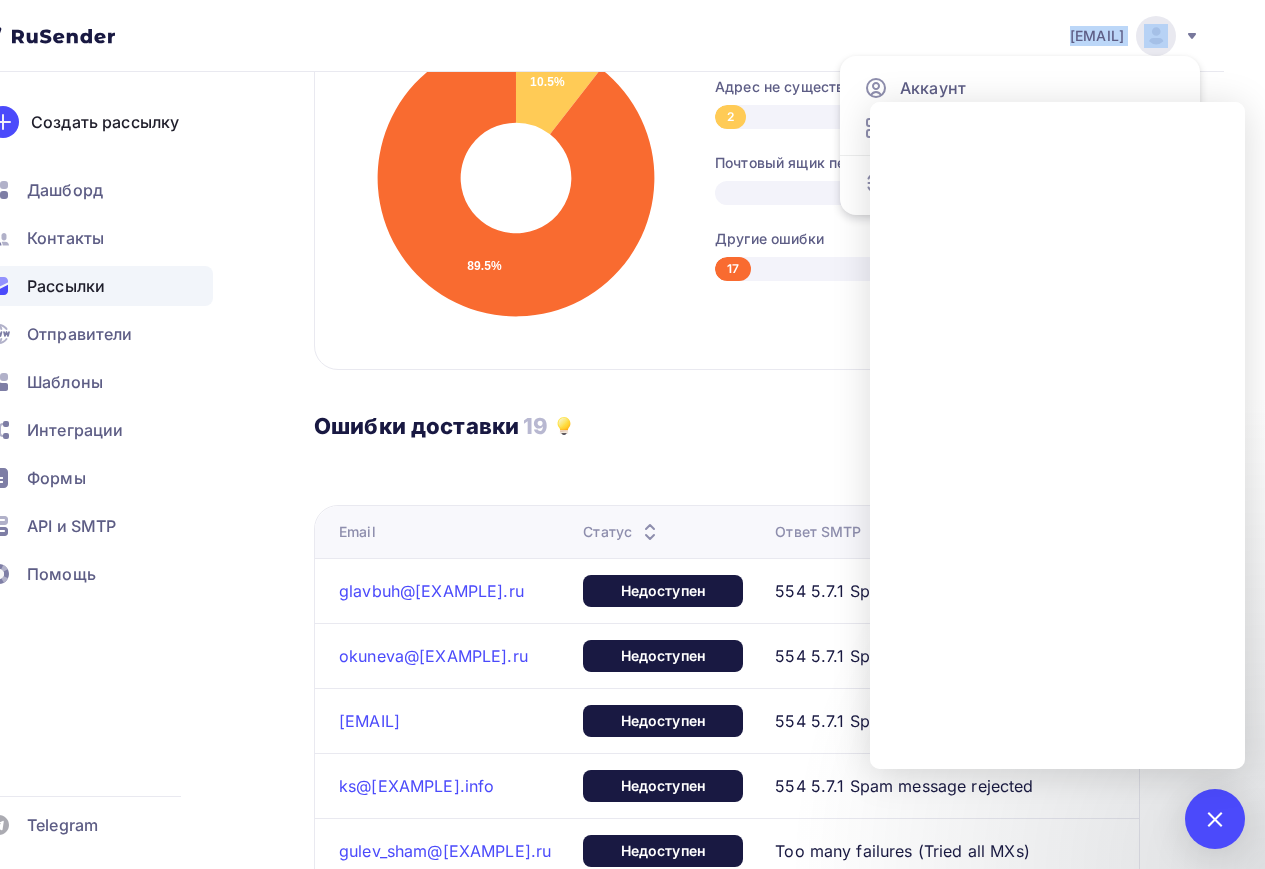 copy on "[EMAIL]" 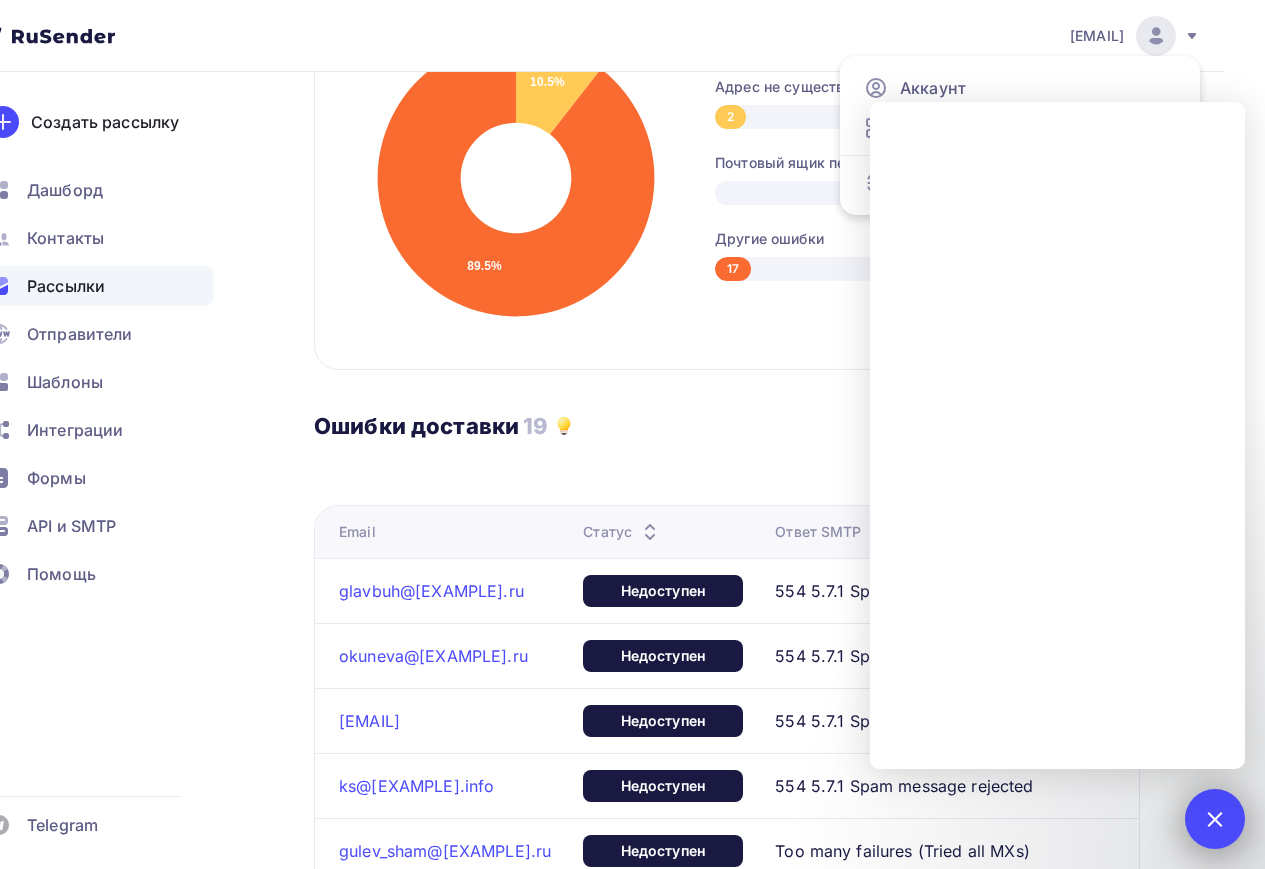 click at bounding box center (1215, 819) 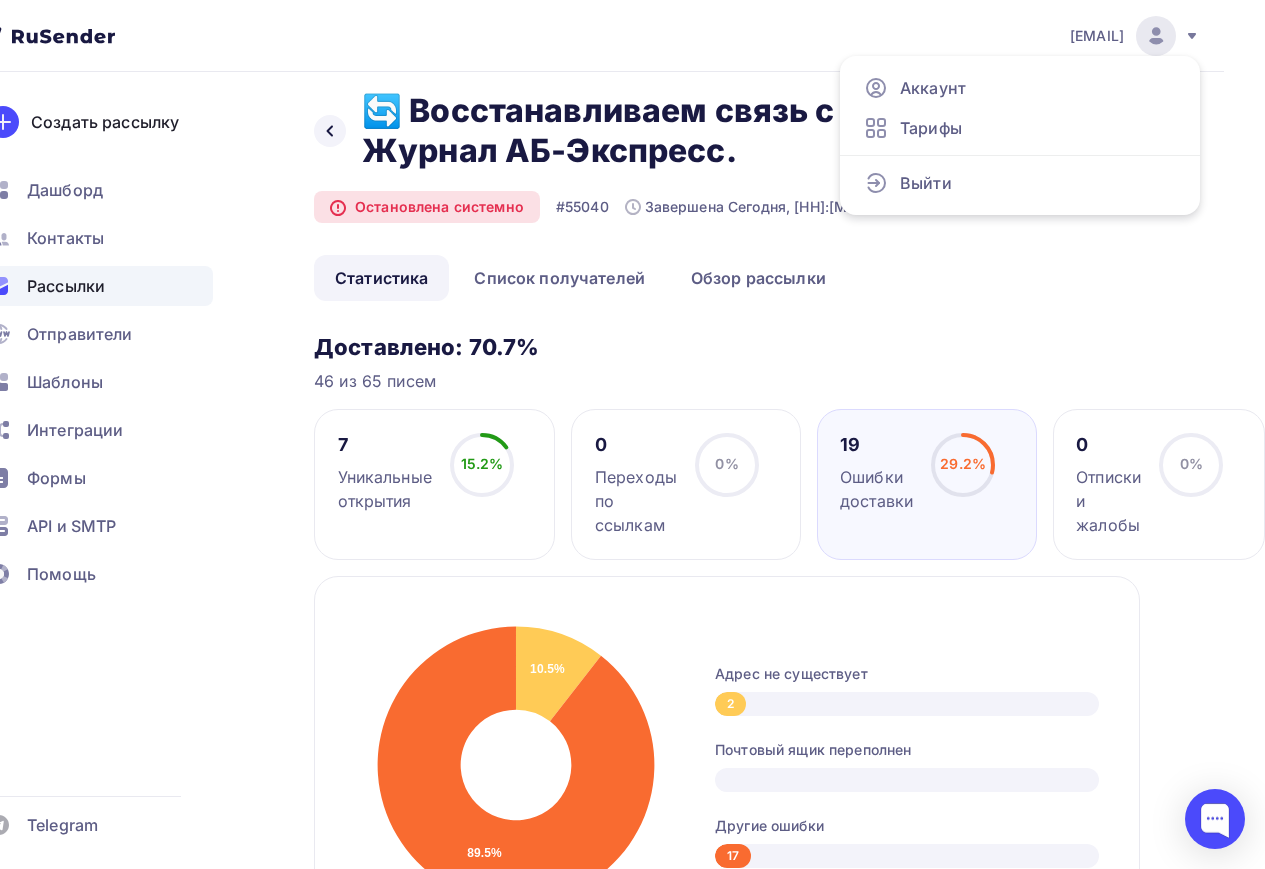 scroll, scrollTop: 0, scrollLeft: 43, axis: horizontal 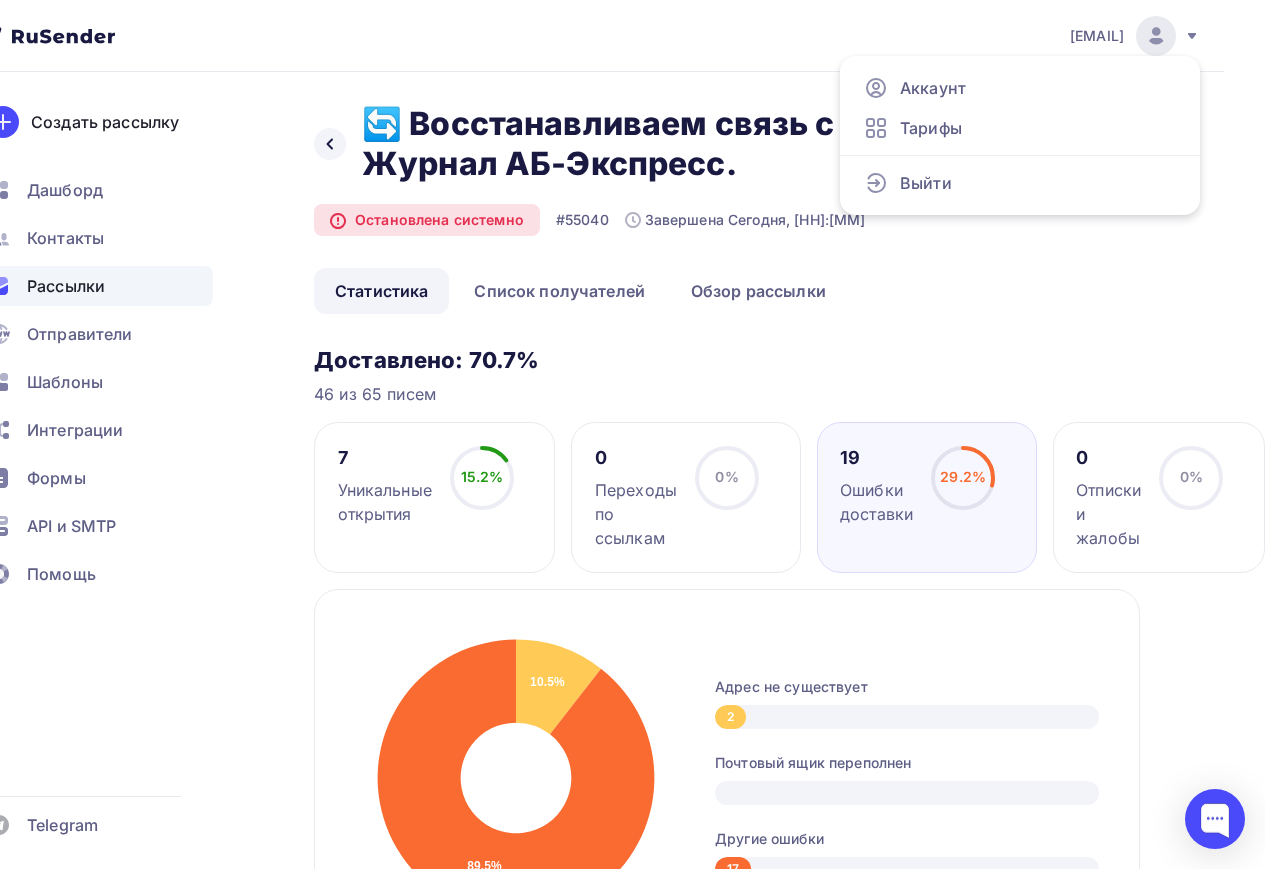 click on "🔄 Восстанавливаем связь с Вами Журнал АБ-Экспресс." at bounding box center [664, 144] 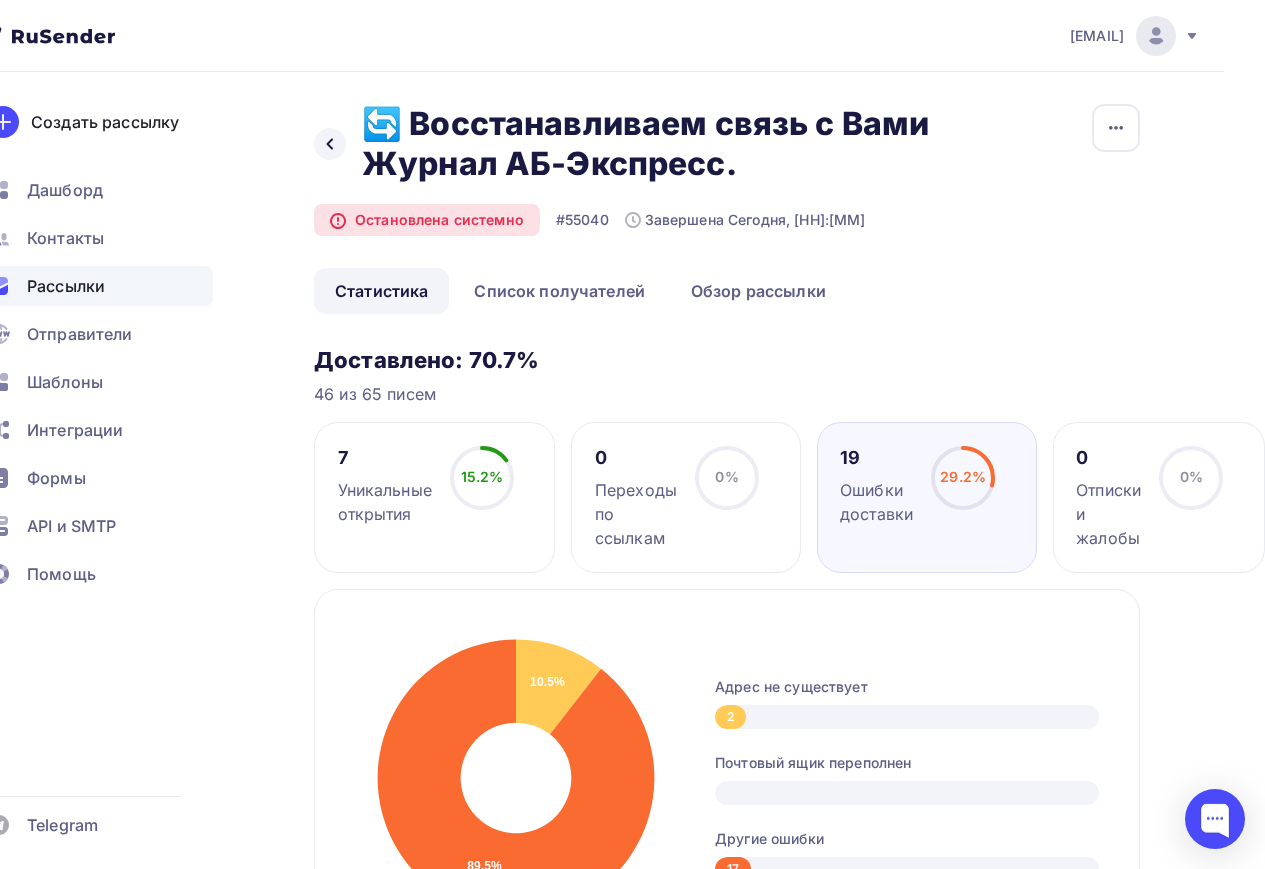 drag, startPoint x: 545, startPoint y: 219, endPoint x: 855, endPoint y: 268, distance: 313.8487 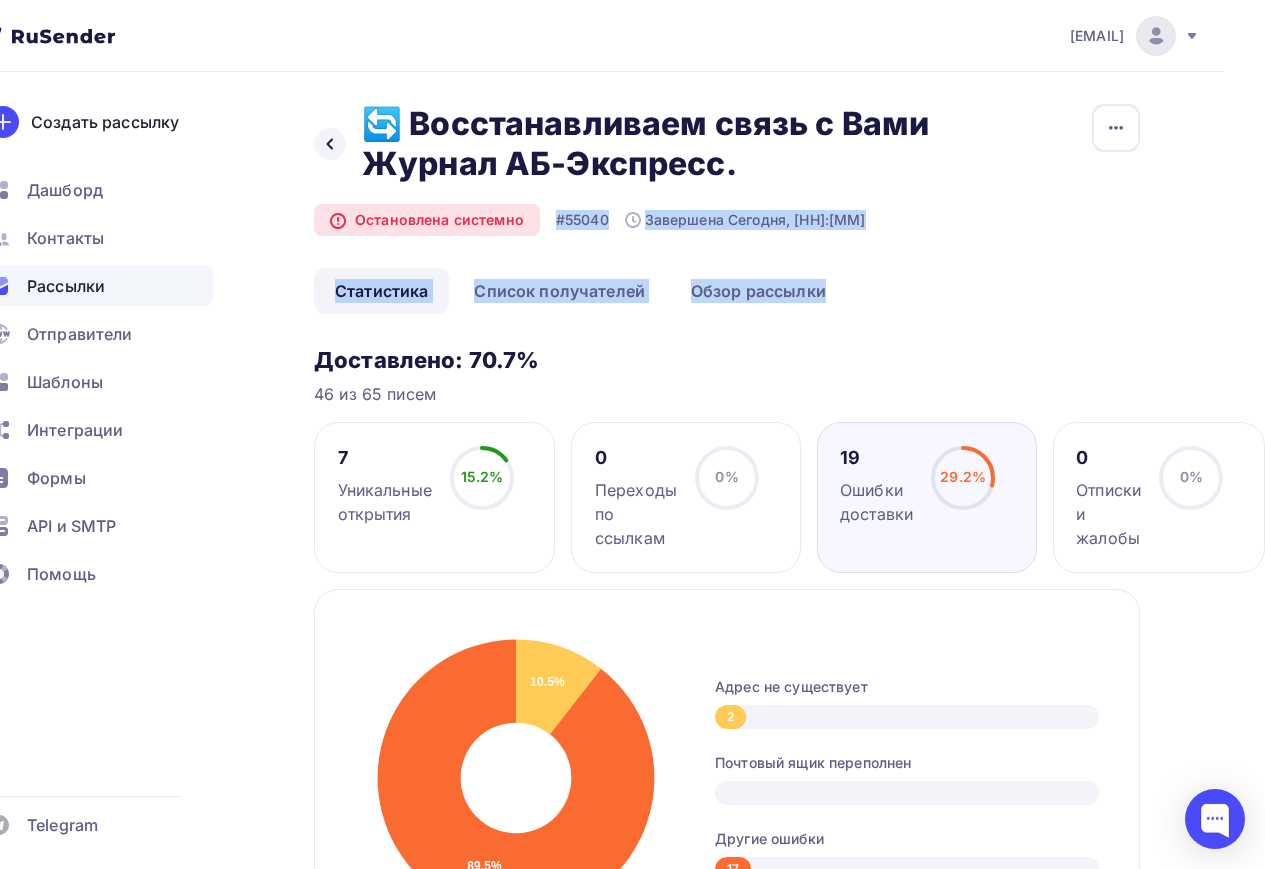 click on "Остановлена системно
#55040
Завершена
Сегодня, [HH]:[MM]" at bounding box center (590, 220) 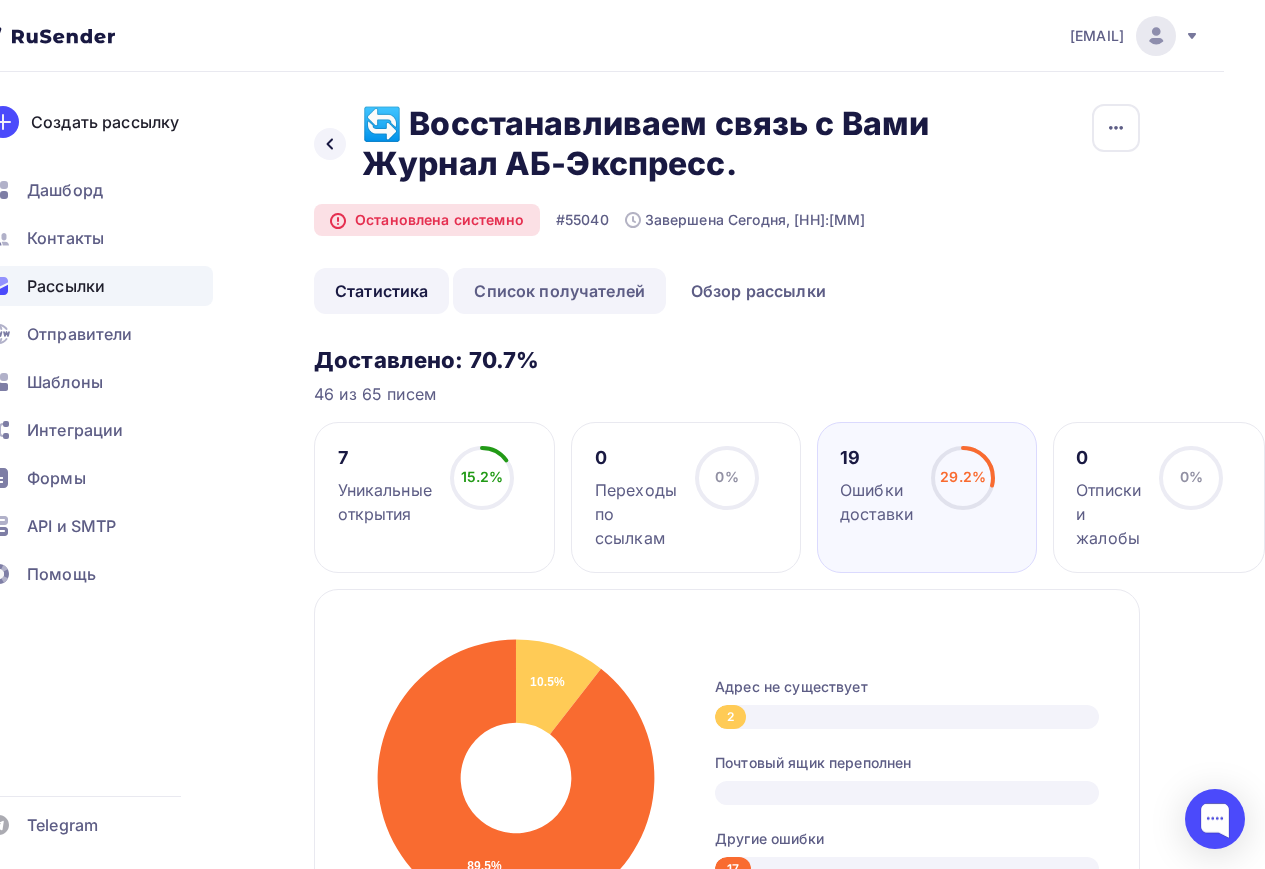 click on "Список получателей" at bounding box center [559, 291] 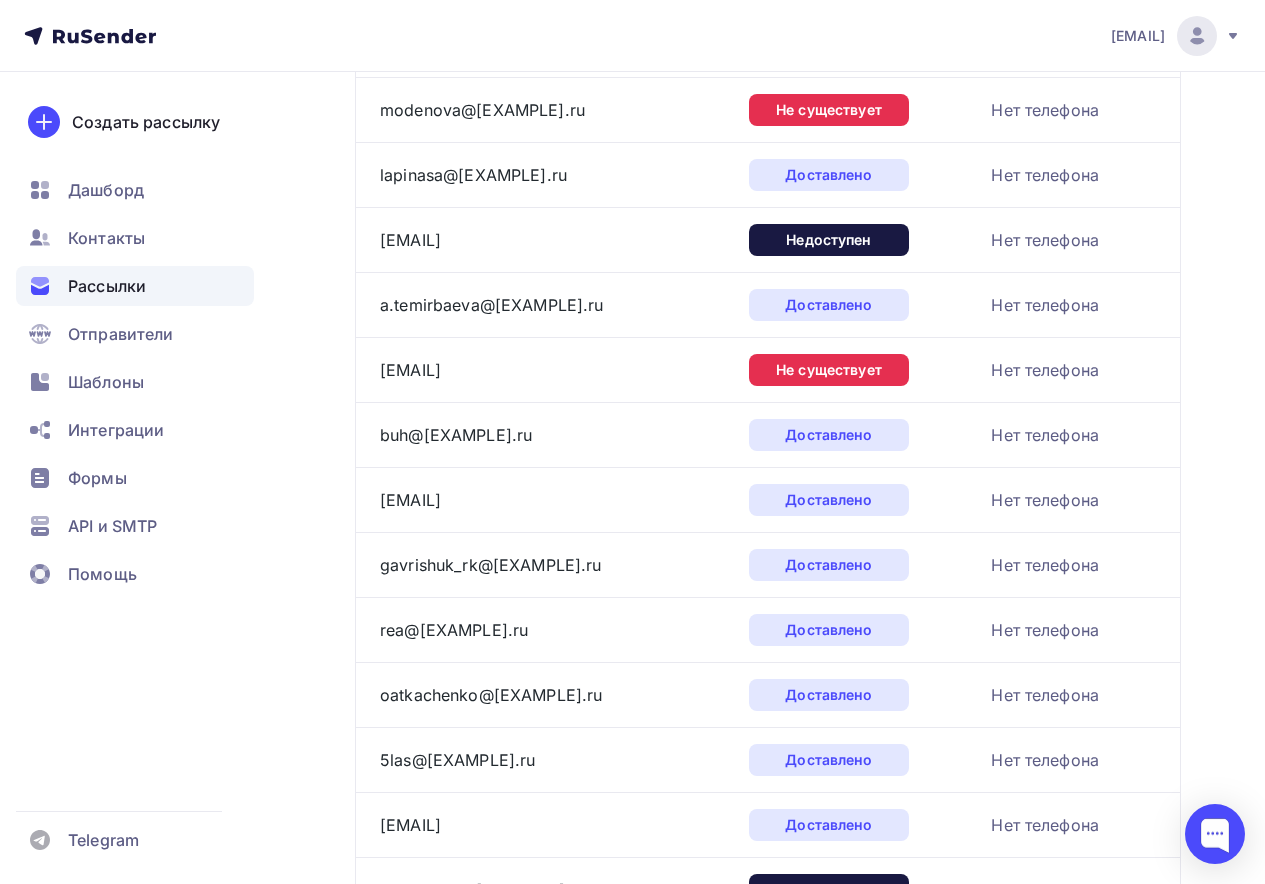 scroll, scrollTop: 1300, scrollLeft: 0, axis: vertical 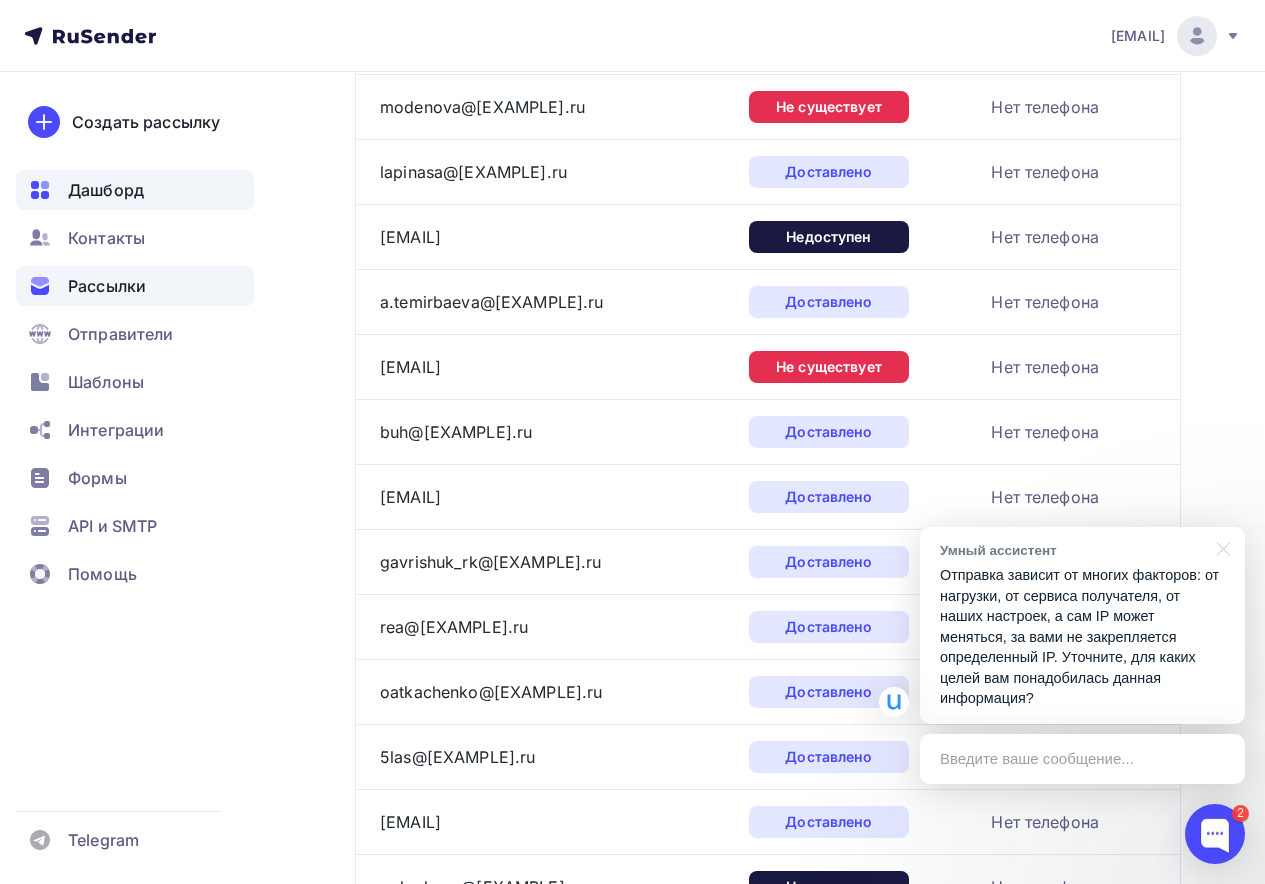 click on "Дашборд" at bounding box center [106, 190] 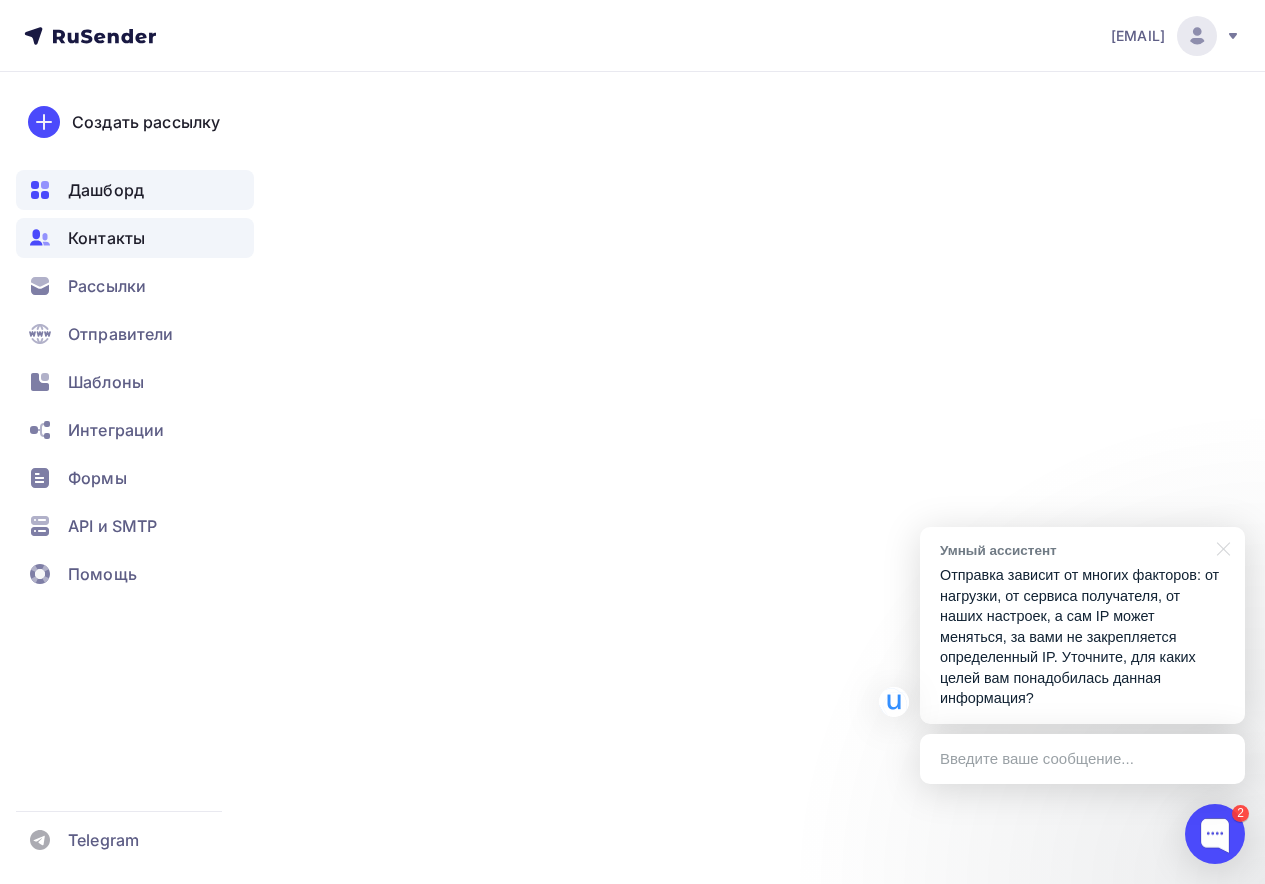 click on "Контакты" at bounding box center [135, 238] 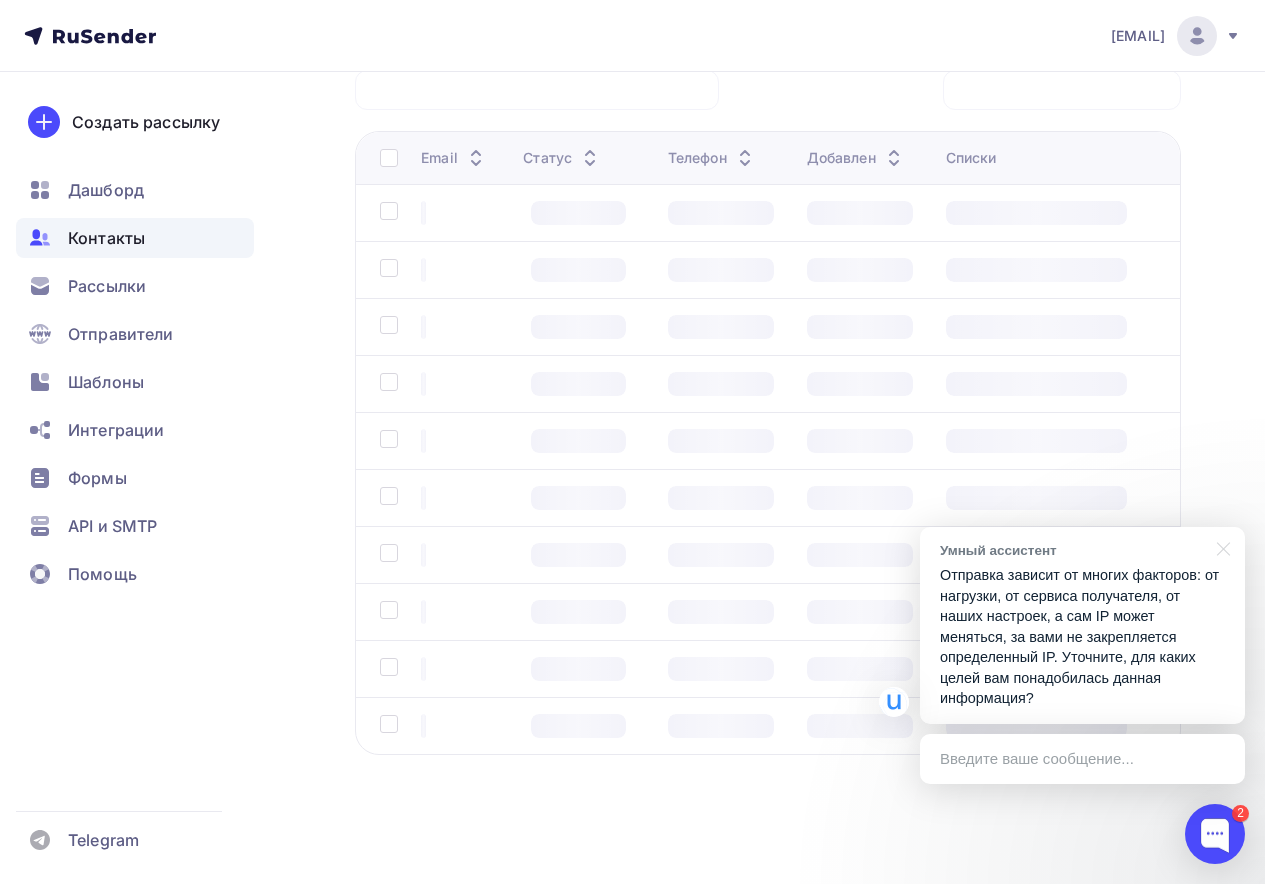 scroll, scrollTop: 0, scrollLeft: 0, axis: both 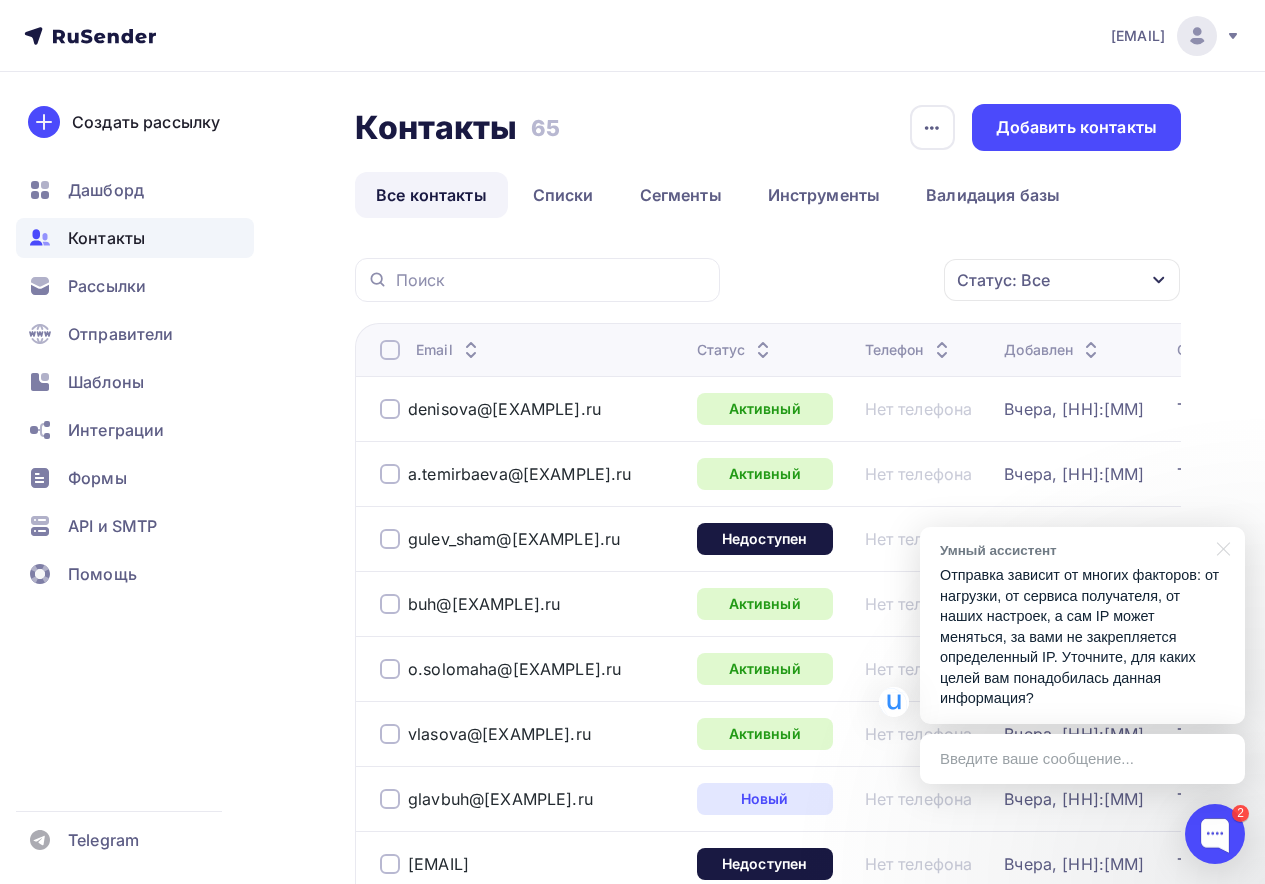 click on "Введите ваше сообщение..." at bounding box center [1082, 759] 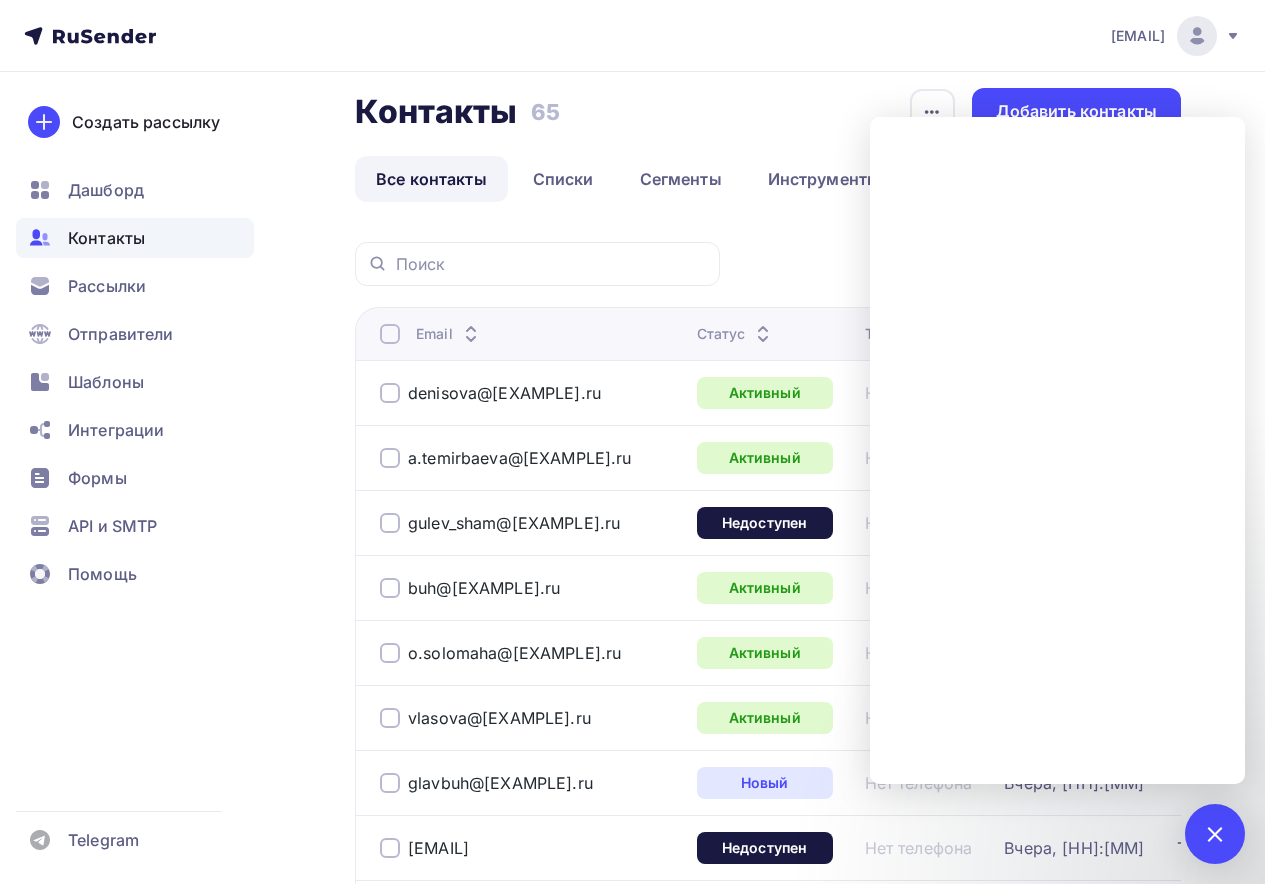 scroll, scrollTop: 0, scrollLeft: 0, axis: both 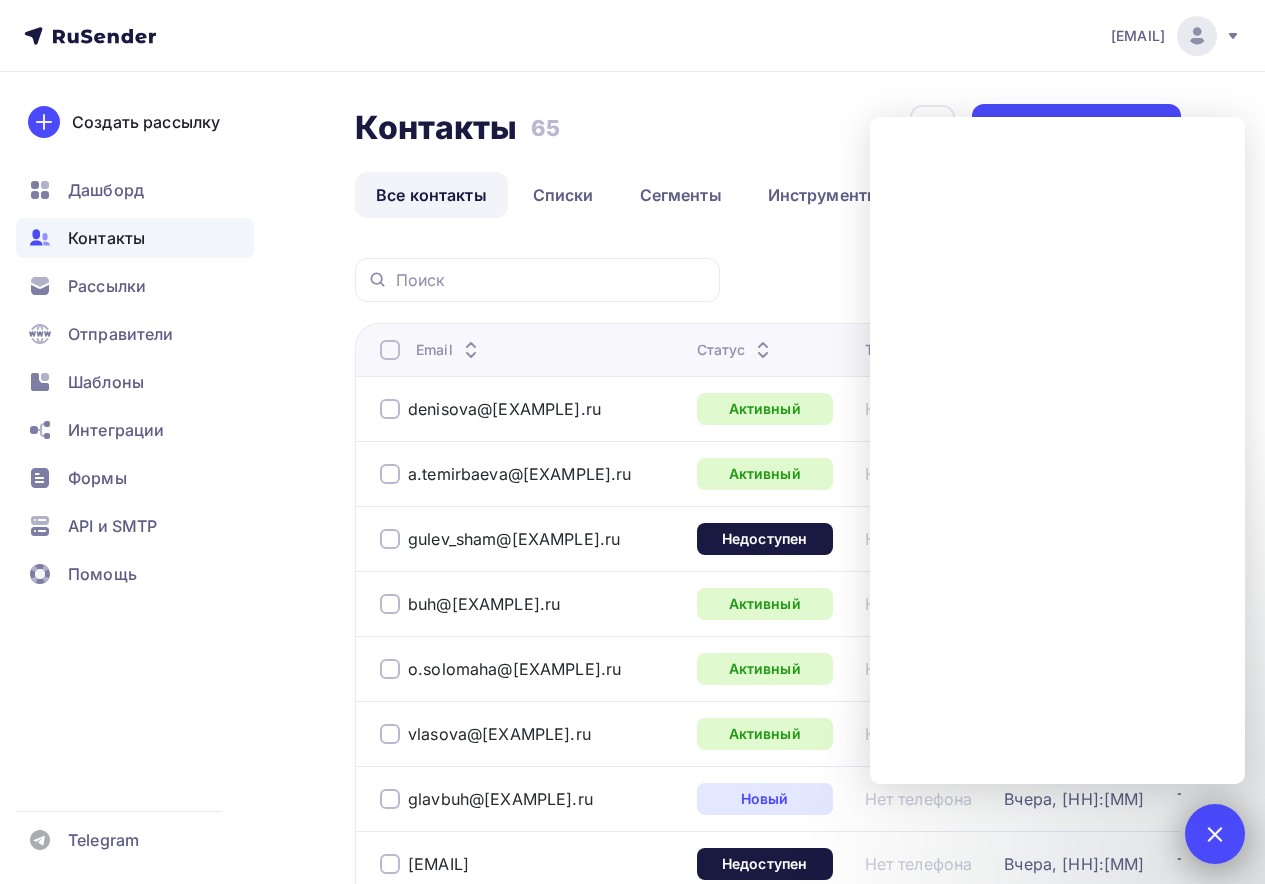 click on "2" at bounding box center (1215, 834) 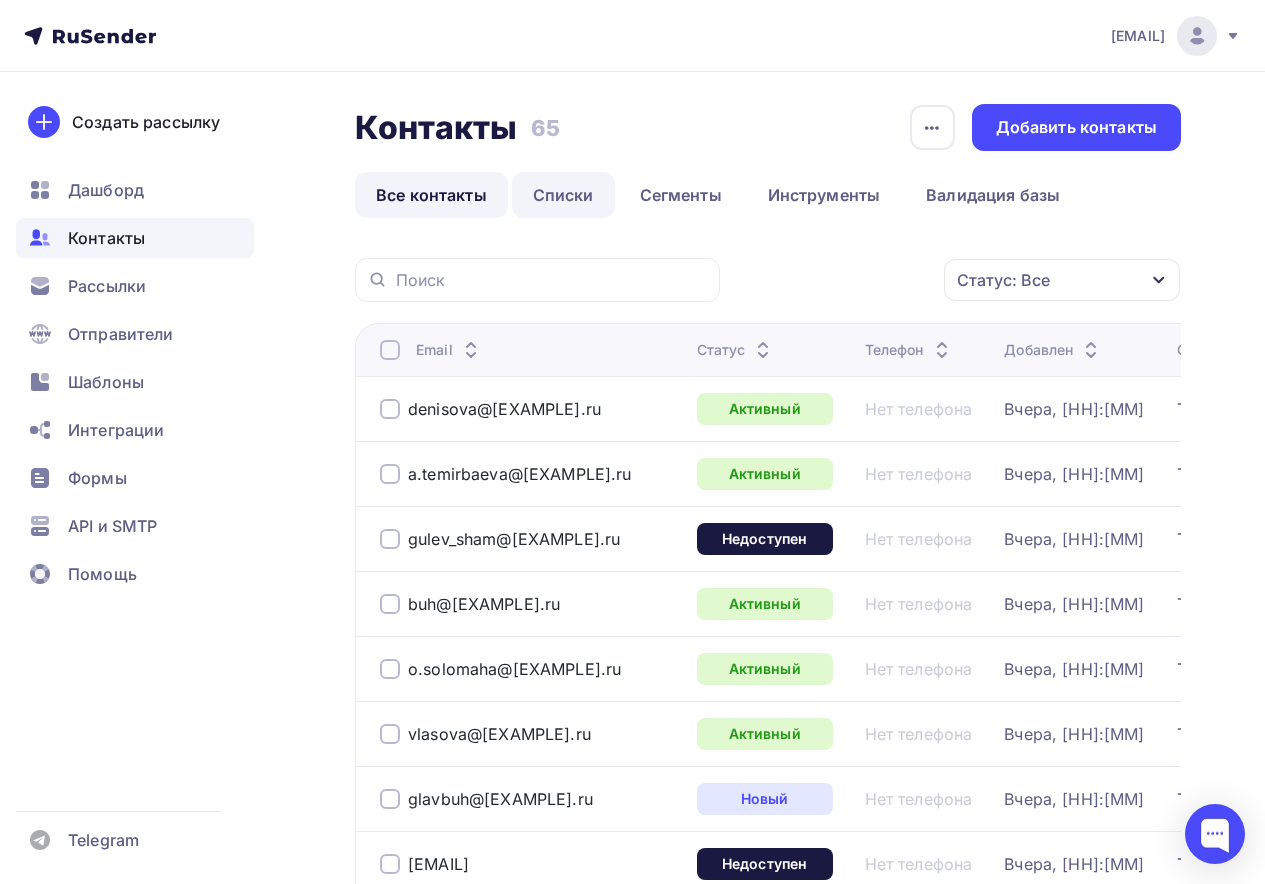 click on "Списки" at bounding box center (563, 195) 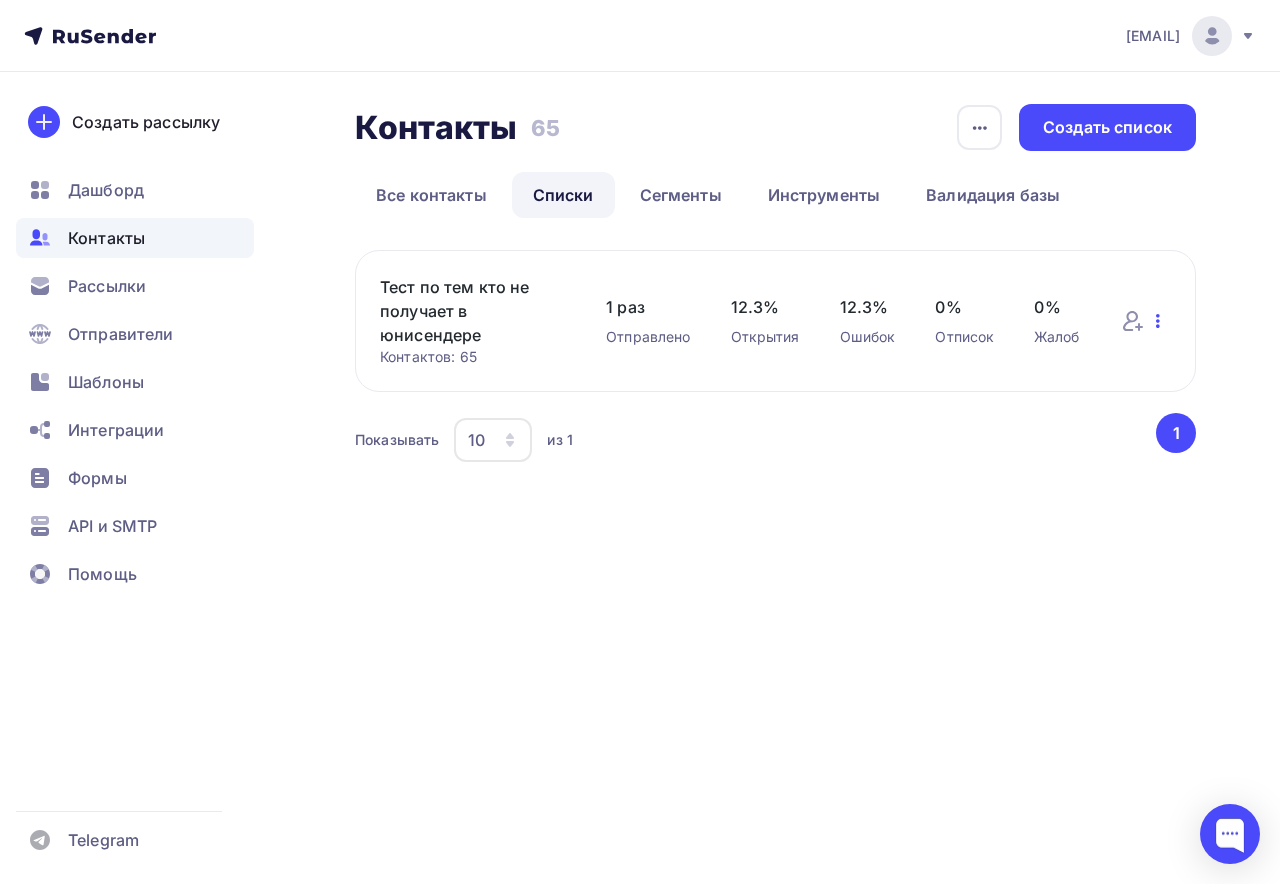 click 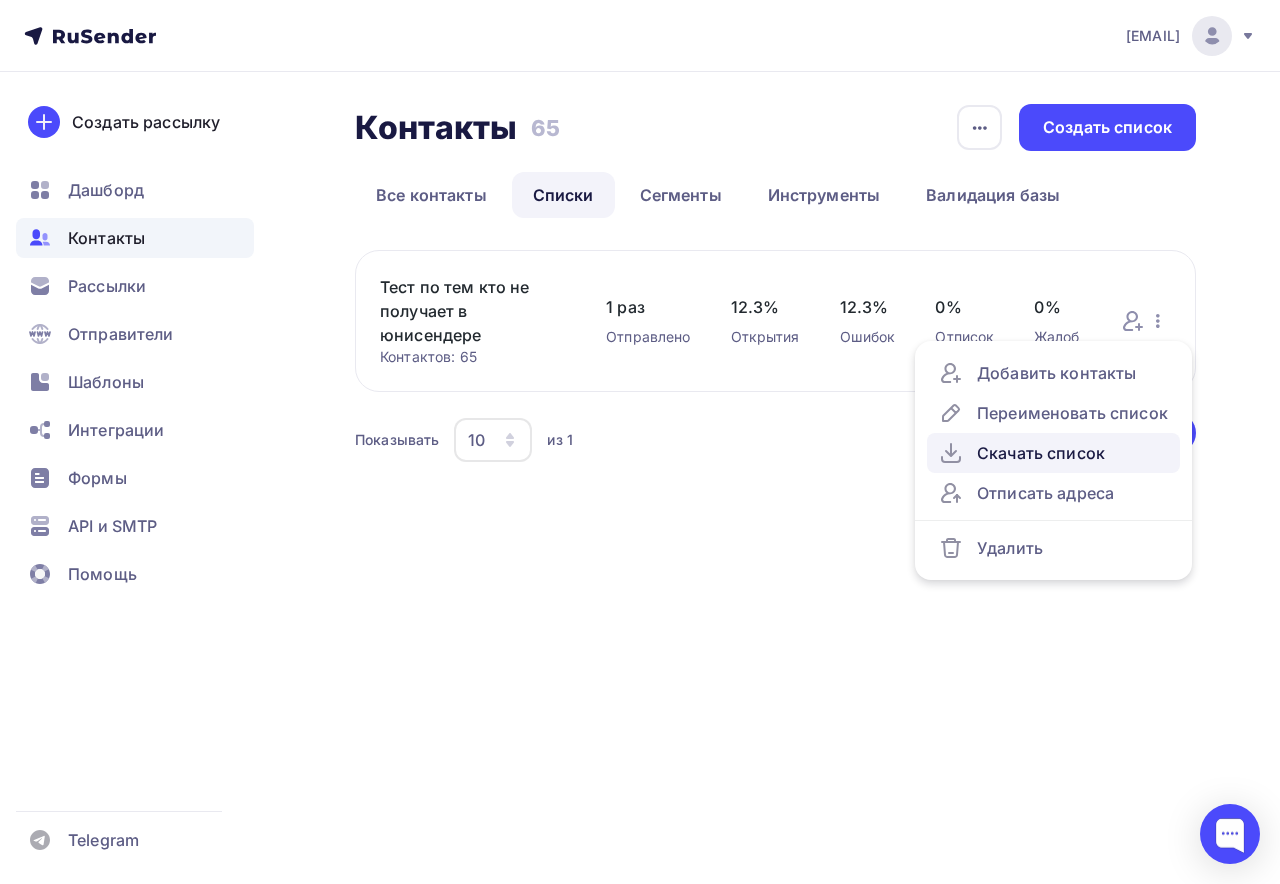 click on "Скачать список" at bounding box center (1053, 453) 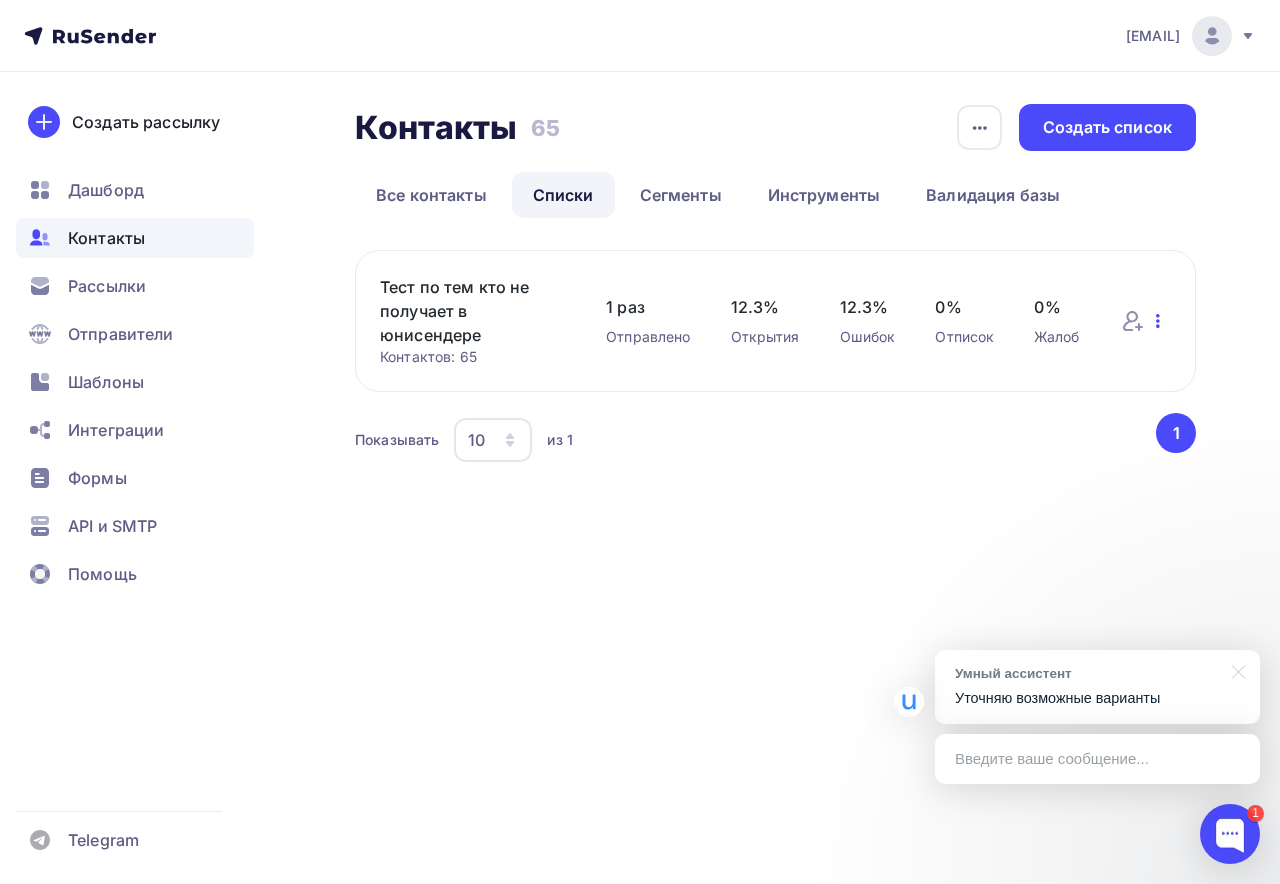 click 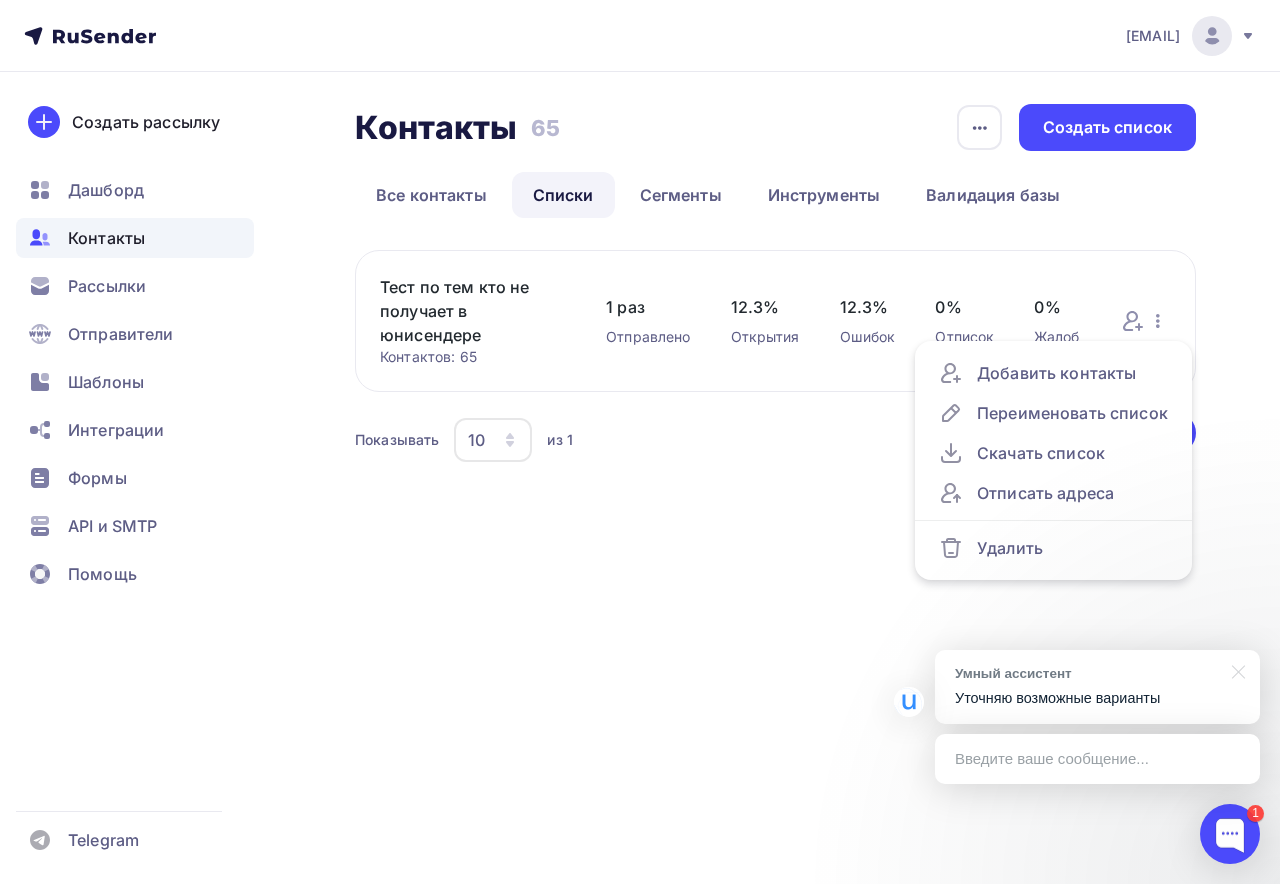 click on "Контакты   Контакты
65
65
История импорта
Создать список
Все контакты
Списки
Сегменты
Инструменты
Валидация базы
Все контакты
Списки
Сегменты
Инструменты
Валидация базы
Тест по тем кто не получает в юнисендере
Контактов: 65
Добавить контакты
Переименовать список
Скачать список" at bounding box center [640, 309] 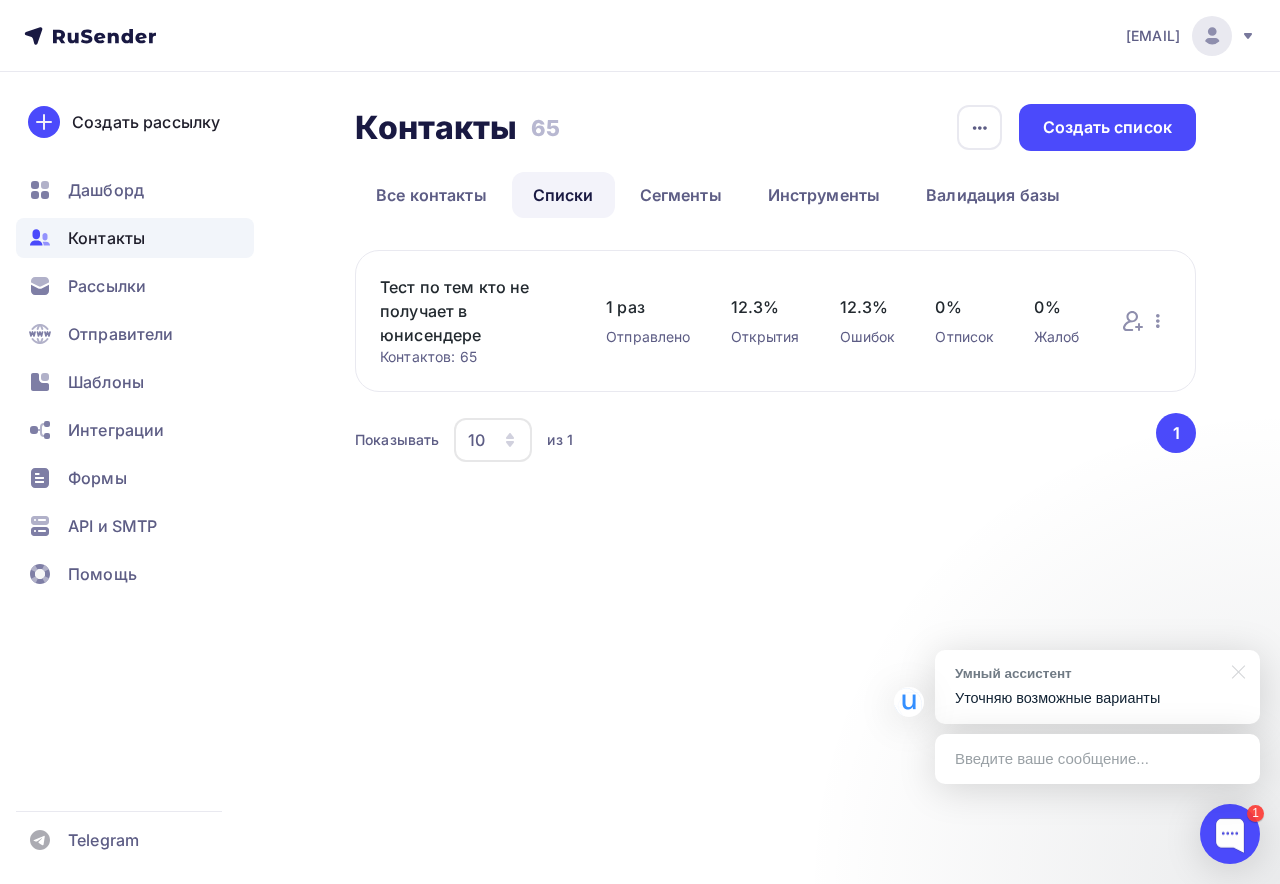 click on "Контактов: 65" at bounding box center [473, 357] 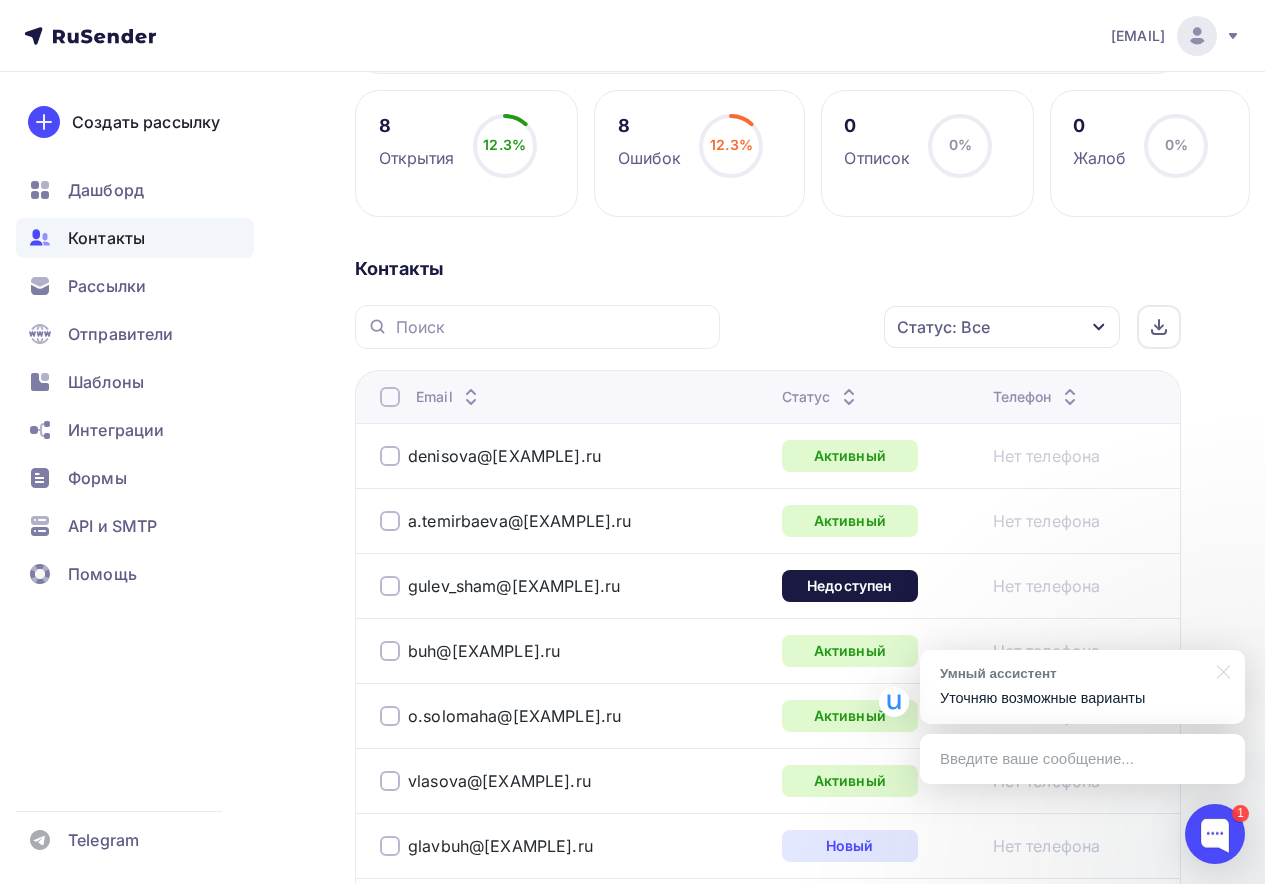 scroll, scrollTop: 300, scrollLeft: 0, axis: vertical 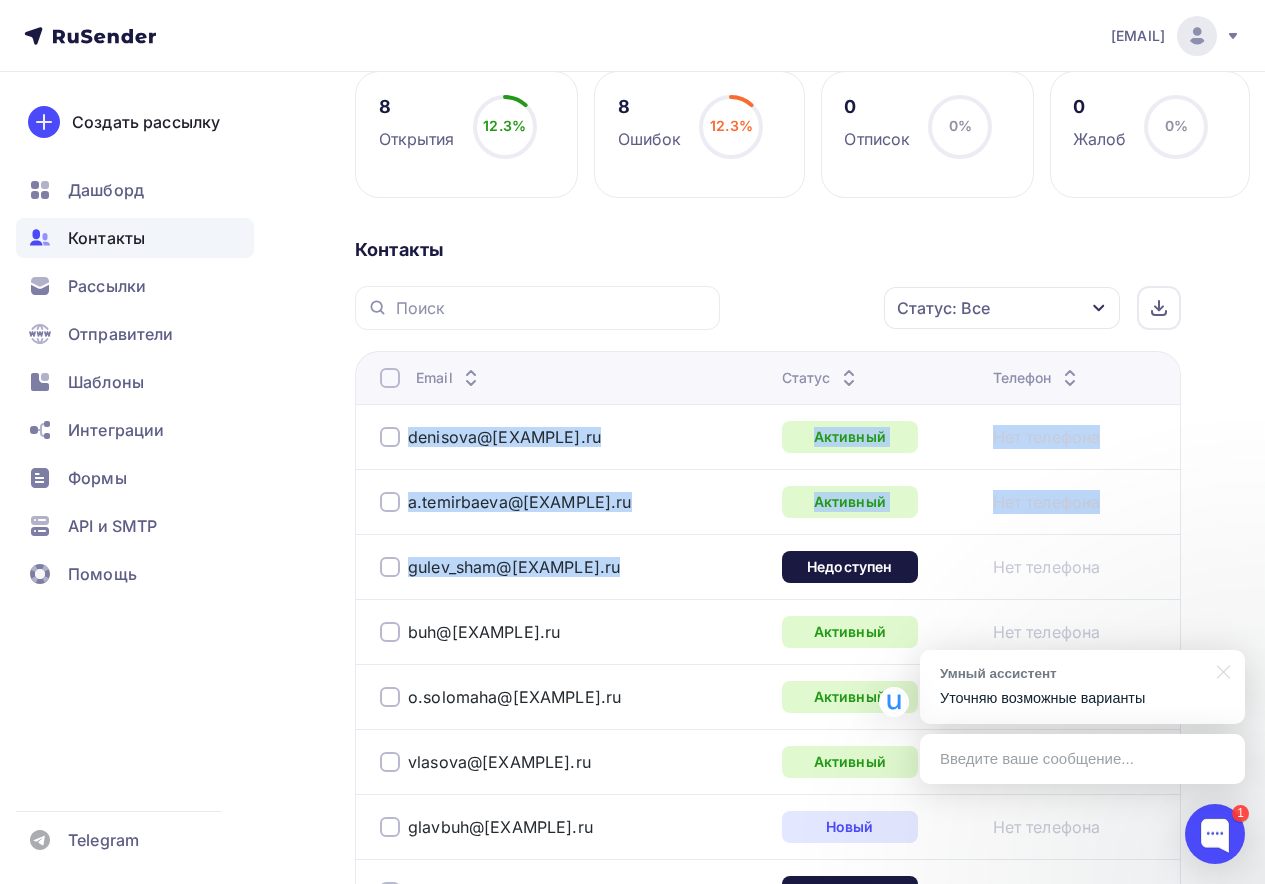 drag, startPoint x: 395, startPoint y: 442, endPoint x: 726, endPoint y: 597, distance: 365.49417 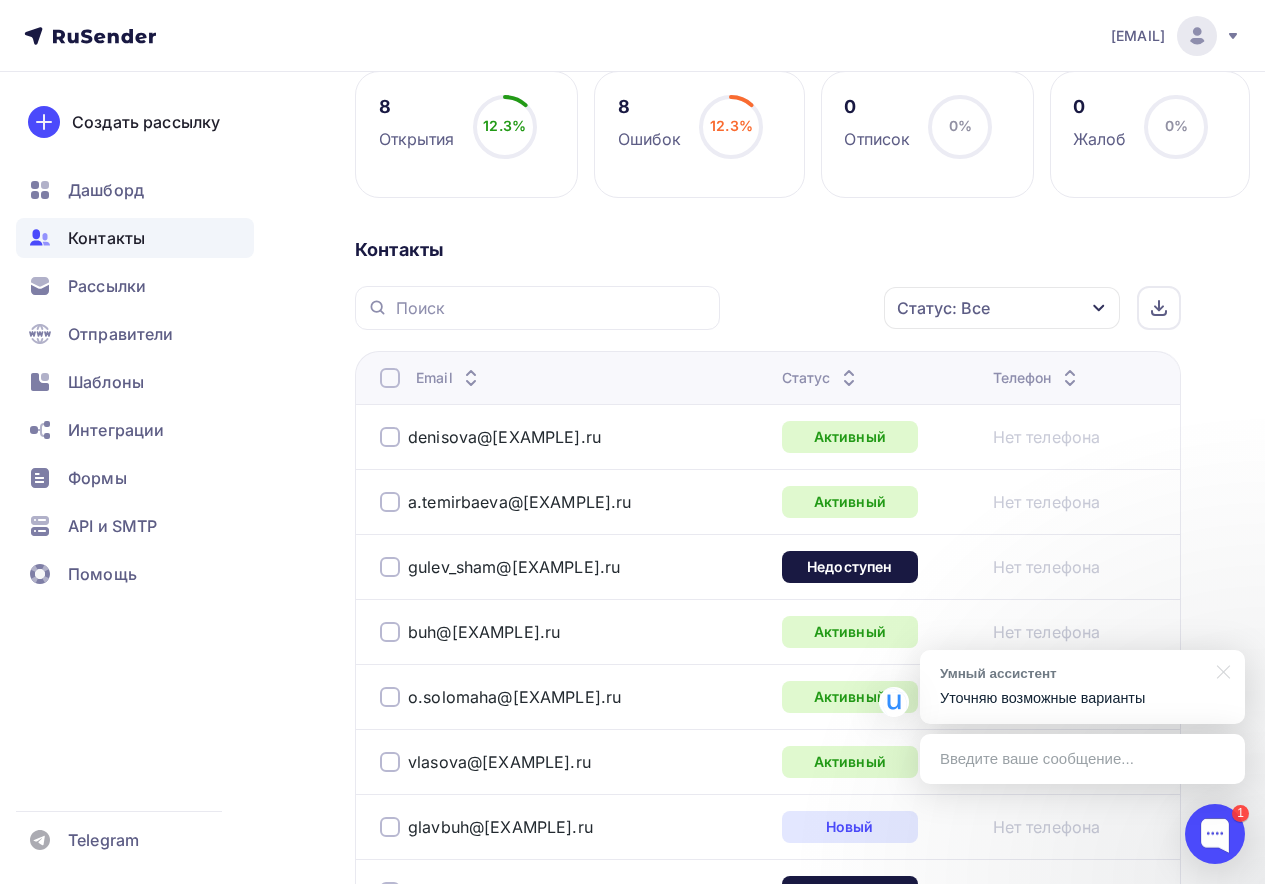 click on "Контакты
Статус: Все
Статус
Новый
Активный
Не существует
Переполнен
Недоступен
Отписан
Отписан вручную
Жалоба
Отменить       Применить
Email
Статус
Телефон
[EMAIL]
Активный
Нет телефона
[EMAIL]" at bounding box center (768, 2008) 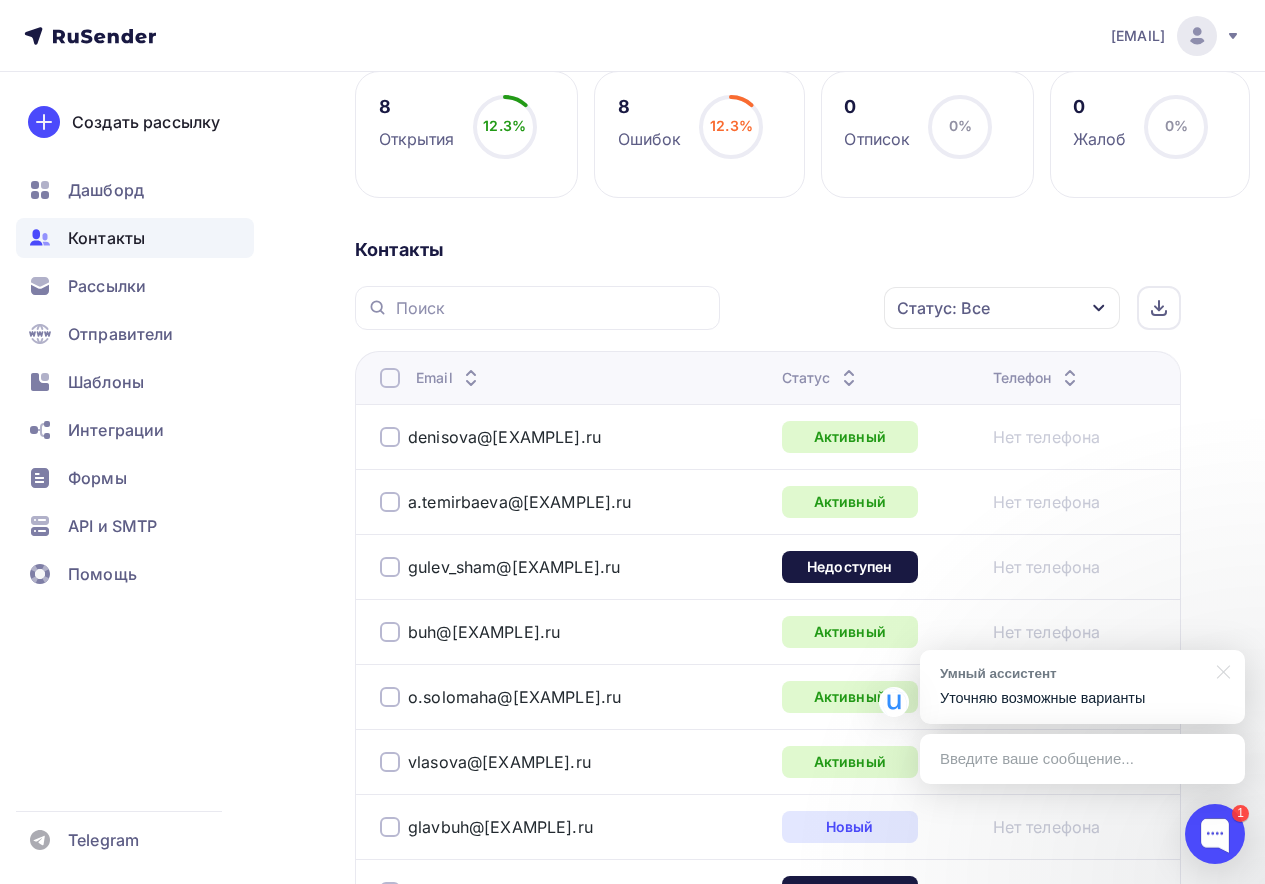 click on "Статус: Все" at bounding box center [1002, 308] 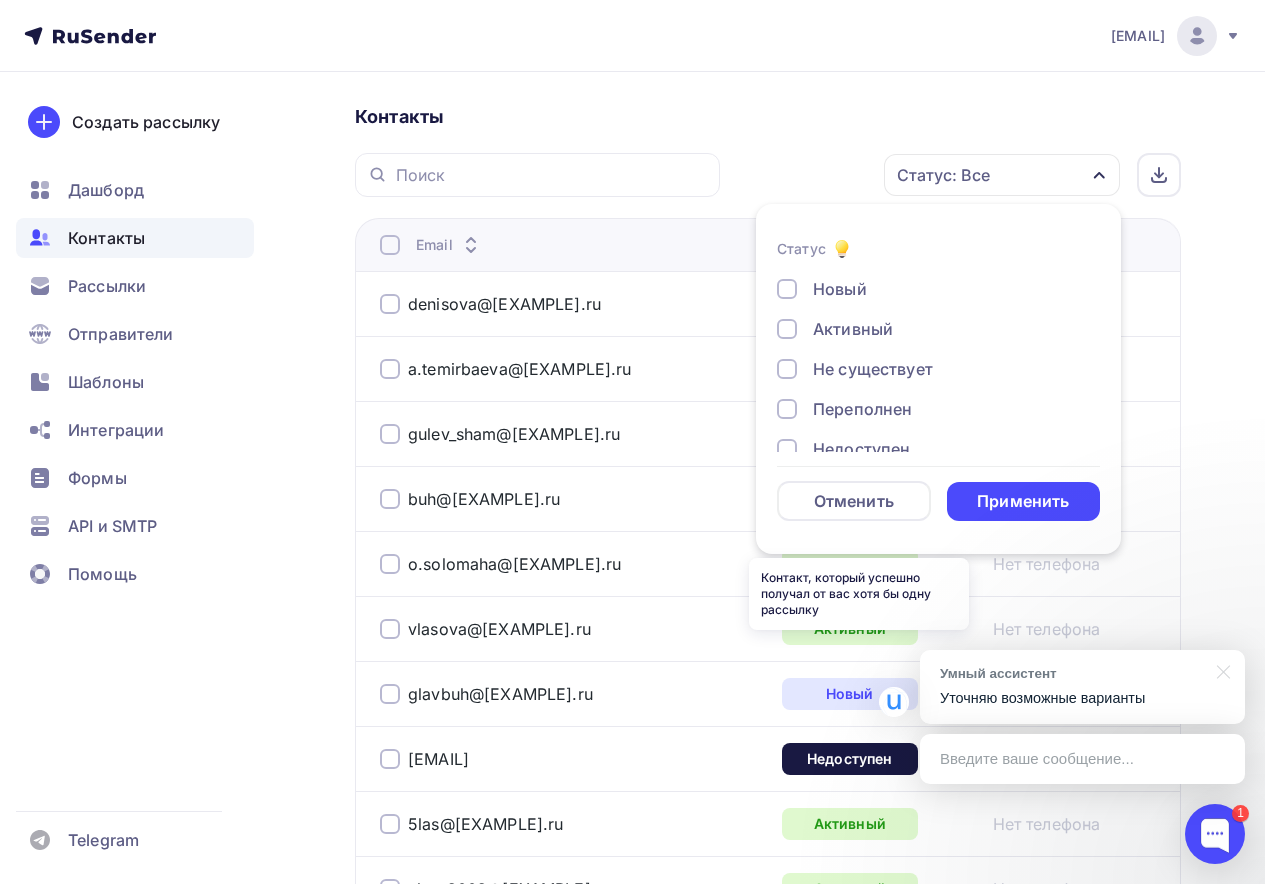 scroll, scrollTop: 400, scrollLeft: 0, axis: vertical 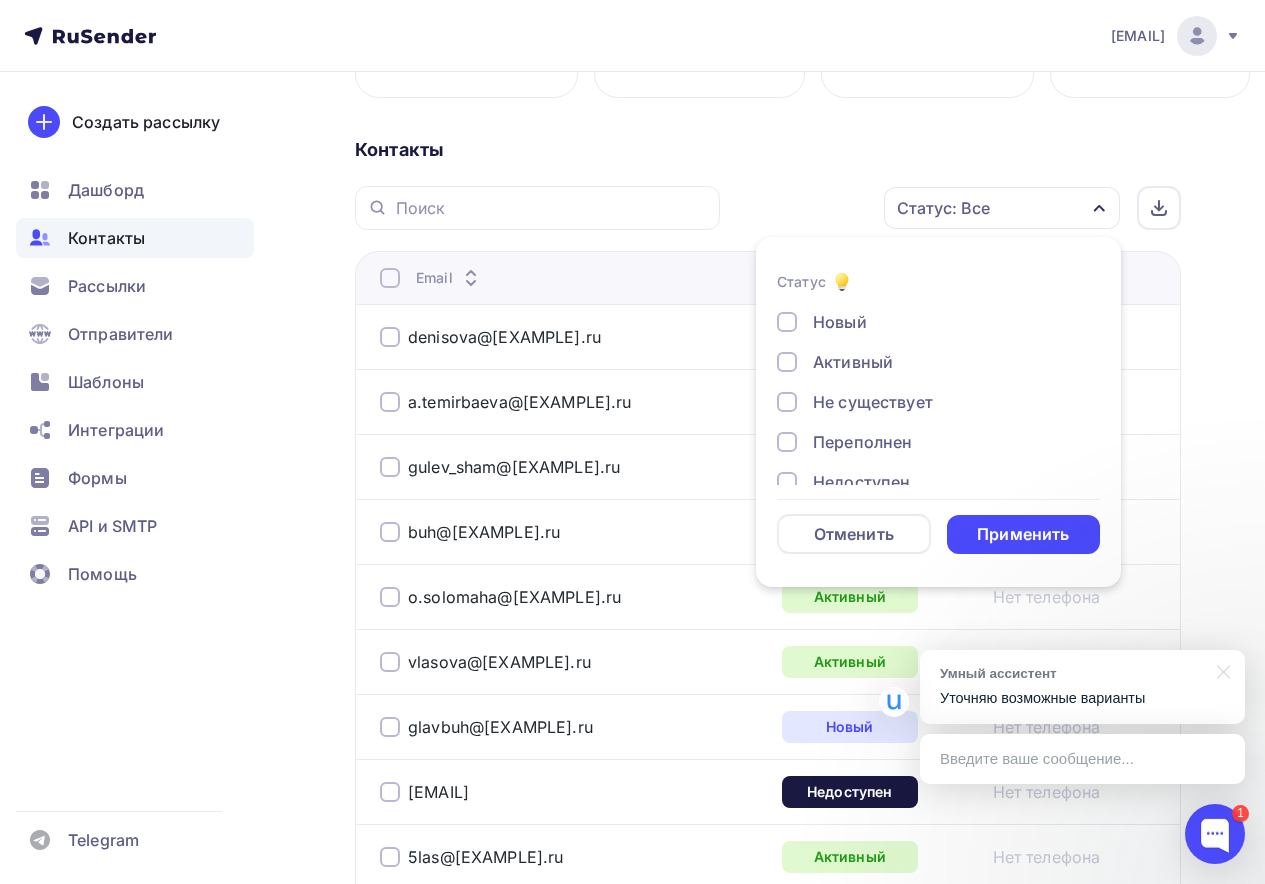 click on "Email Статус Телефон denisova@[EXAMPLE].ru" at bounding box center [768, 1825] 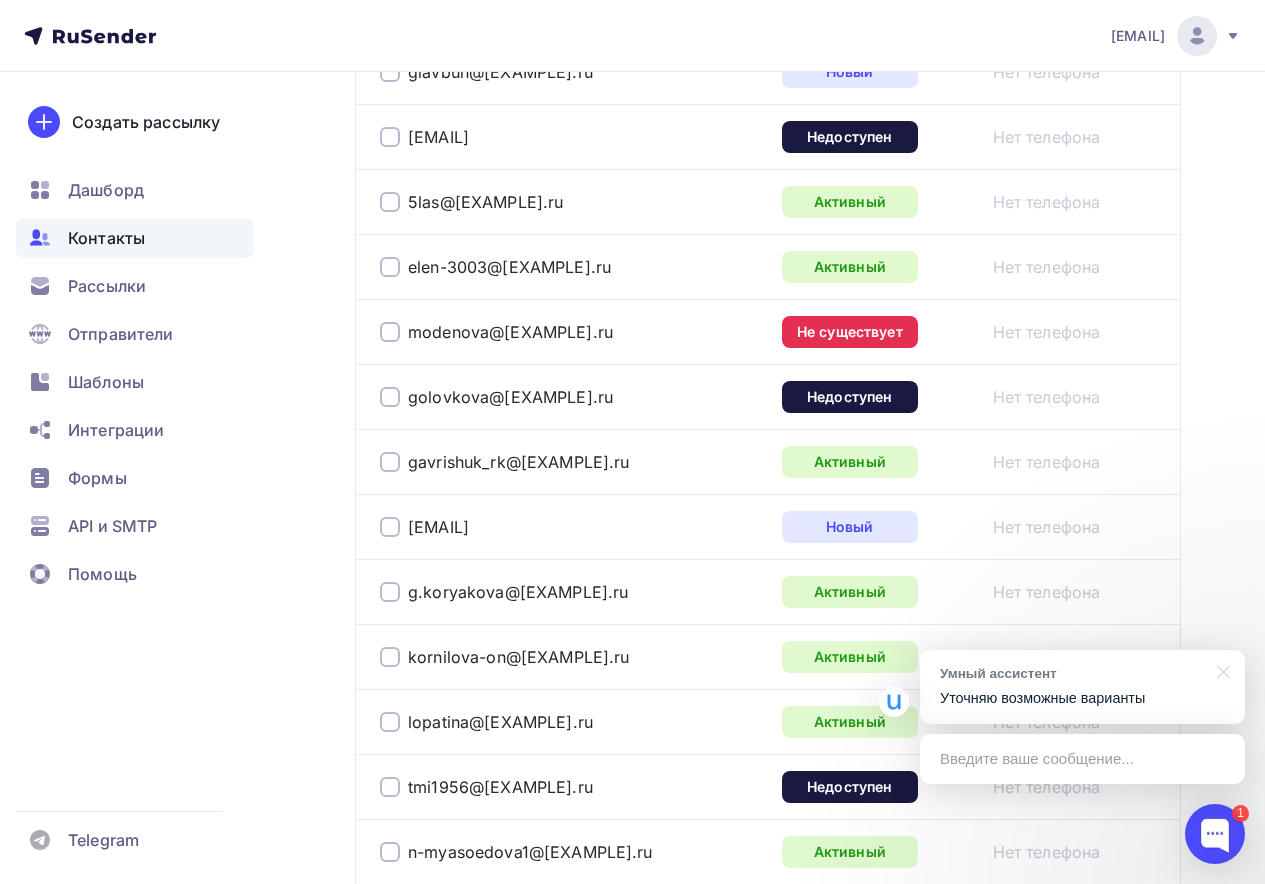 scroll, scrollTop: 1089, scrollLeft: 0, axis: vertical 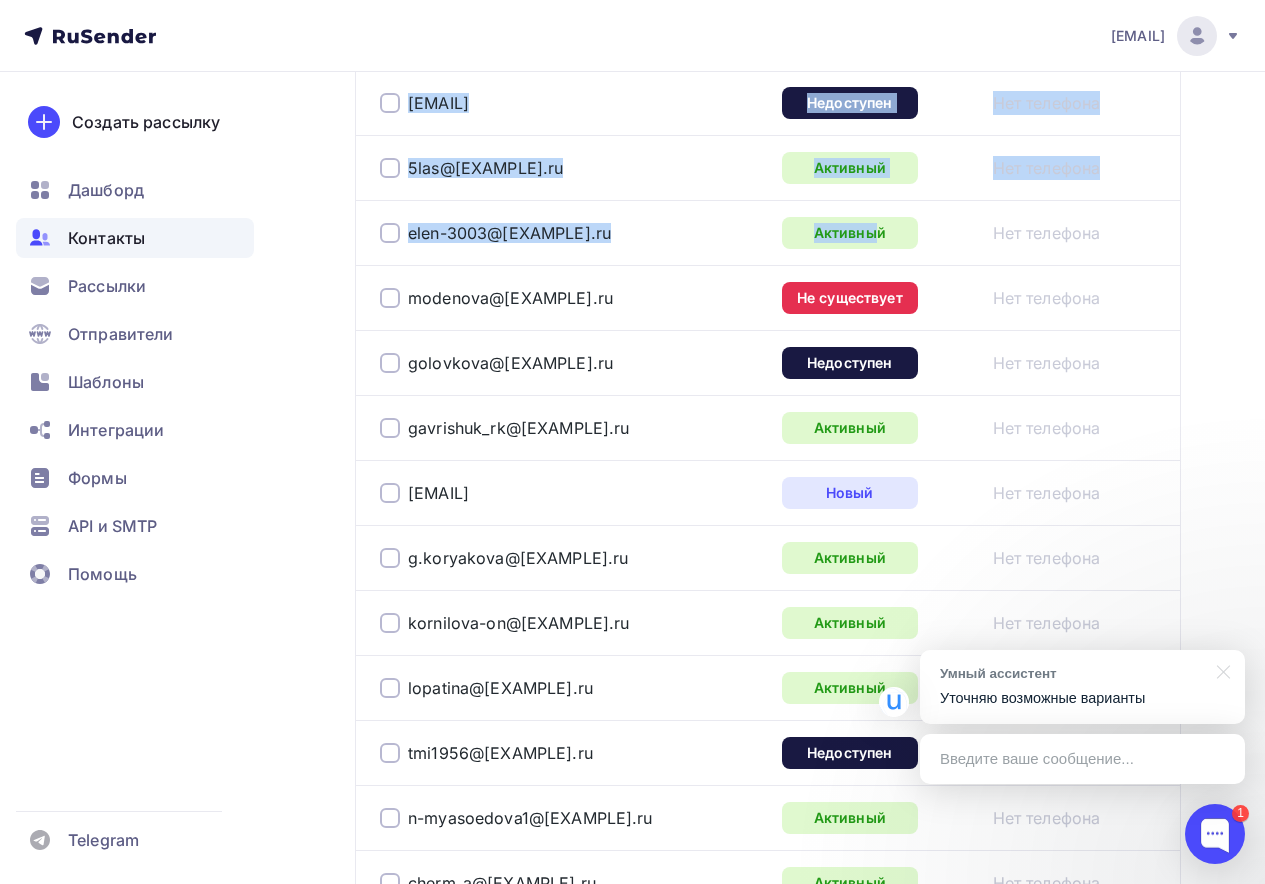 drag, startPoint x: 398, startPoint y: 341, endPoint x: 833, endPoint y: 271, distance: 440.5962 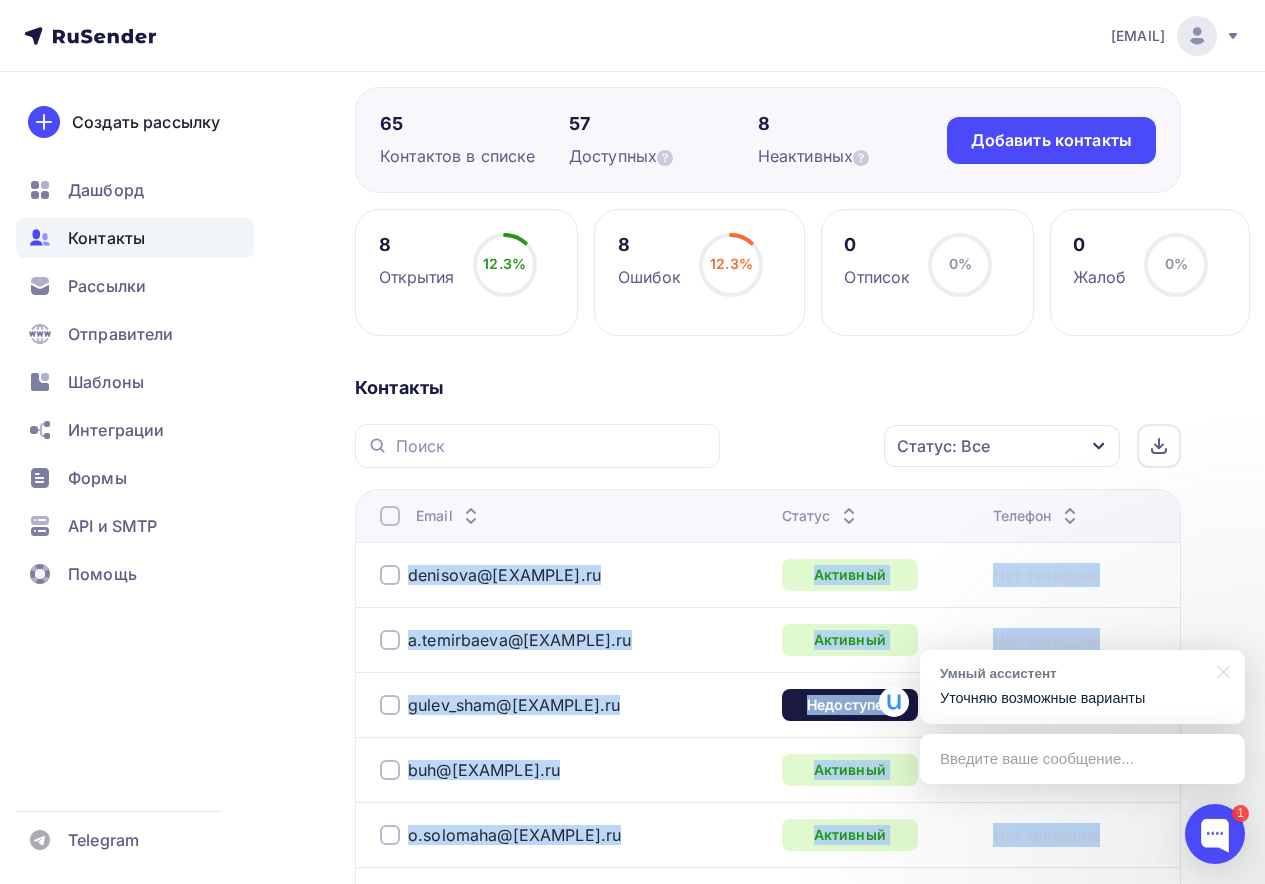 scroll, scrollTop: 375, scrollLeft: 0, axis: vertical 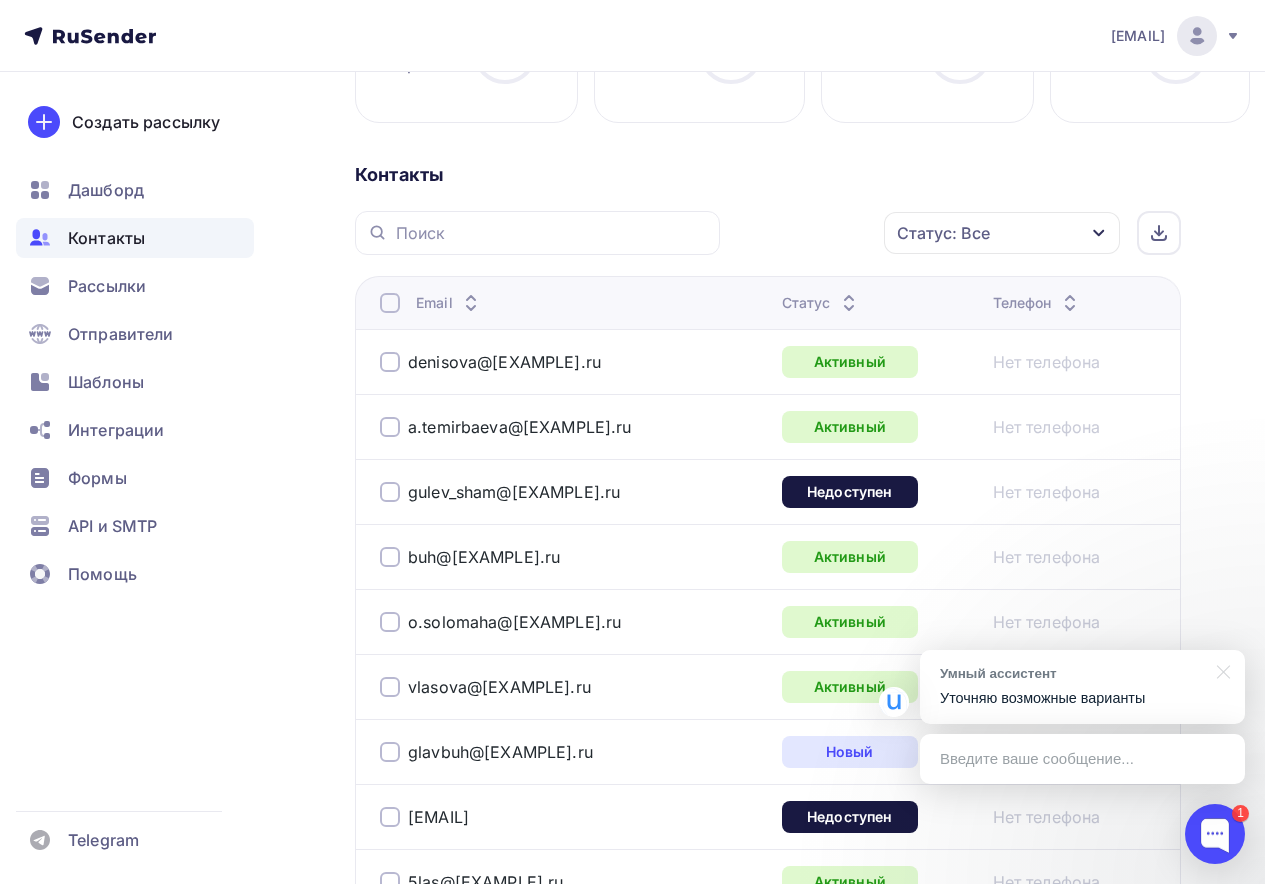 click on "Статус: Все
Статус
Новый
Активный
Не существует
Переполнен
Недоступен
Отписан
Отписан вручную
Жалоба
Отменить       Применить" at bounding box center [768, 233] 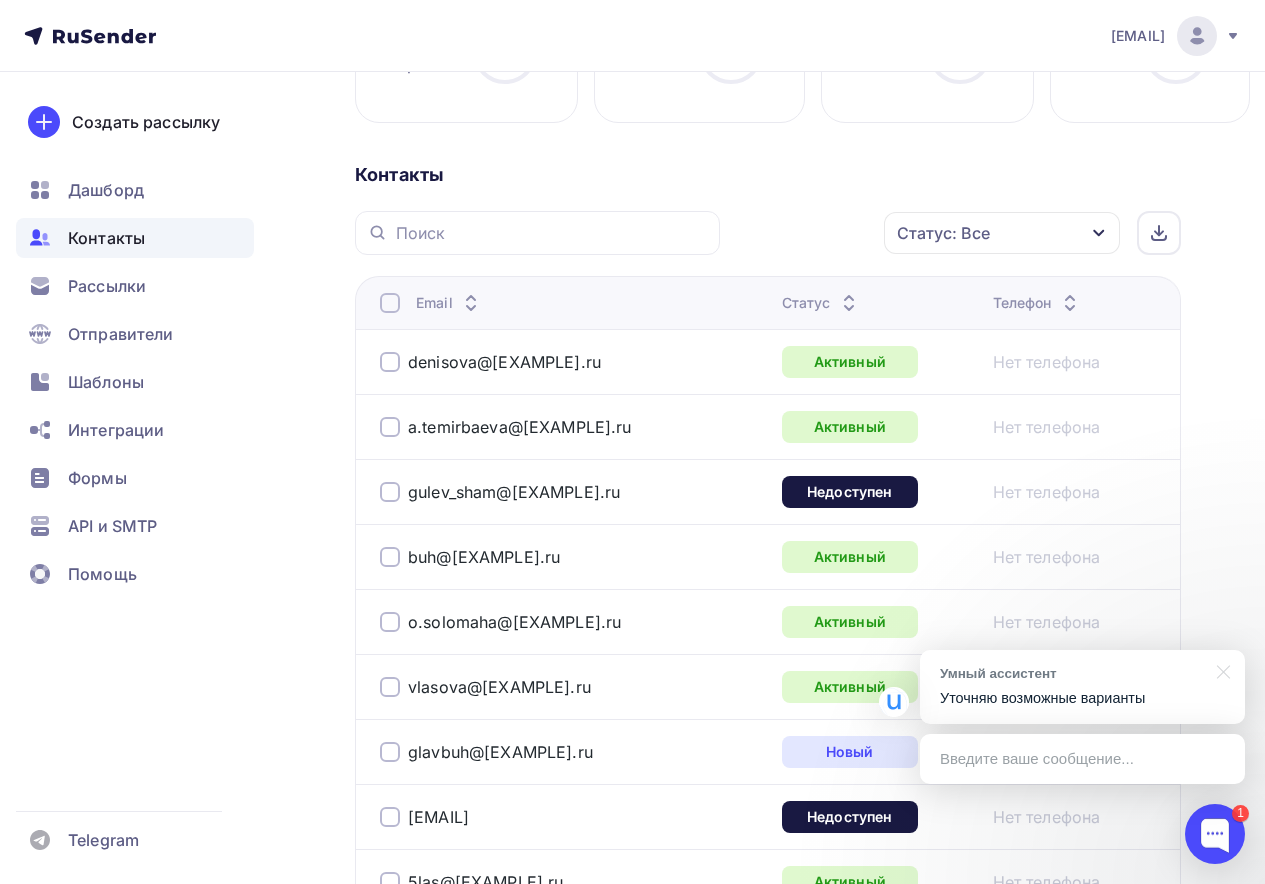 click on "Статус: Все" at bounding box center (943, 233) 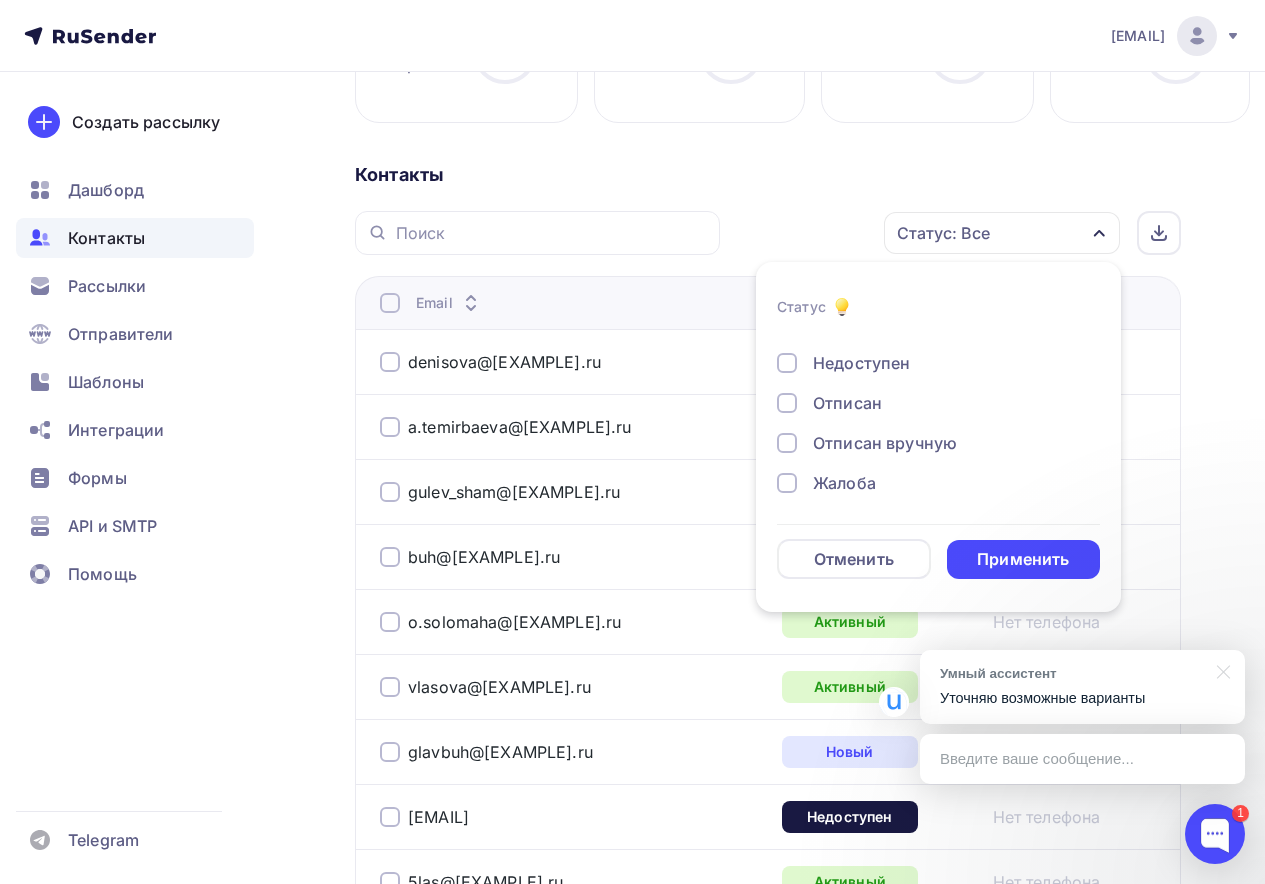 scroll, scrollTop: 145, scrollLeft: 0, axis: vertical 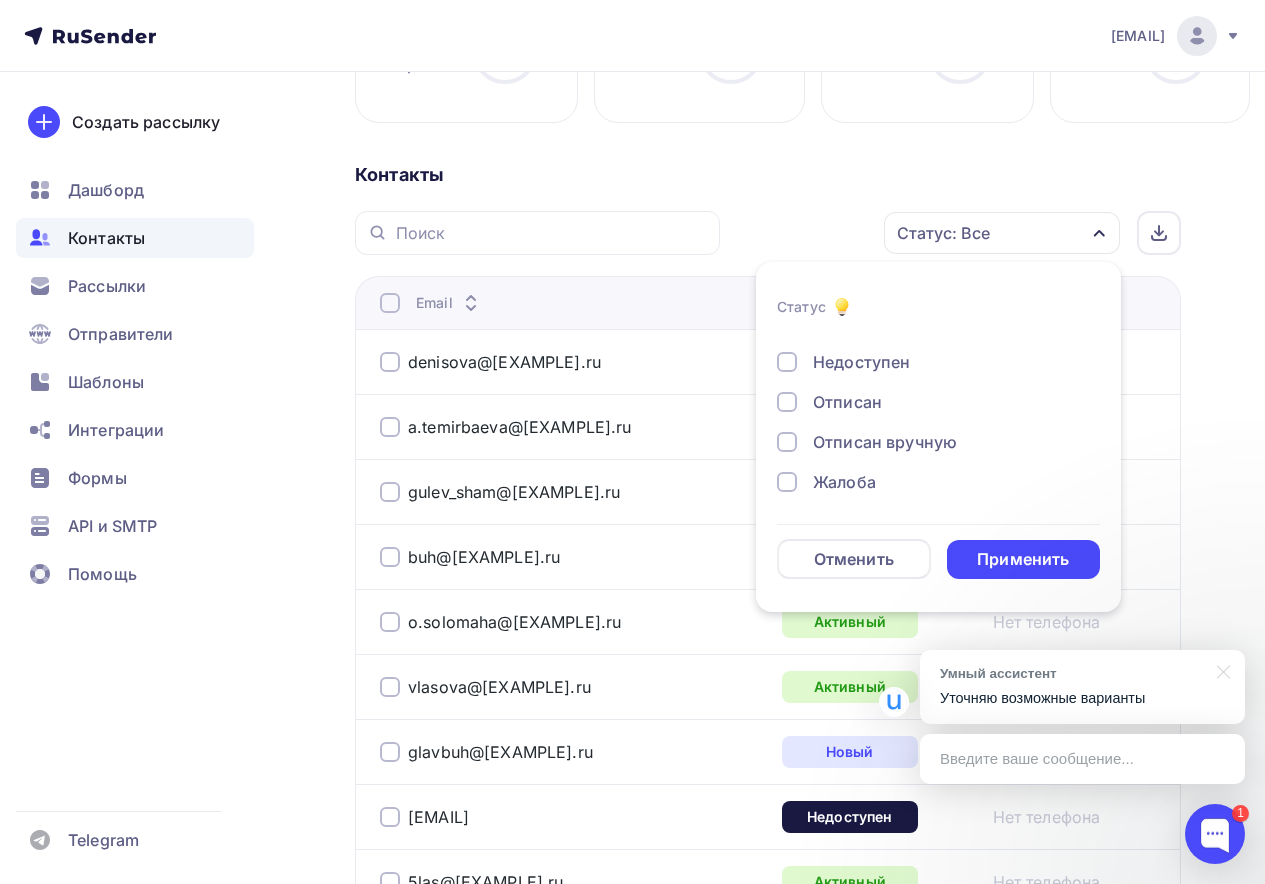 click on "Недоступен" at bounding box center [861, 362] 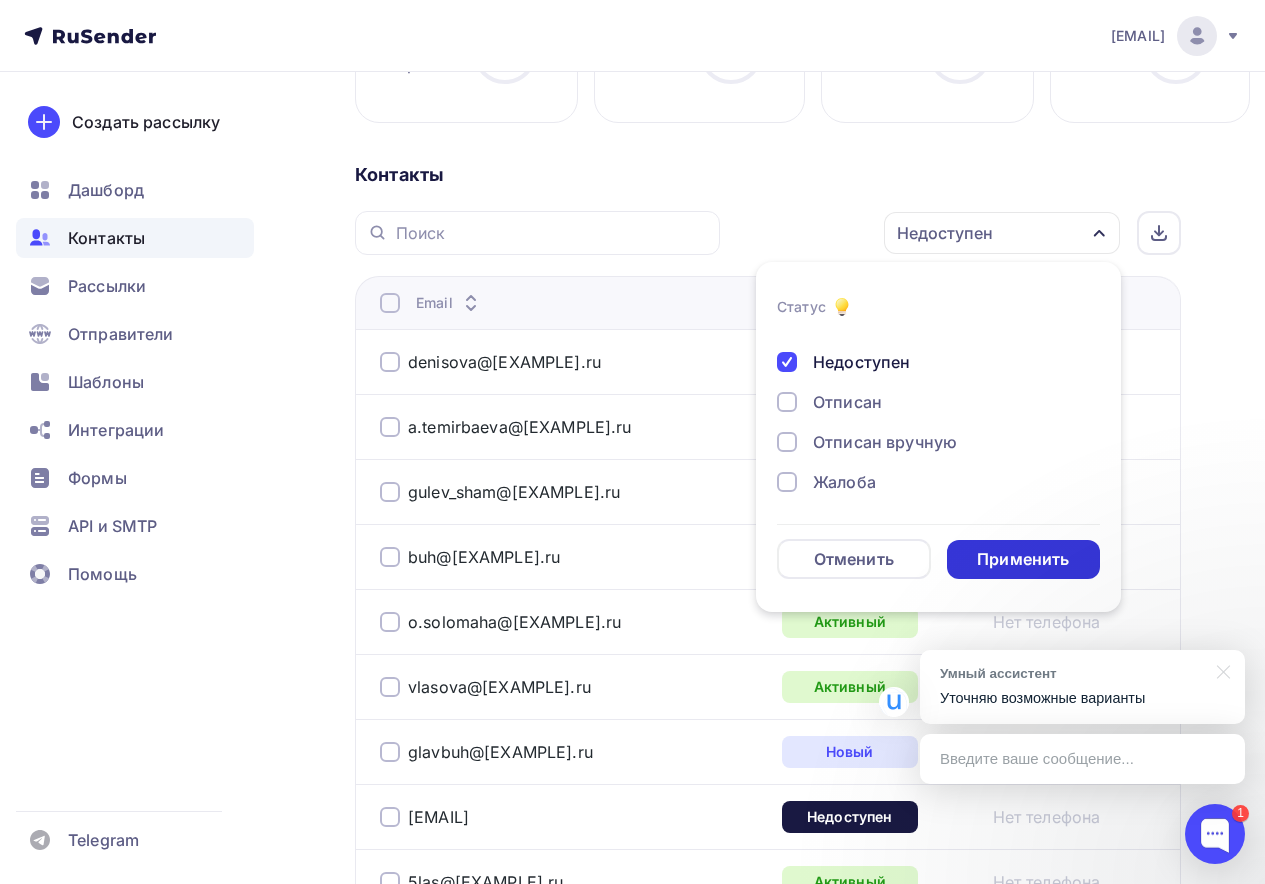 click on "Применить" at bounding box center (1023, 559) 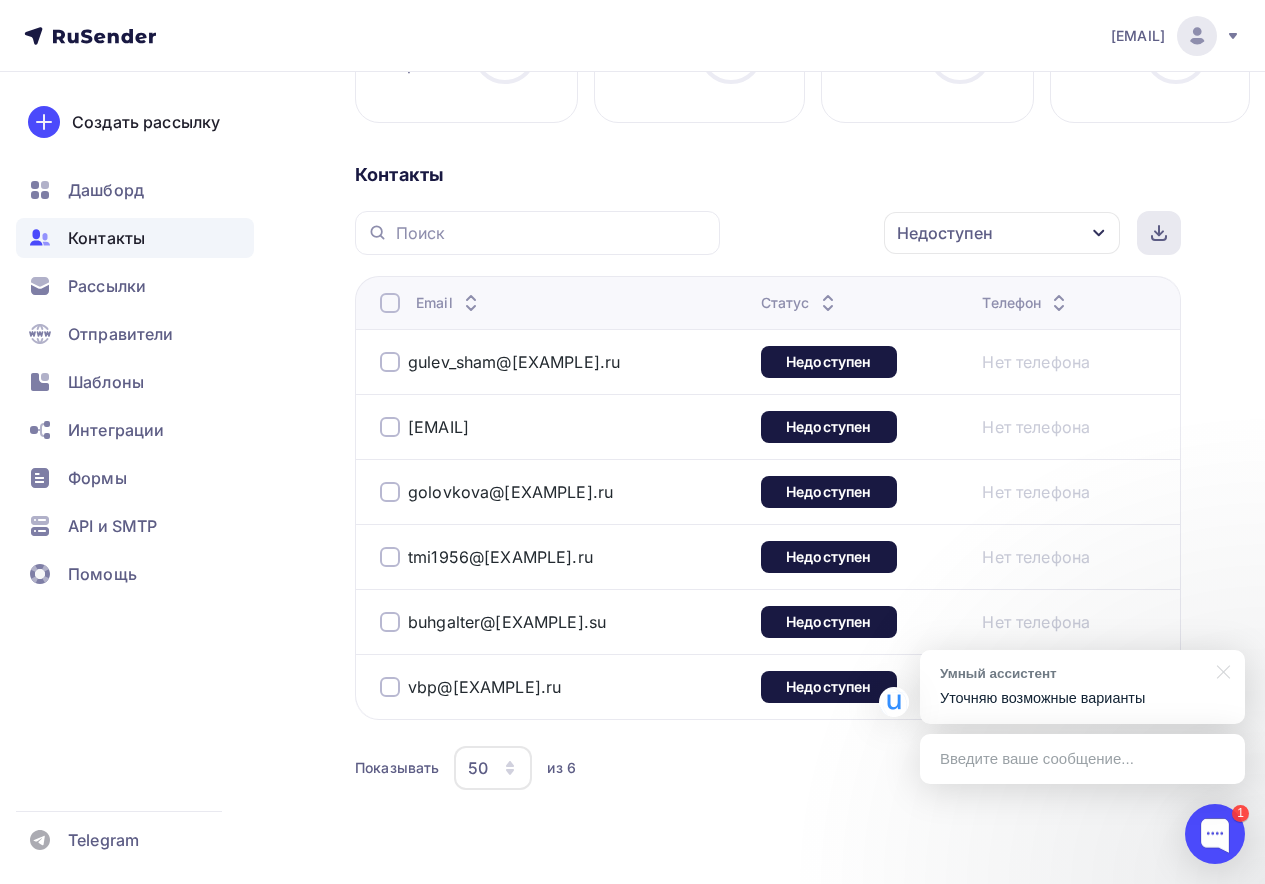 click at bounding box center [1159, 233] 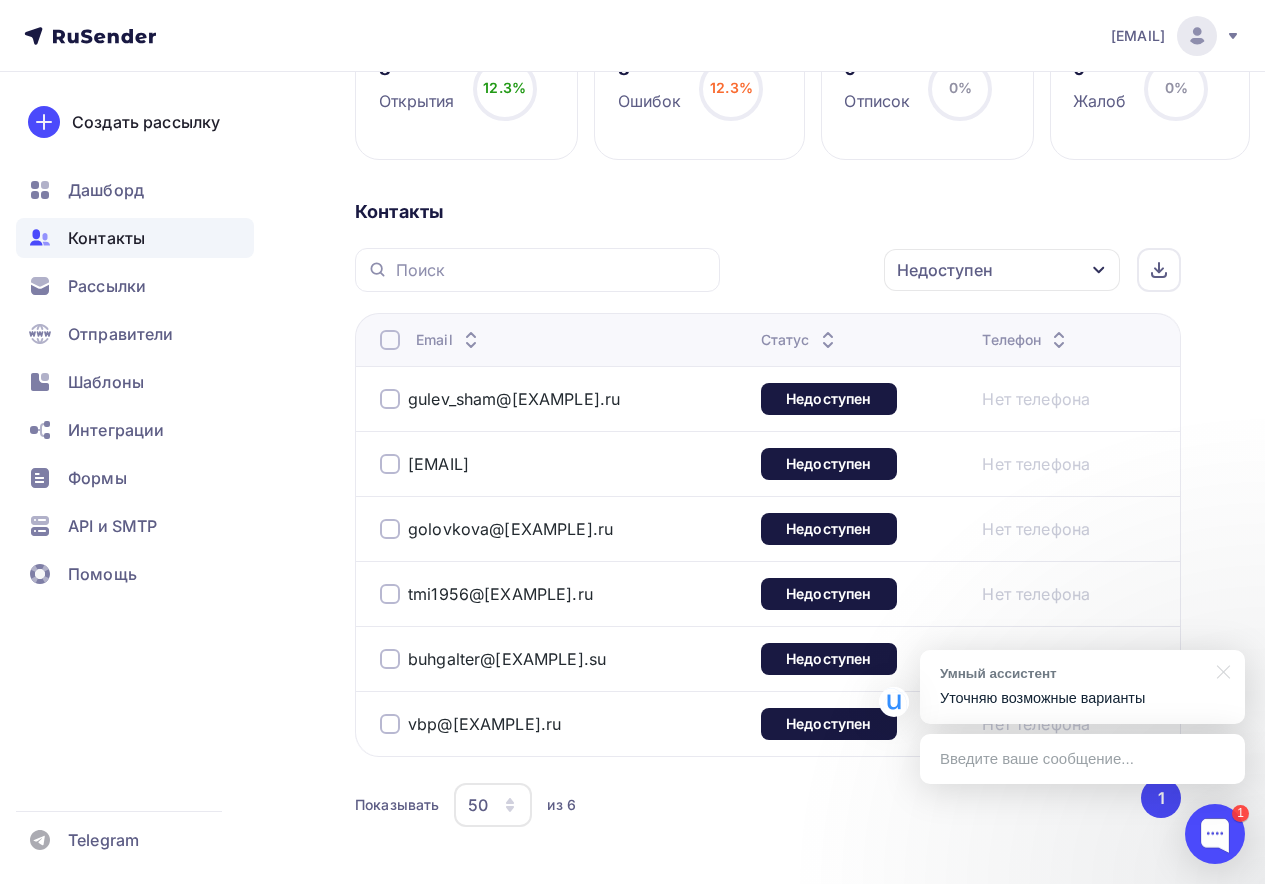 scroll, scrollTop: 339, scrollLeft: 0, axis: vertical 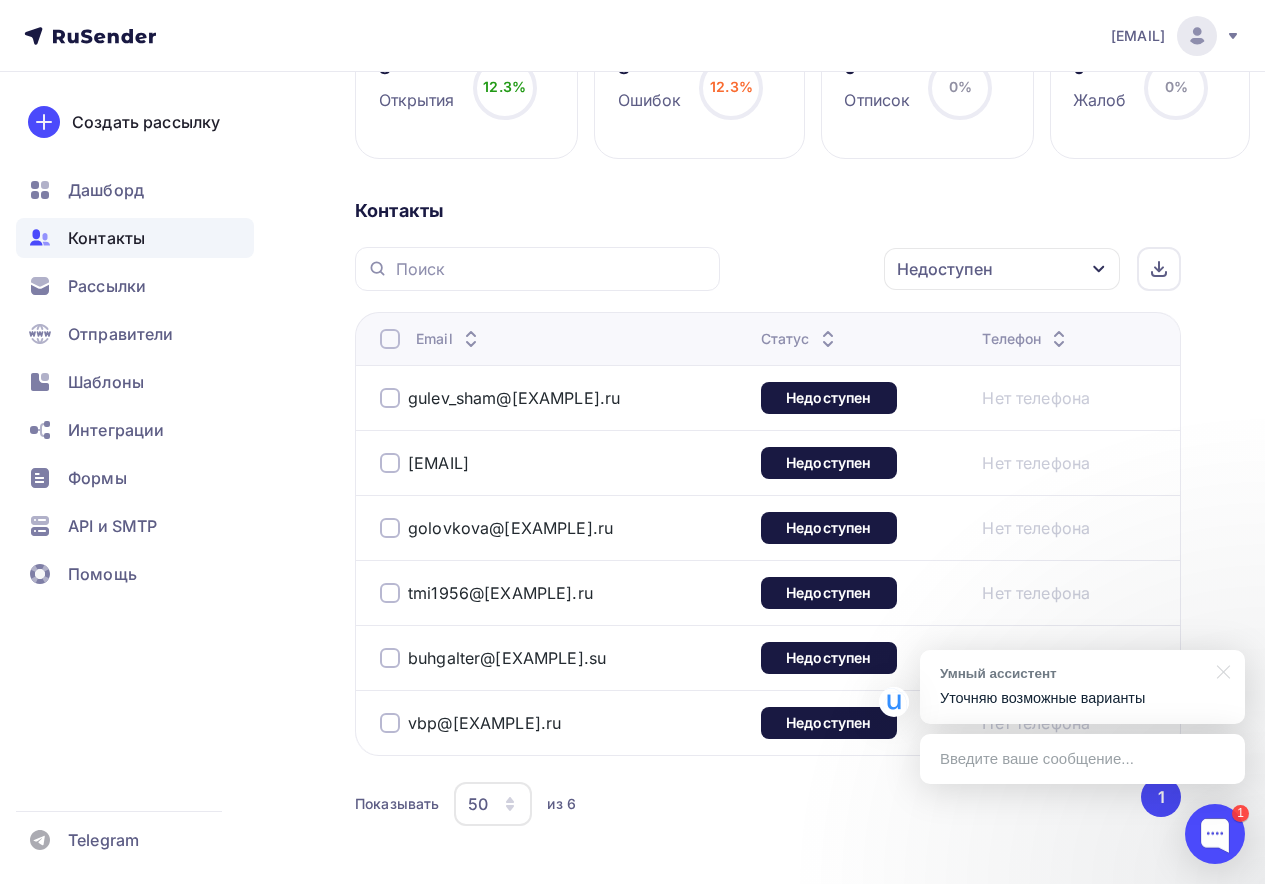 click on "Недоступен" at bounding box center (1002, 269) 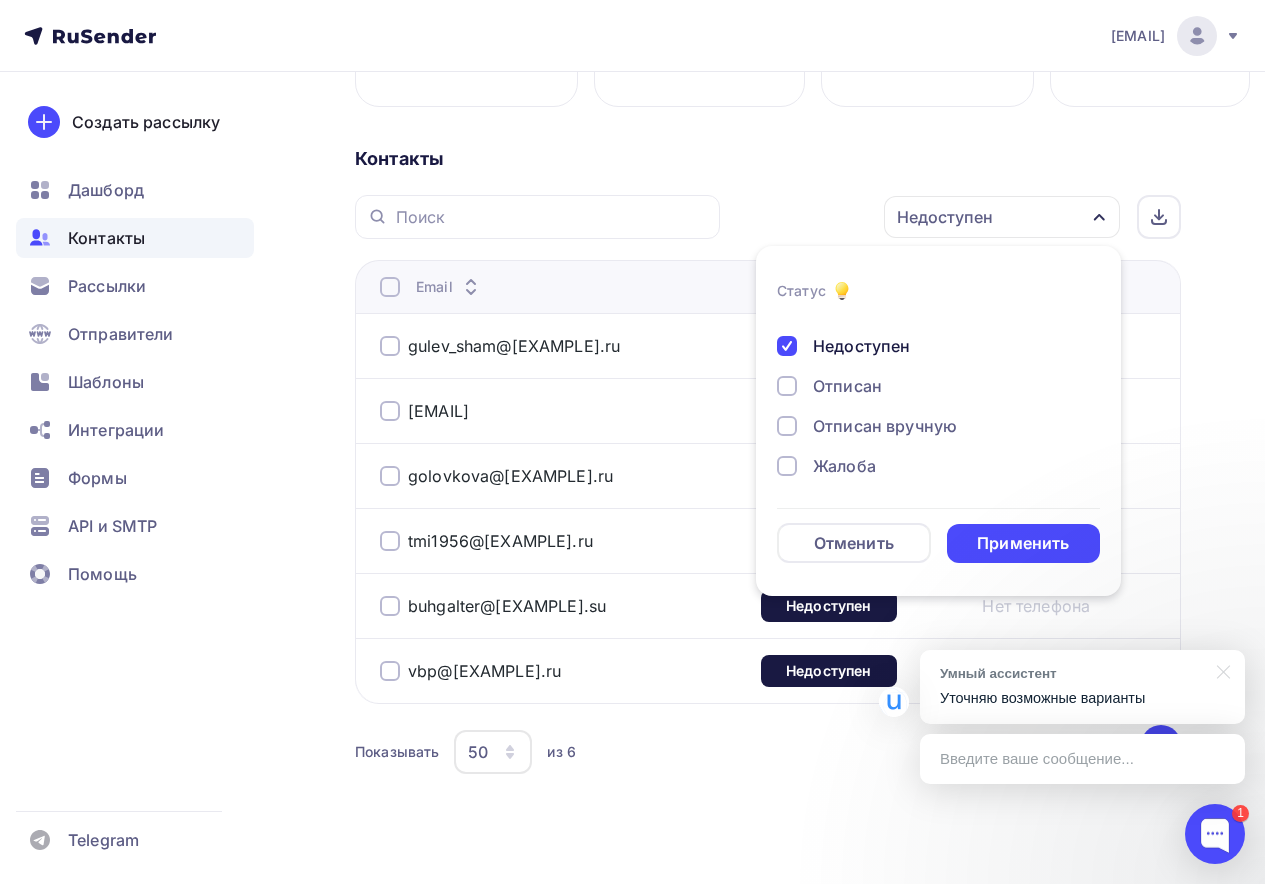 scroll, scrollTop: 439, scrollLeft: 0, axis: vertical 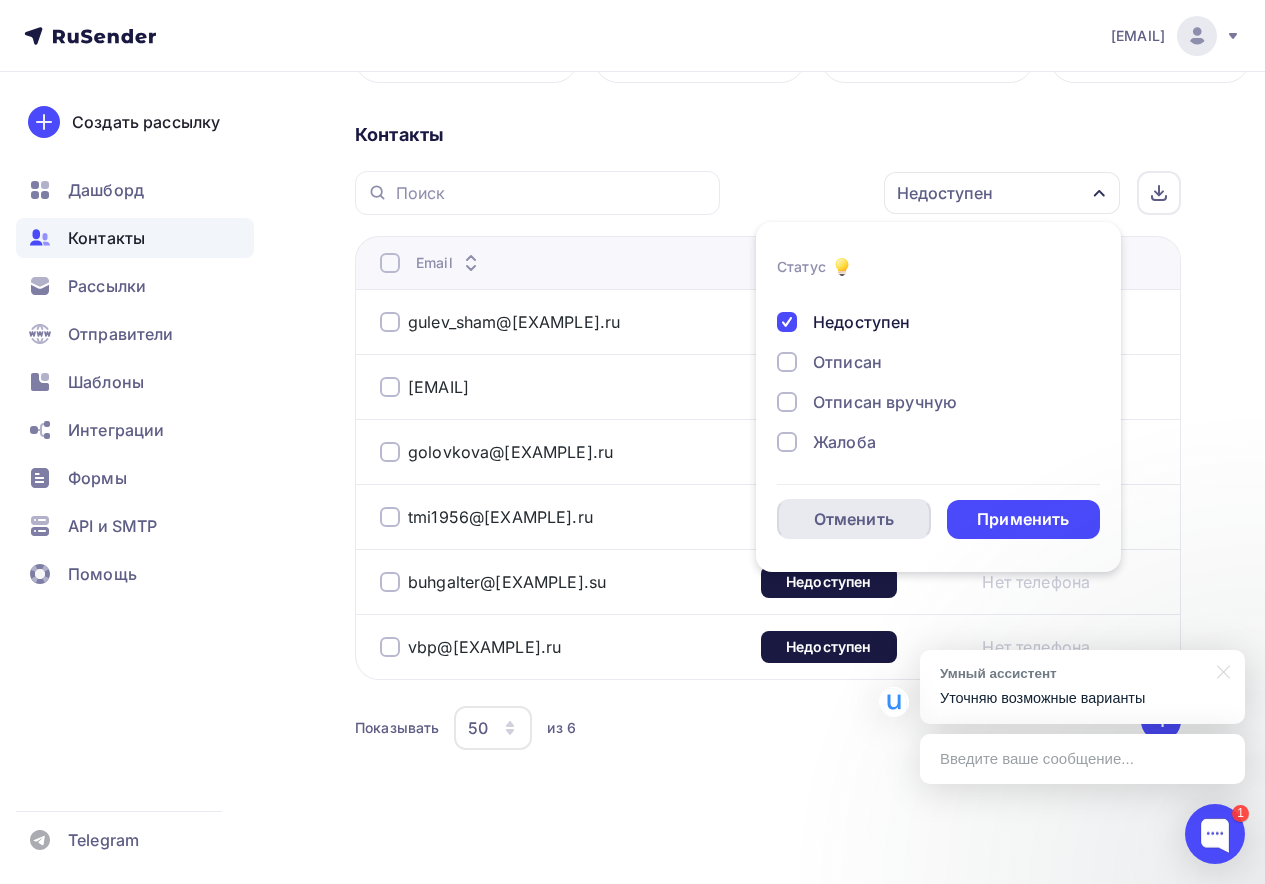 click on "Отменить" at bounding box center [854, 519] 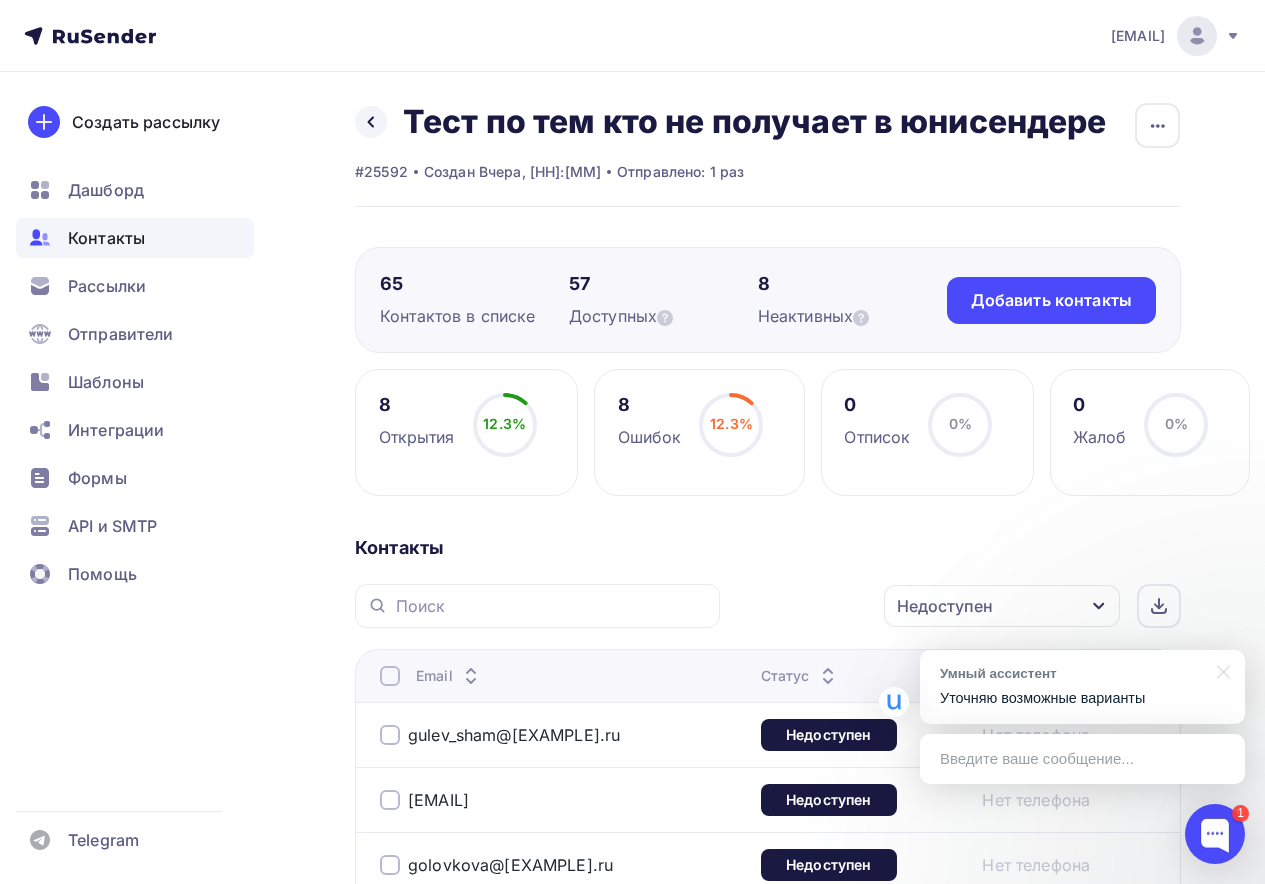 scroll, scrollTop: 0, scrollLeft: 0, axis: both 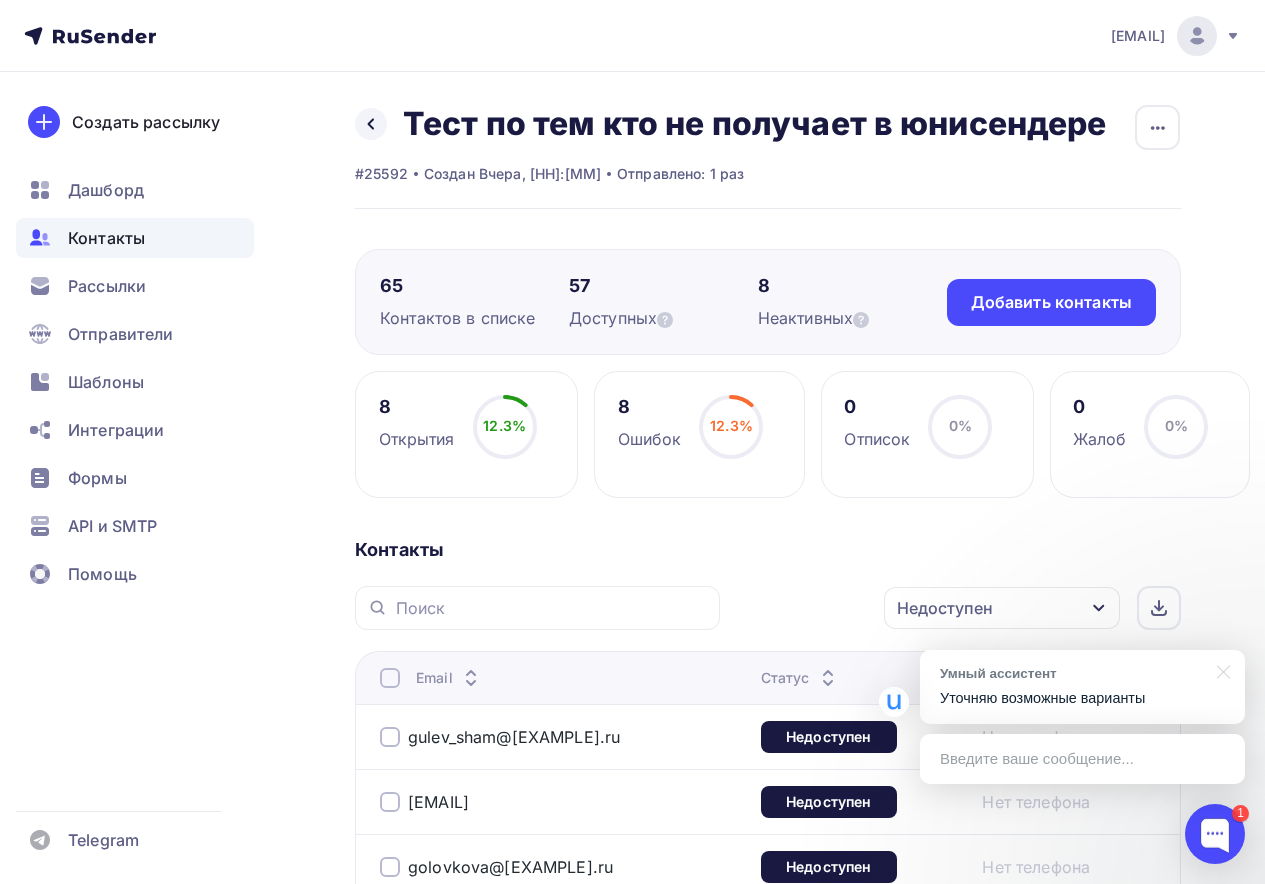 click on "Ошибок" at bounding box center [650, 439] 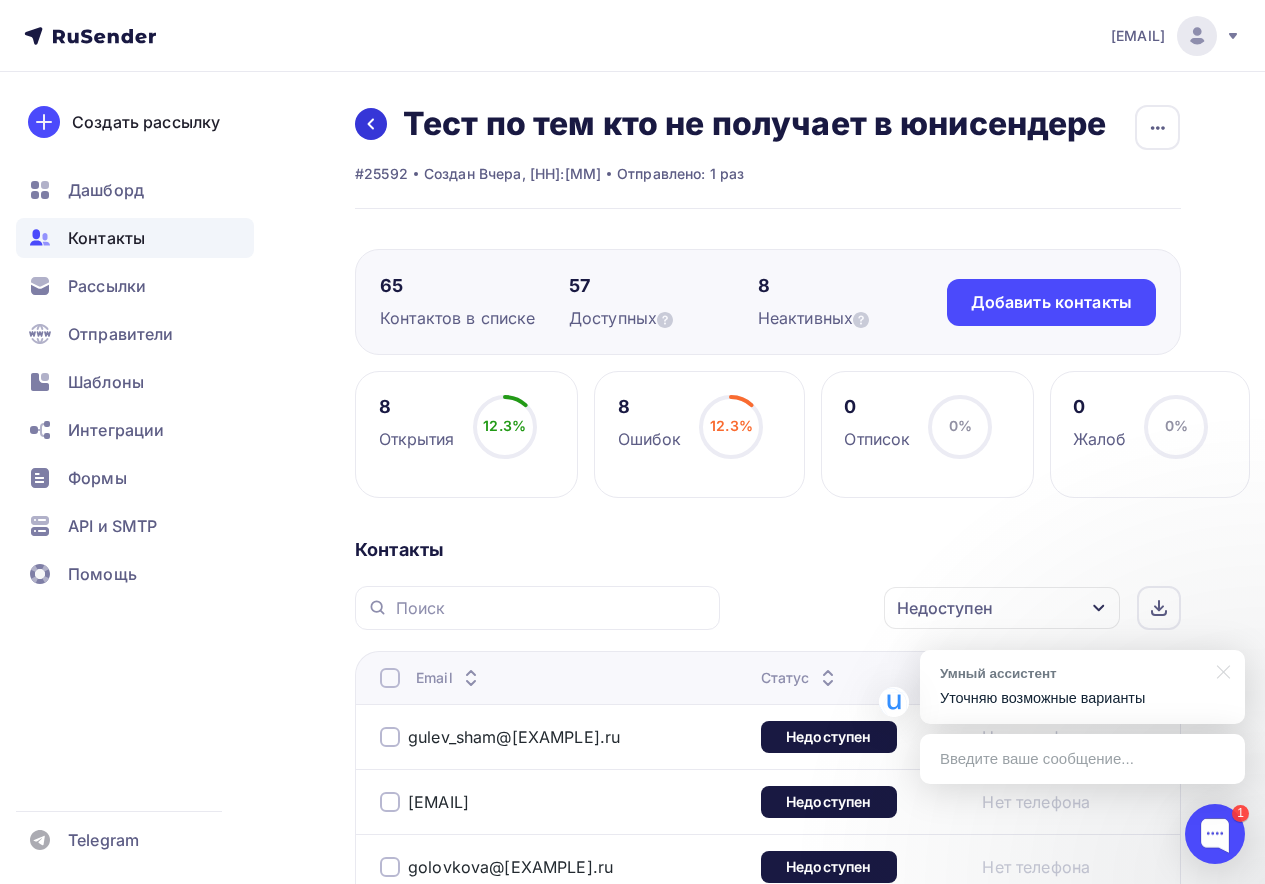 click at bounding box center [371, 124] 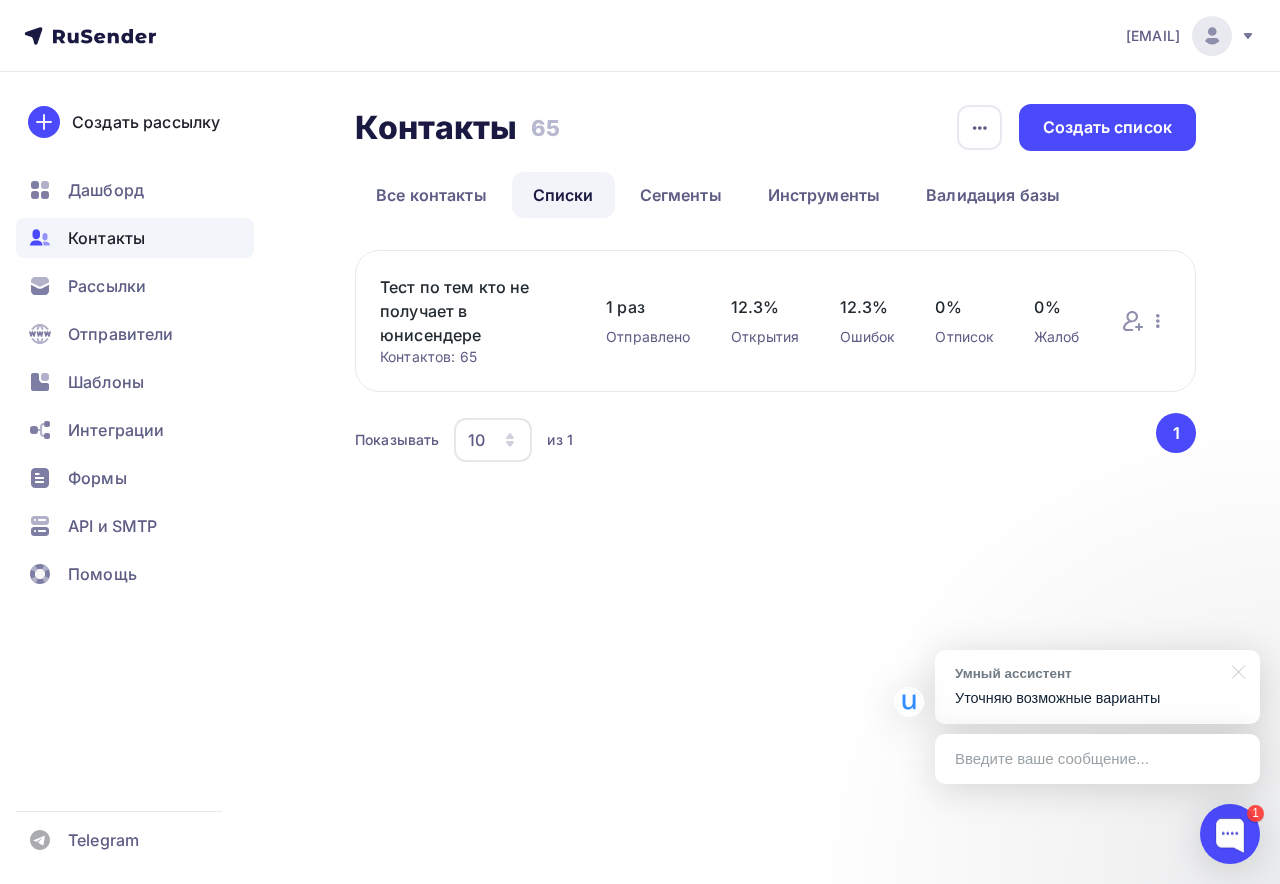 click on "Тест по тем кто не получает в юнисендере" at bounding box center [473, 311] 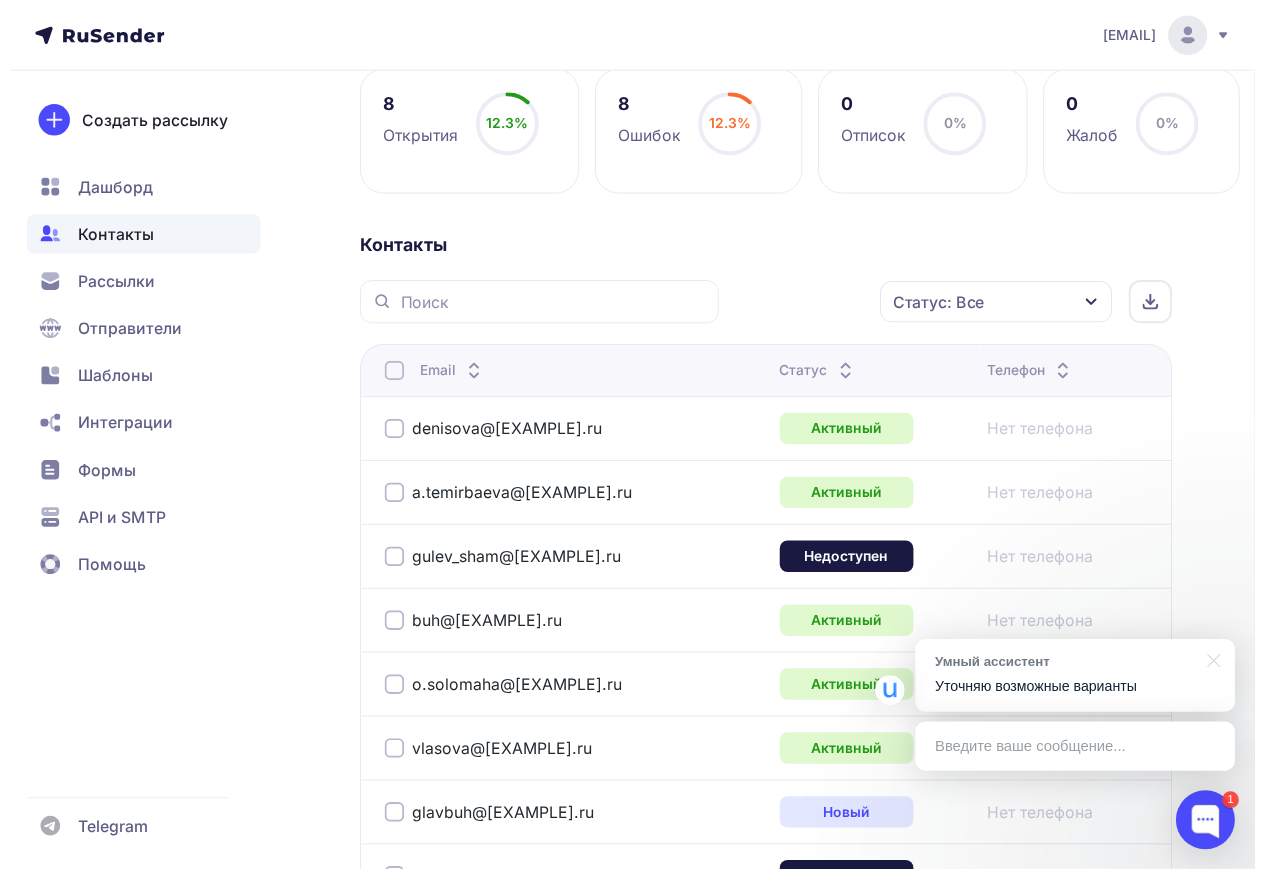 scroll, scrollTop: 0, scrollLeft: 0, axis: both 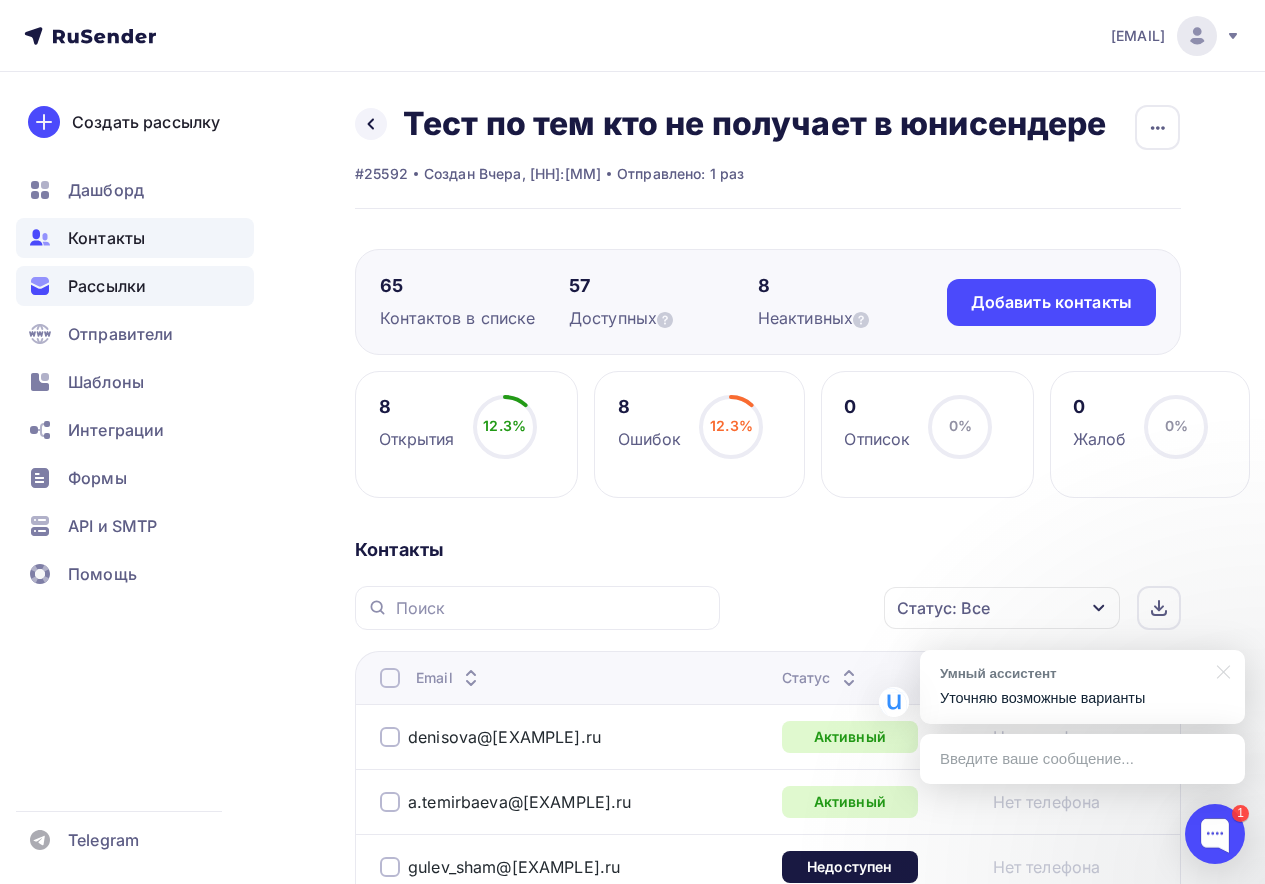 click on "Рассылки" at bounding box center [135, 286] 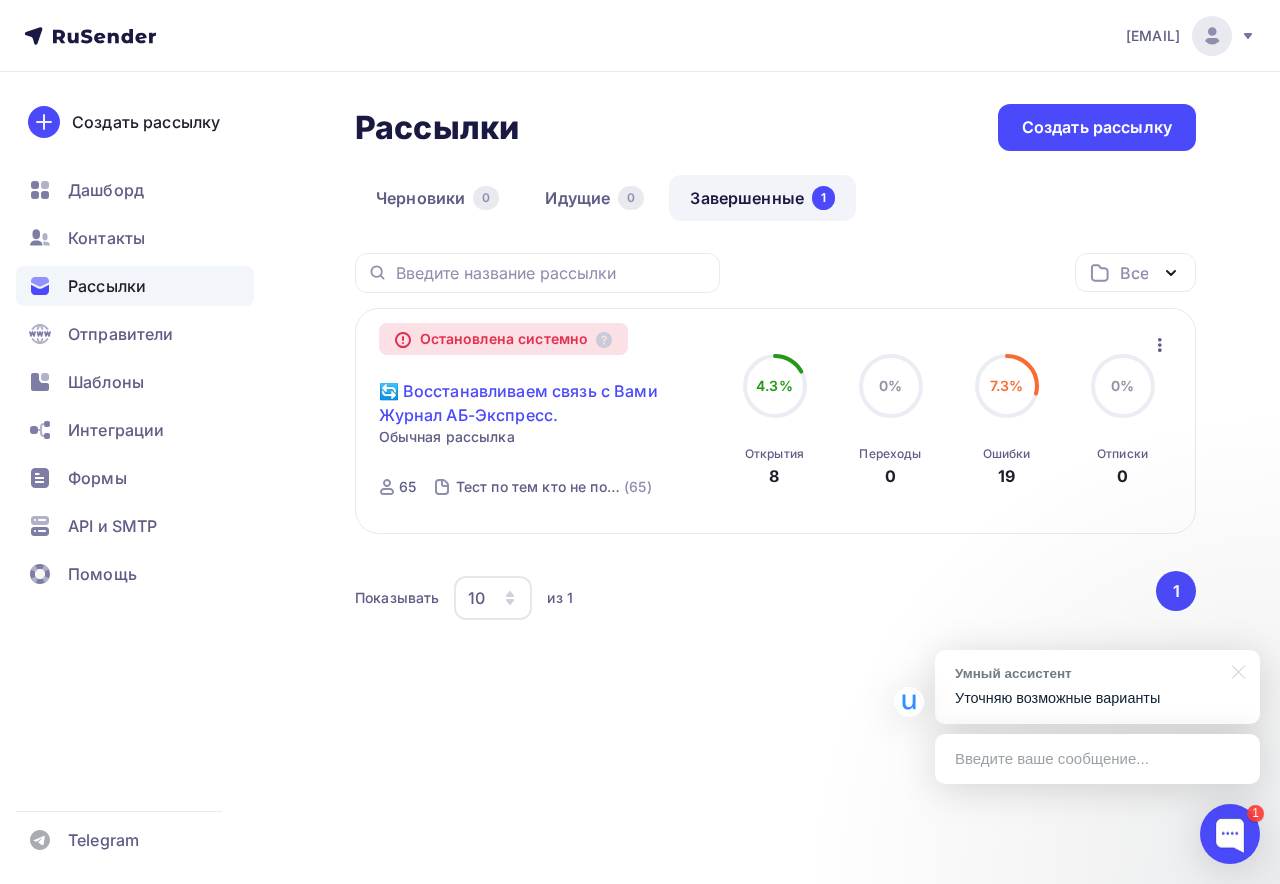 click on "🔄 Восстанавливаем связь с Вами Журнал АБ-Экспресс." at bounding box center [548, 403] 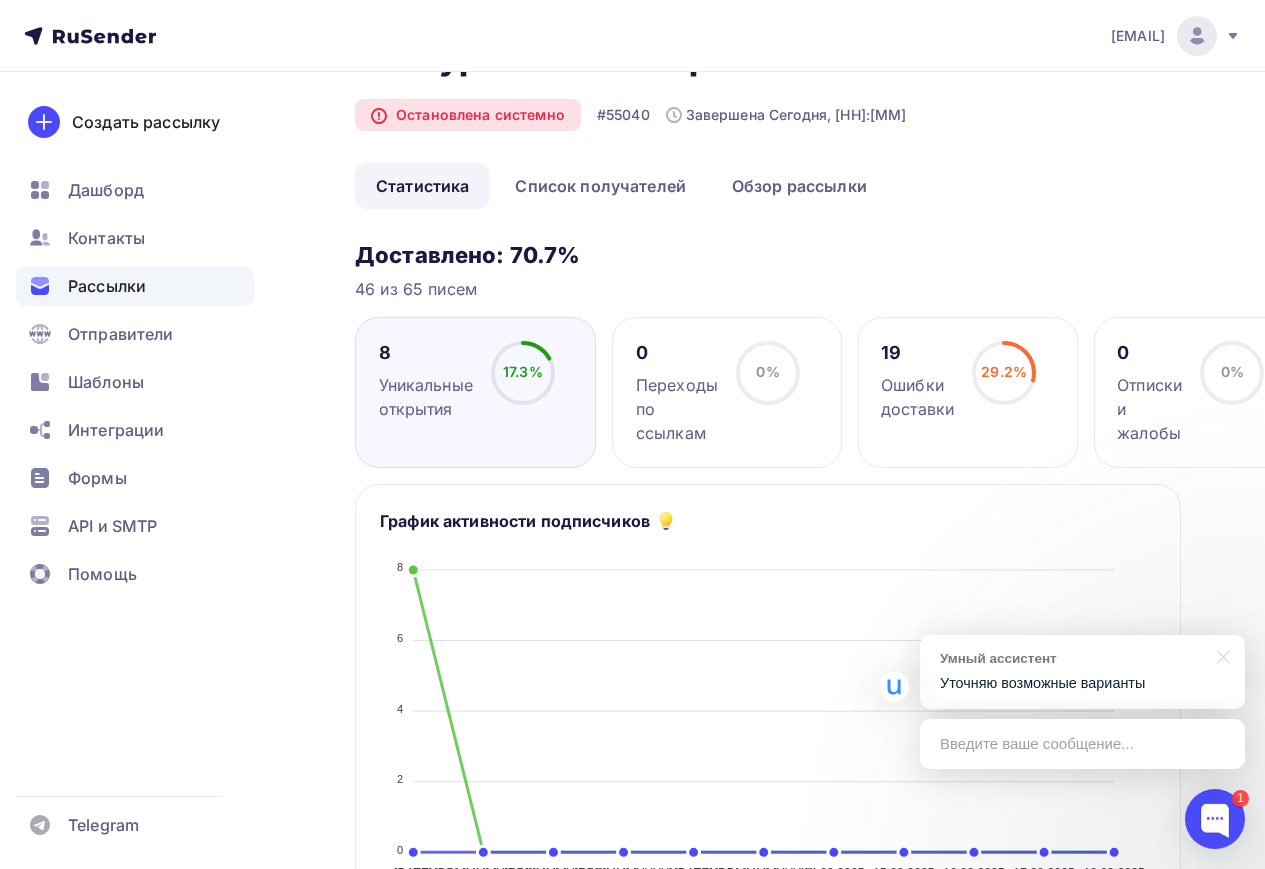 scroll, scrollTop: 0, scrollLeft: 0, axis: both 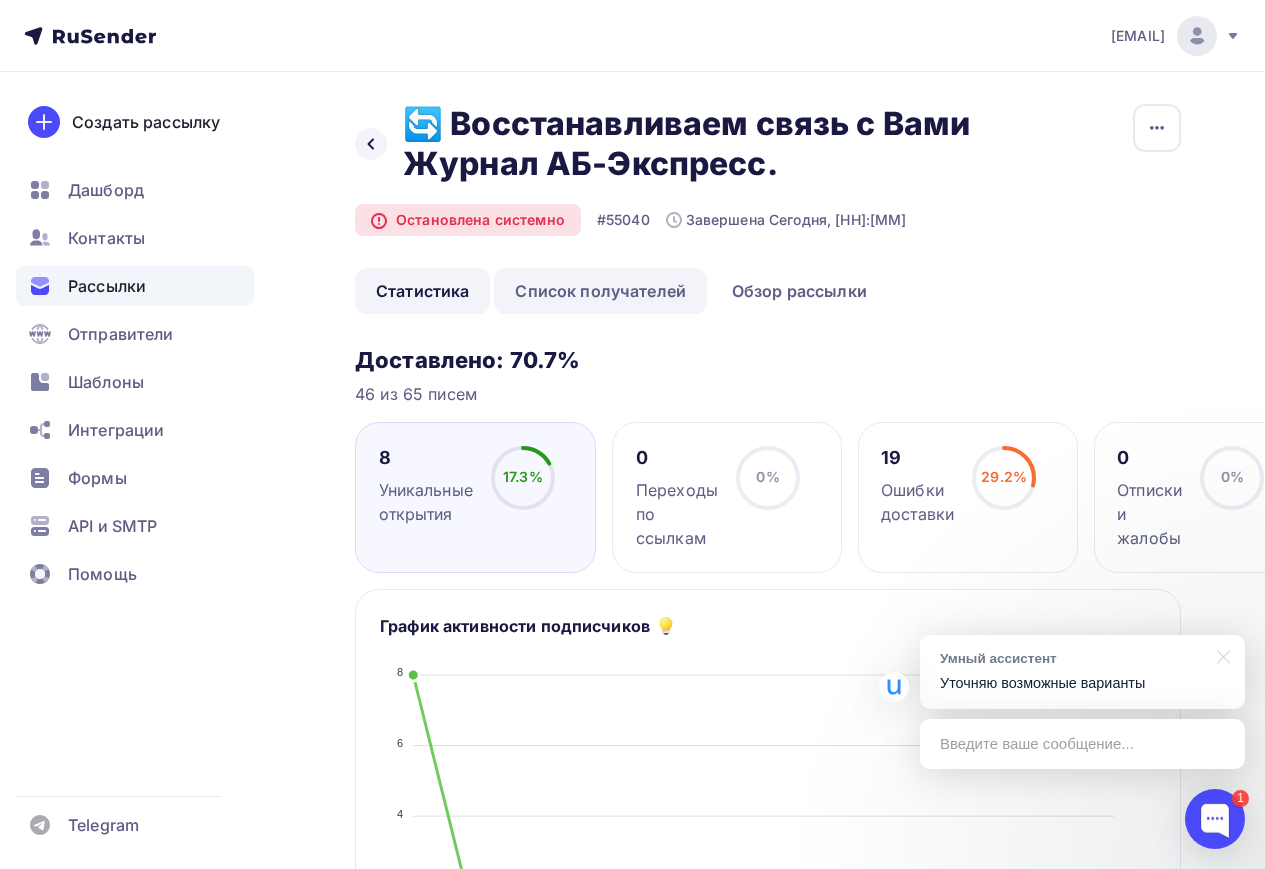 click on "Список получателей" at bounding box center (600, 291) 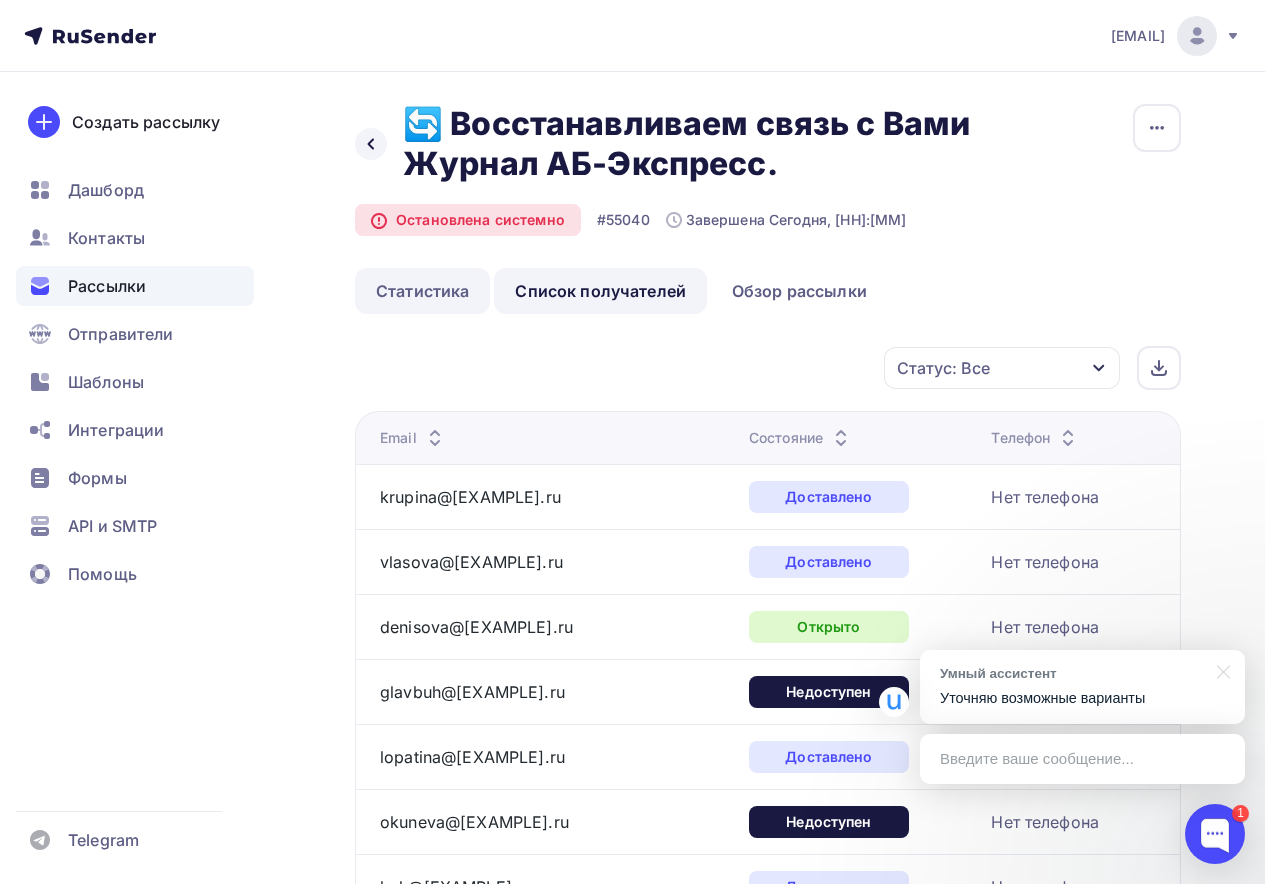 click on "Статистика" at bounding box center (422, 291) 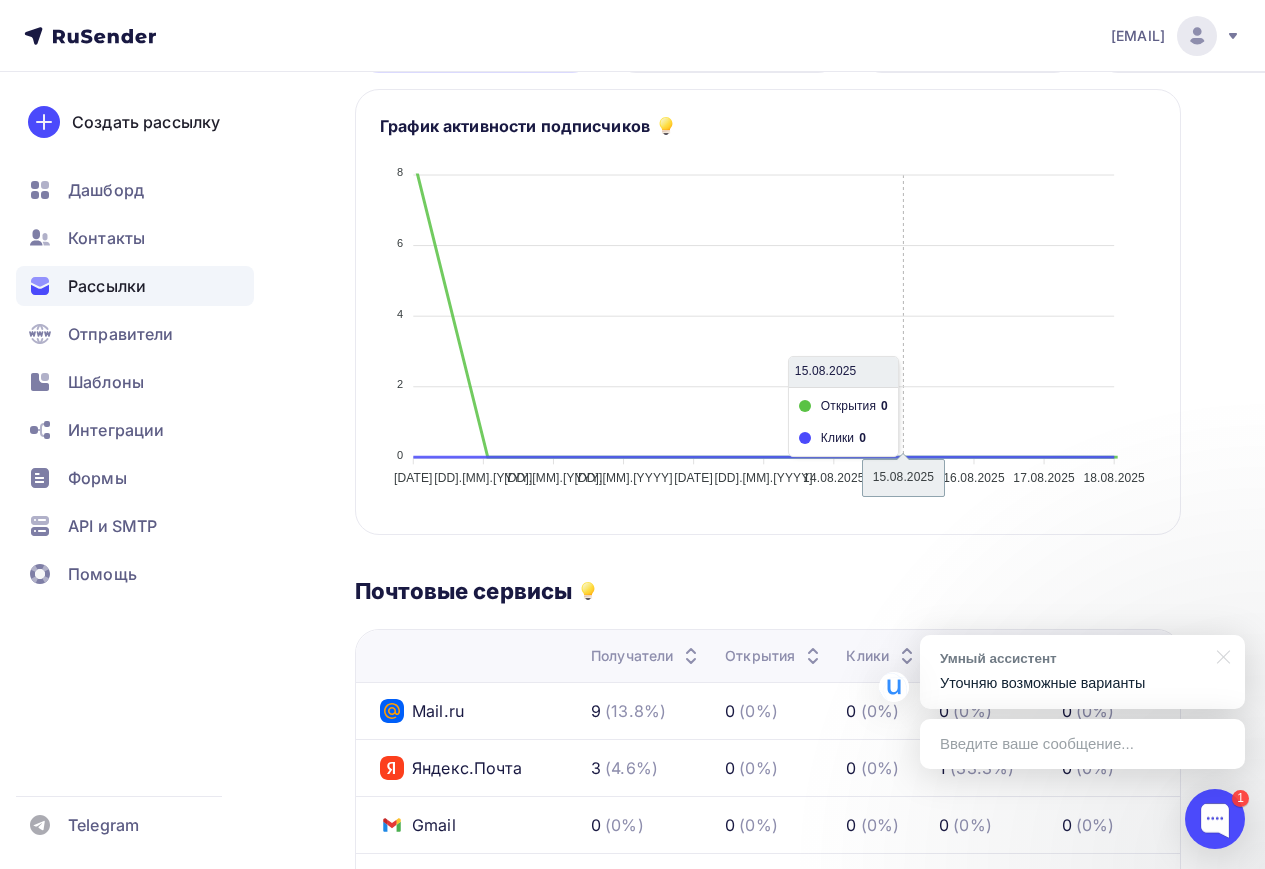 scroll, scrollTop: 200, scrollLeft: 0, axis: vertical 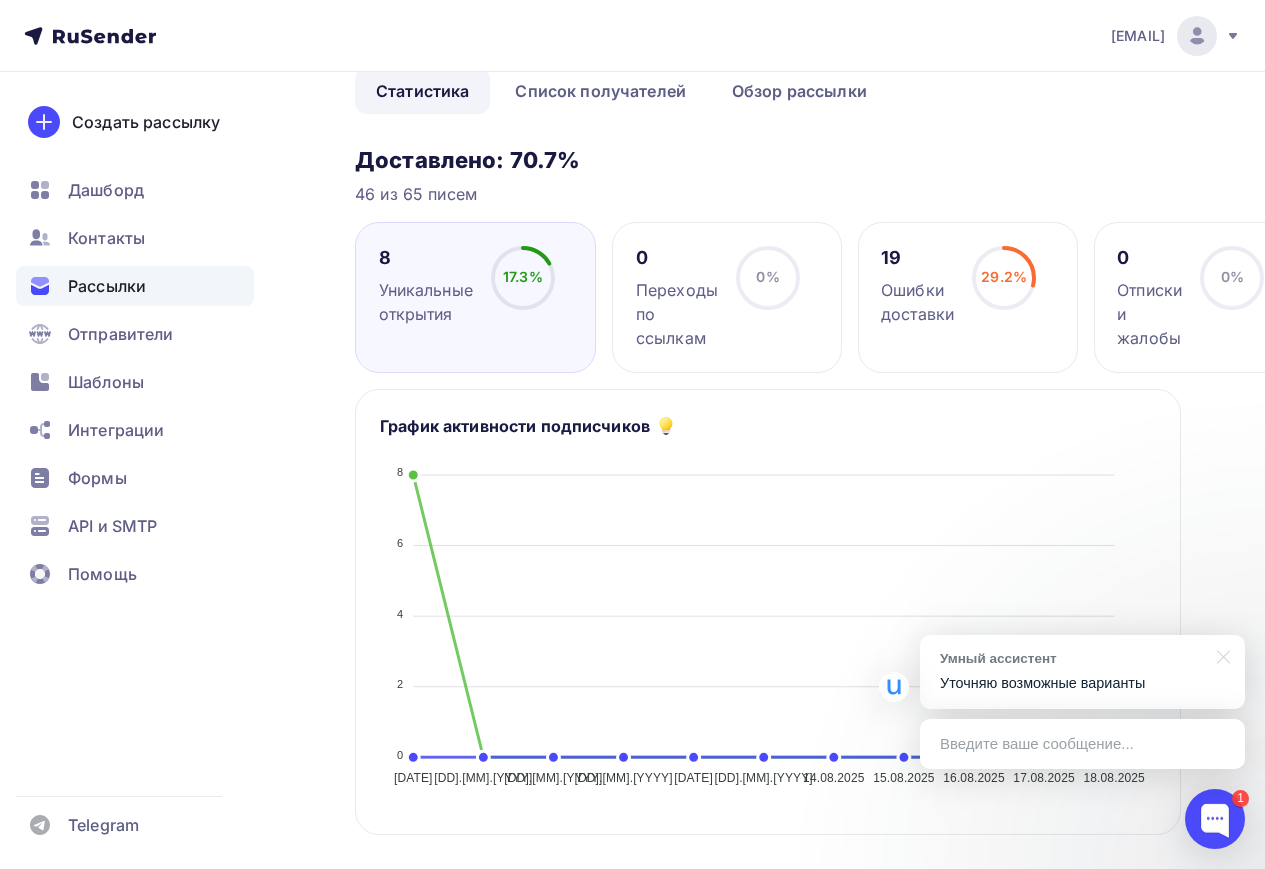 click on "Ошибки доставки" at bounding box center [917, 302] 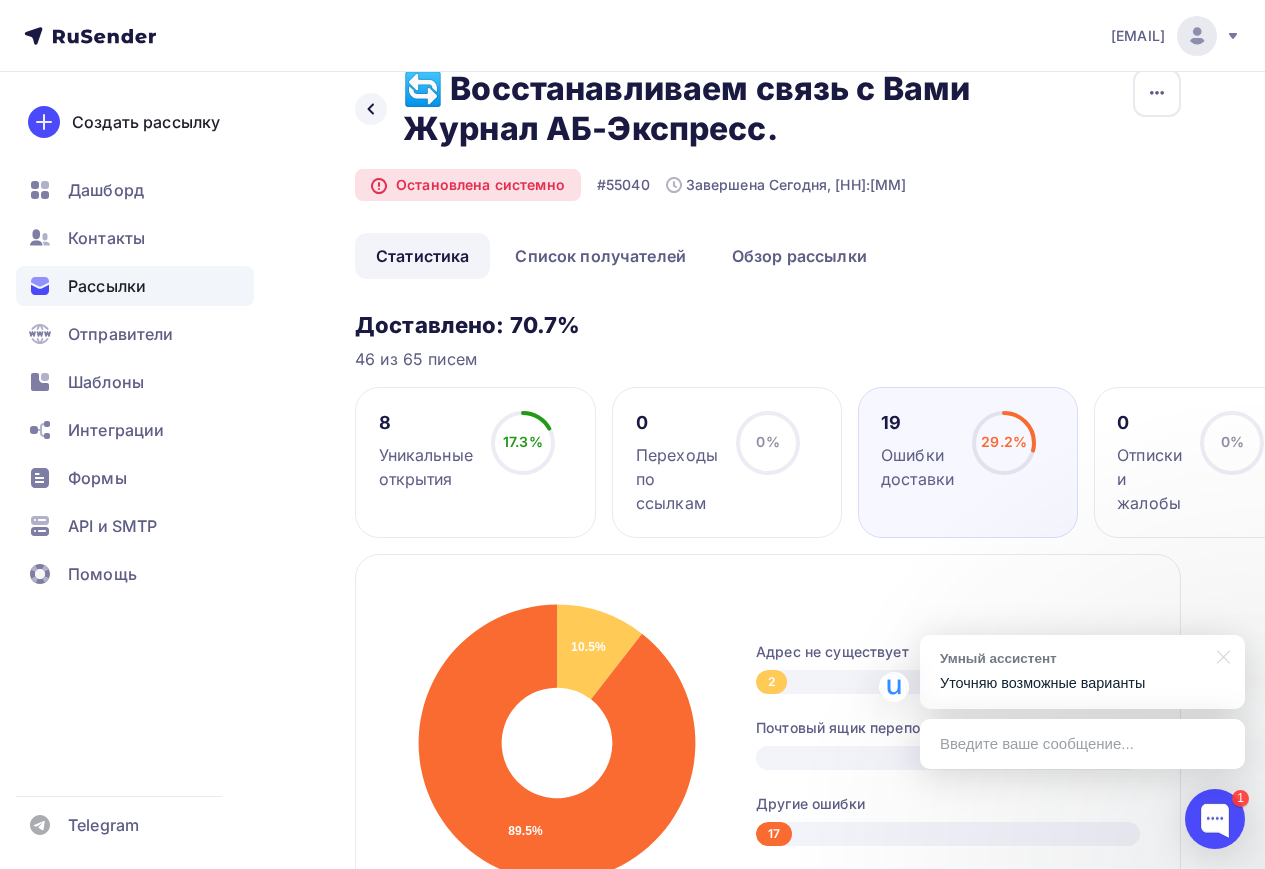 scroll, scrollTop: 0, scrollLeft: 0, axis: both 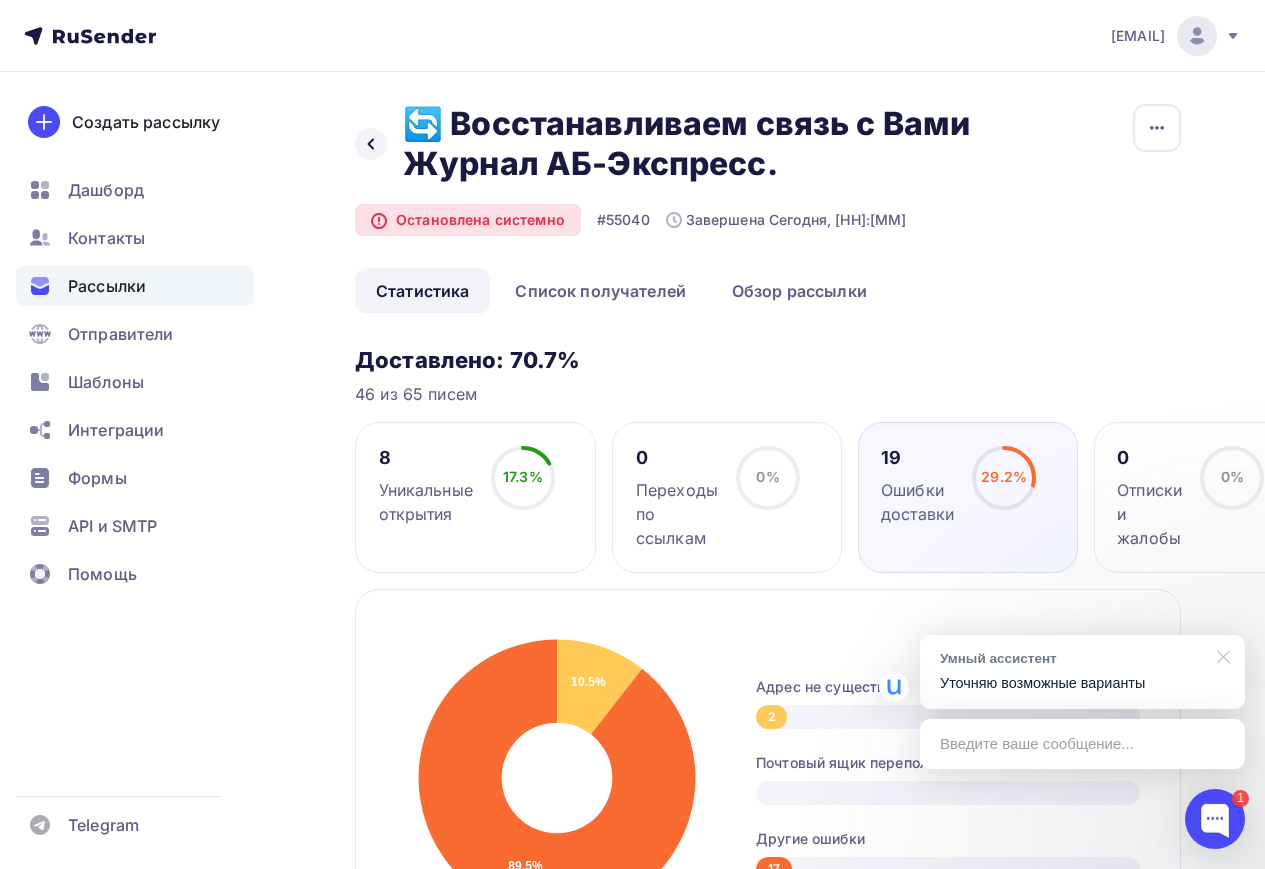 click at bounding box center (1220, 655) 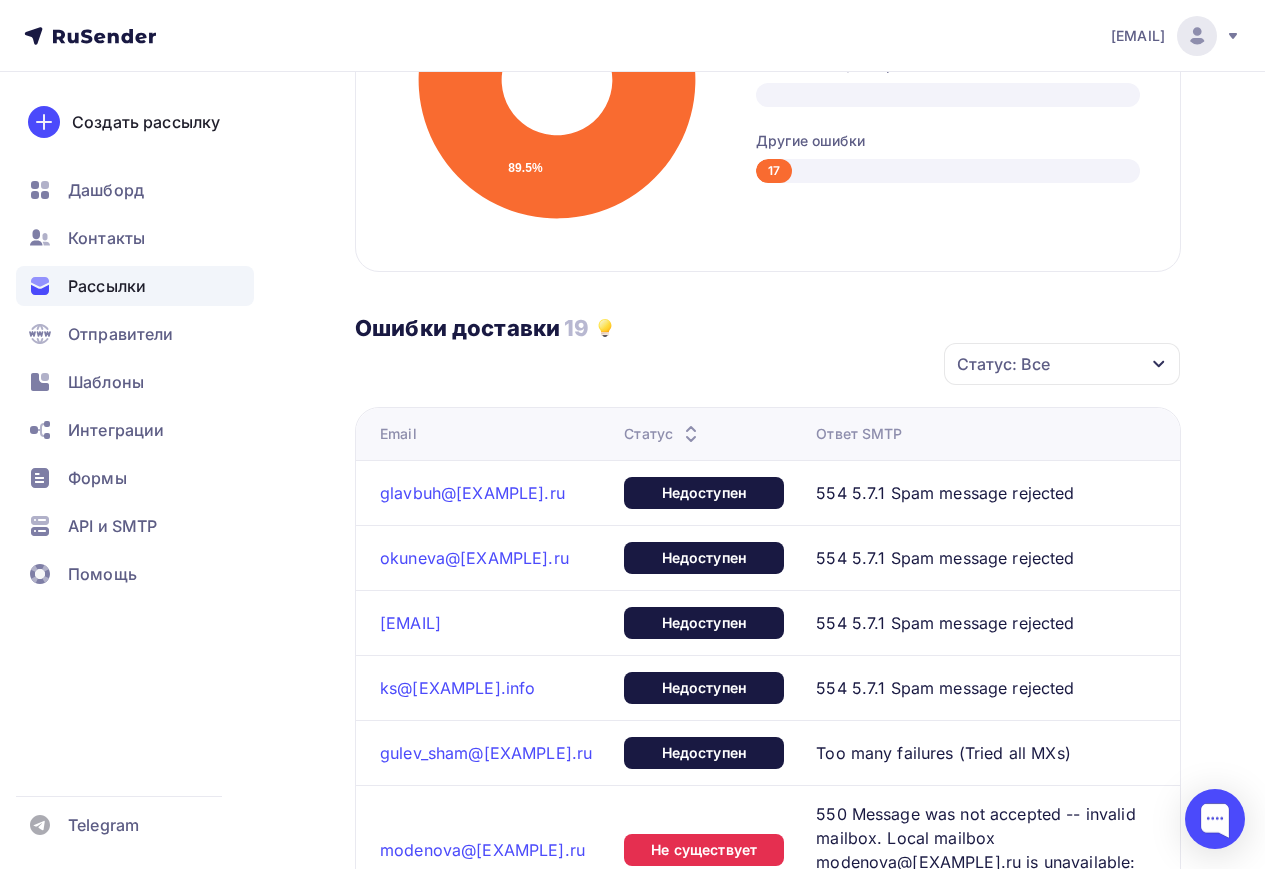scroll, scrollTop: 700, scrollLeft: 0, axis: vertical 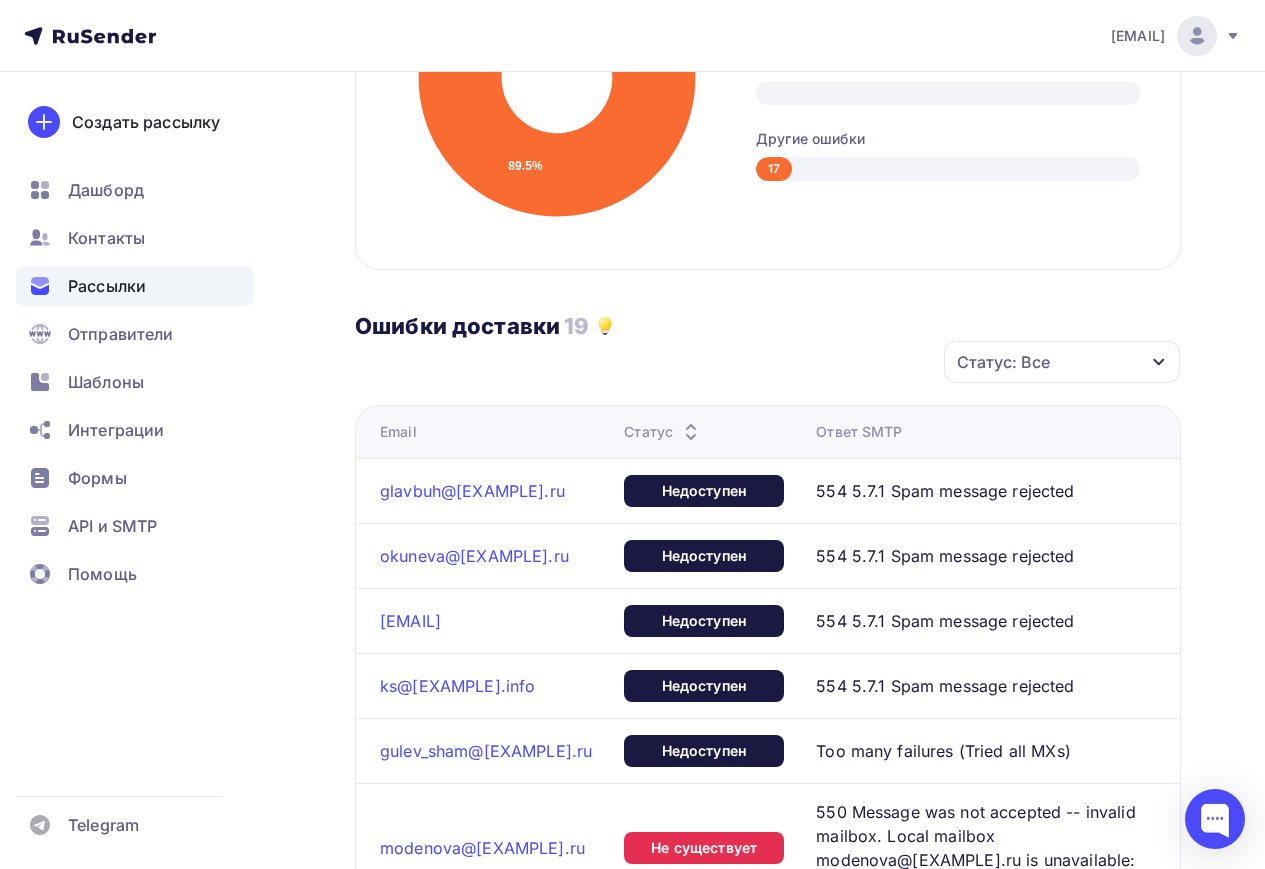 click on "Другие ошибки" at bounding box center [948, 139] 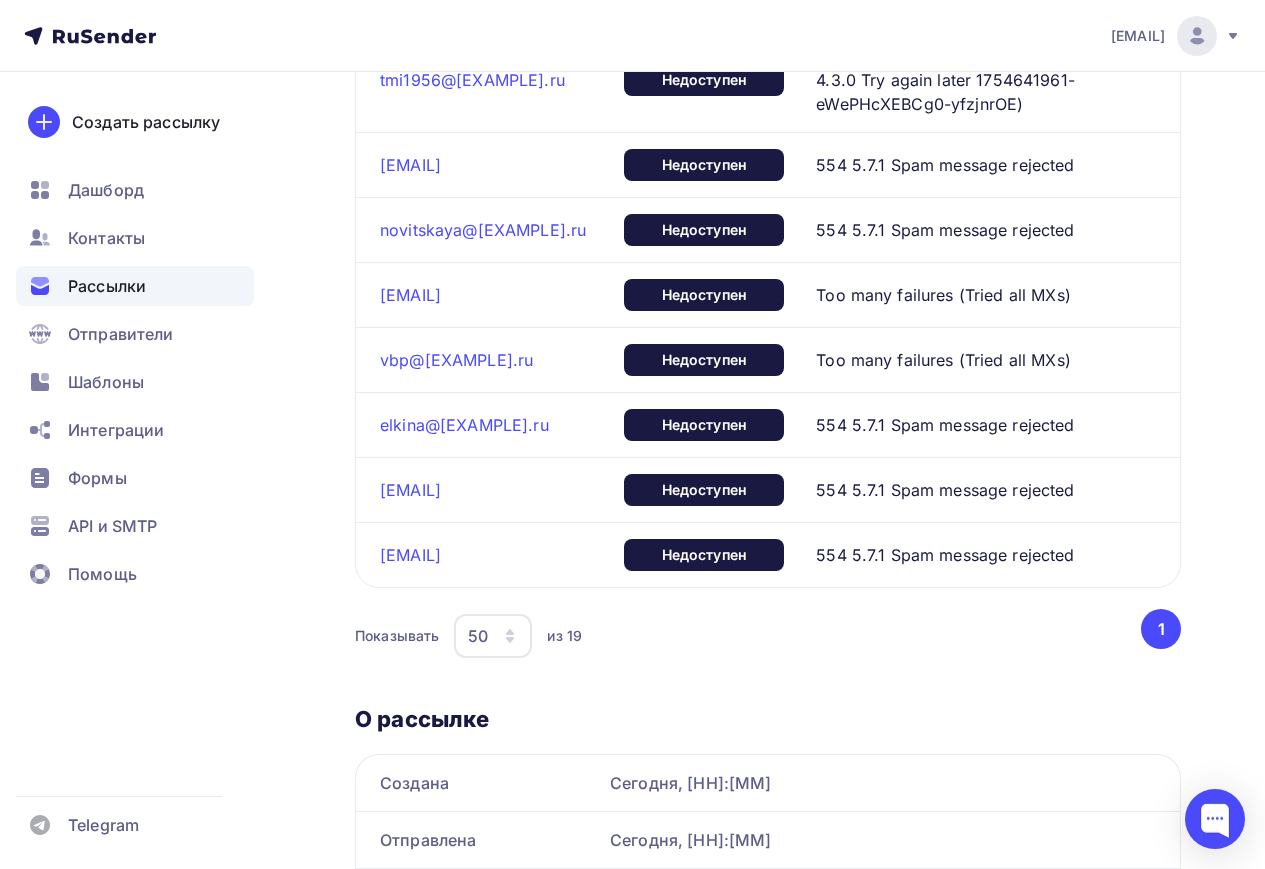 scroll, scrollTop: 2123, scrollLeft: 0, axis: vertical 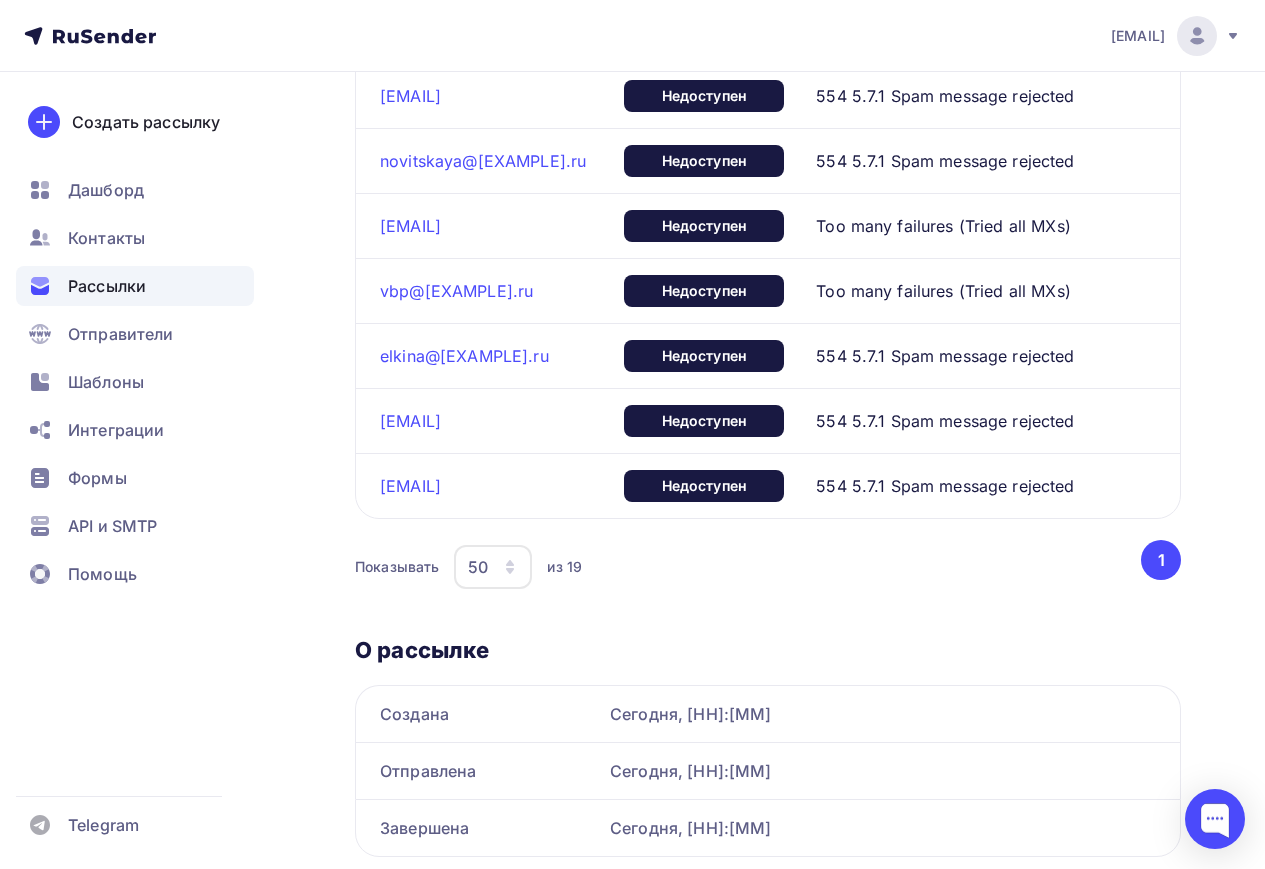 click on "Too many failures (Tried all MXs)" at bounding box center [943, 226] 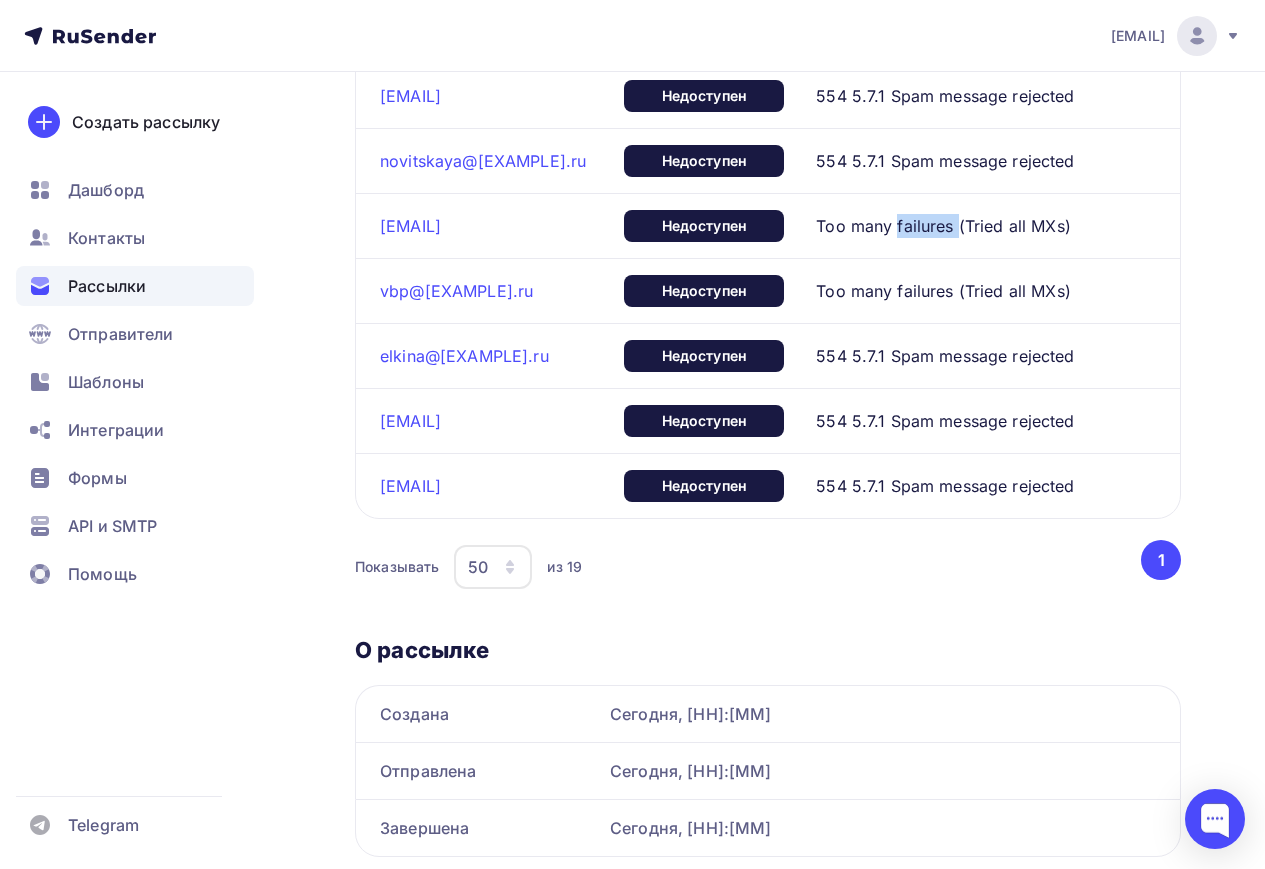click on "Too many failures (Tried all MXs)" at bounding box center (943, 226) 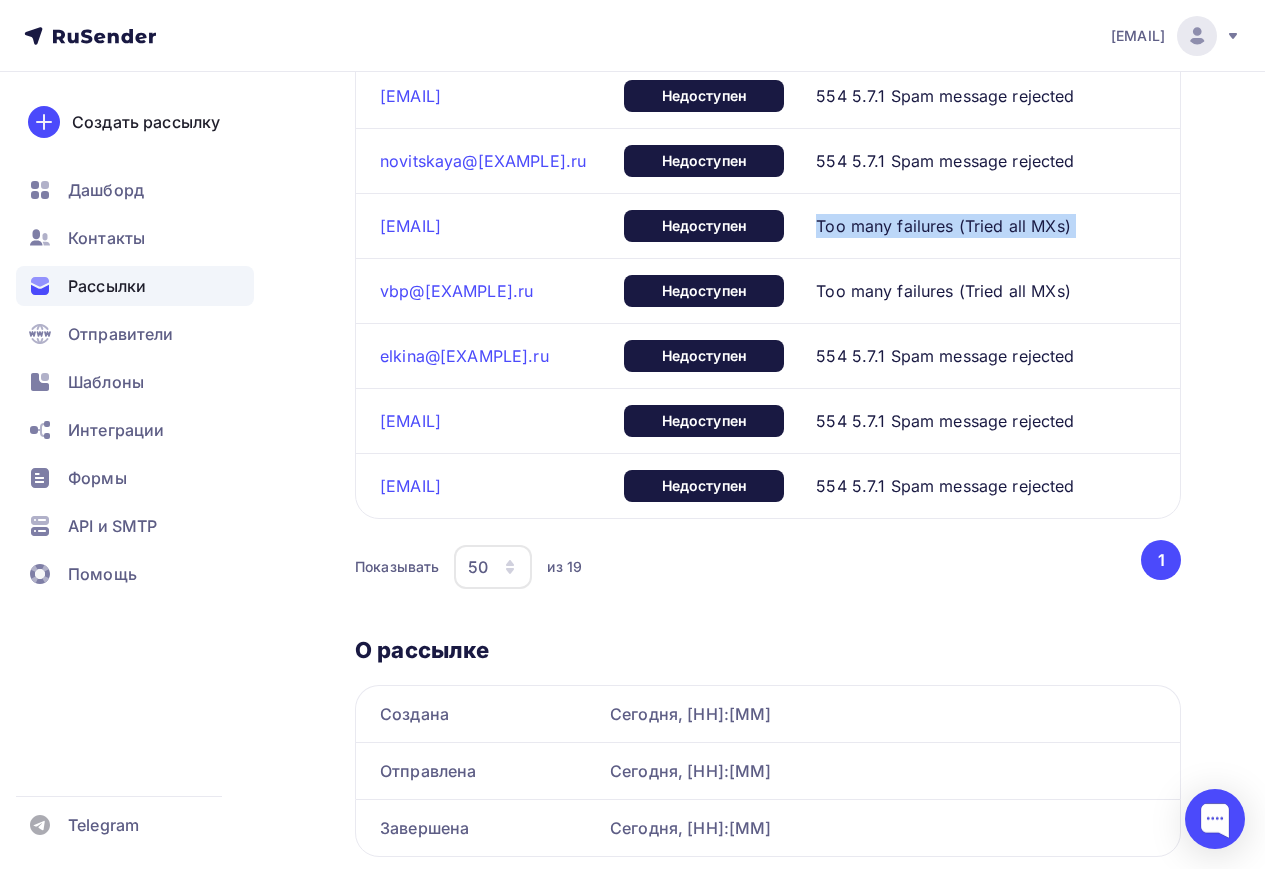 copy on "Too many failures (Tried all MXs)" 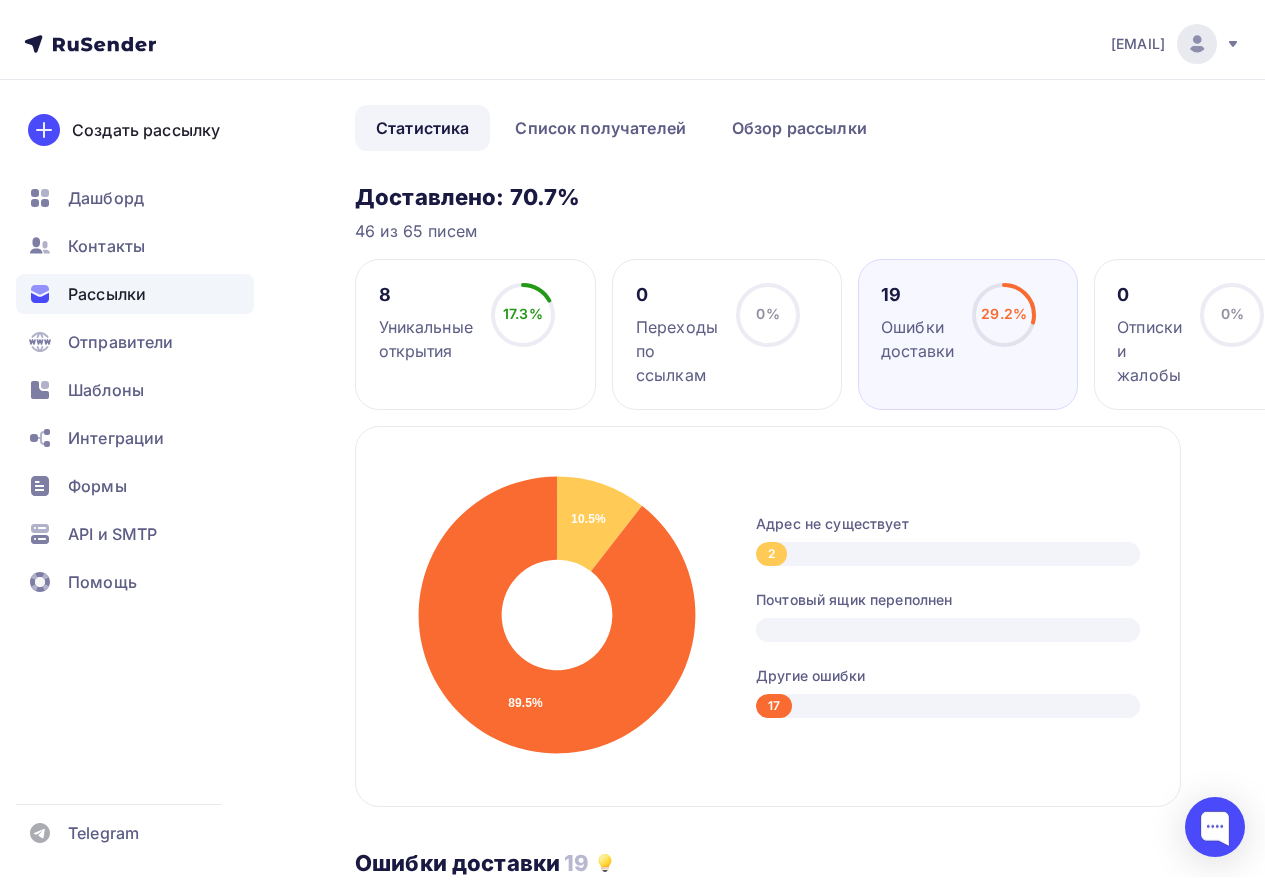 scroll, scrollTop: 0, scrollLeft: 0, axis: both 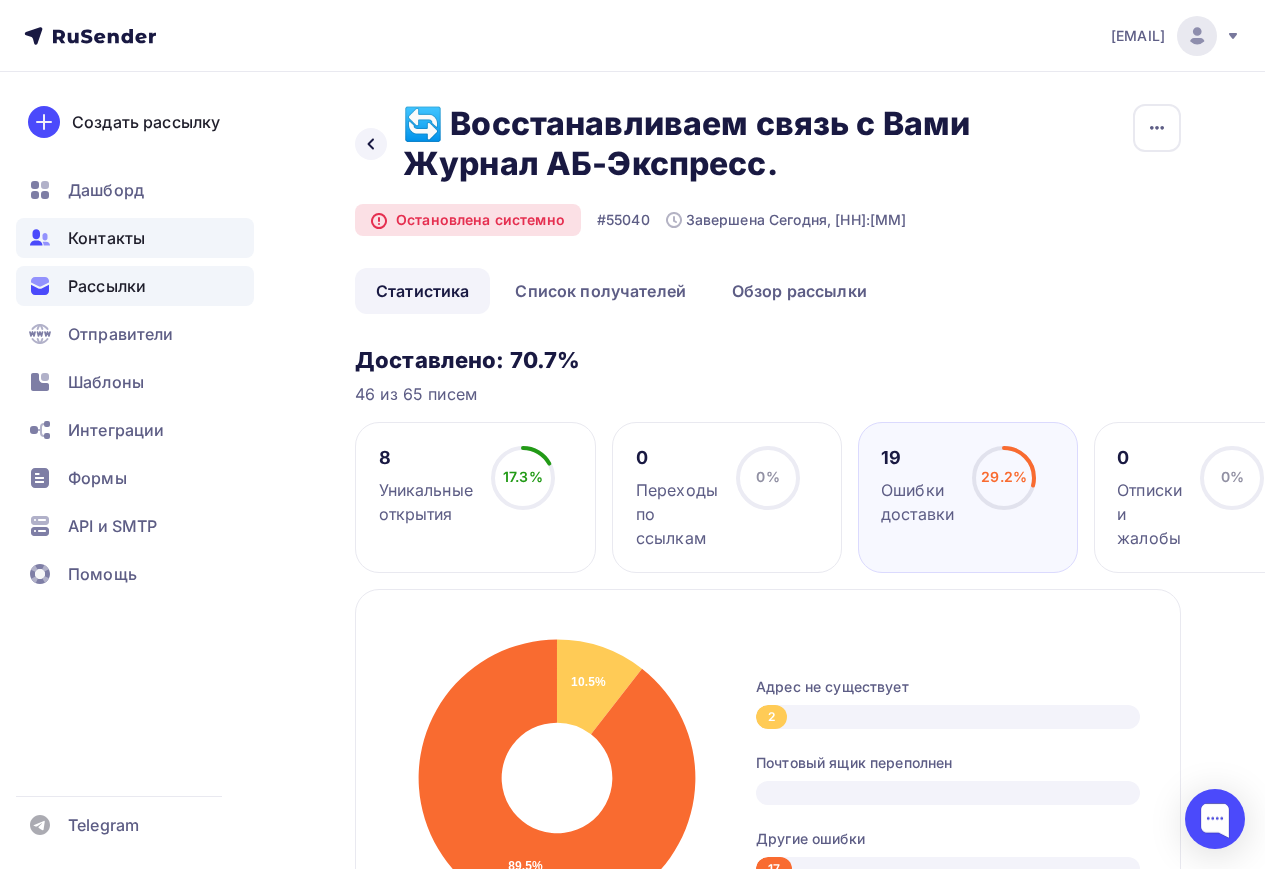 click on "Контакты" at bounding box center (106, 238) 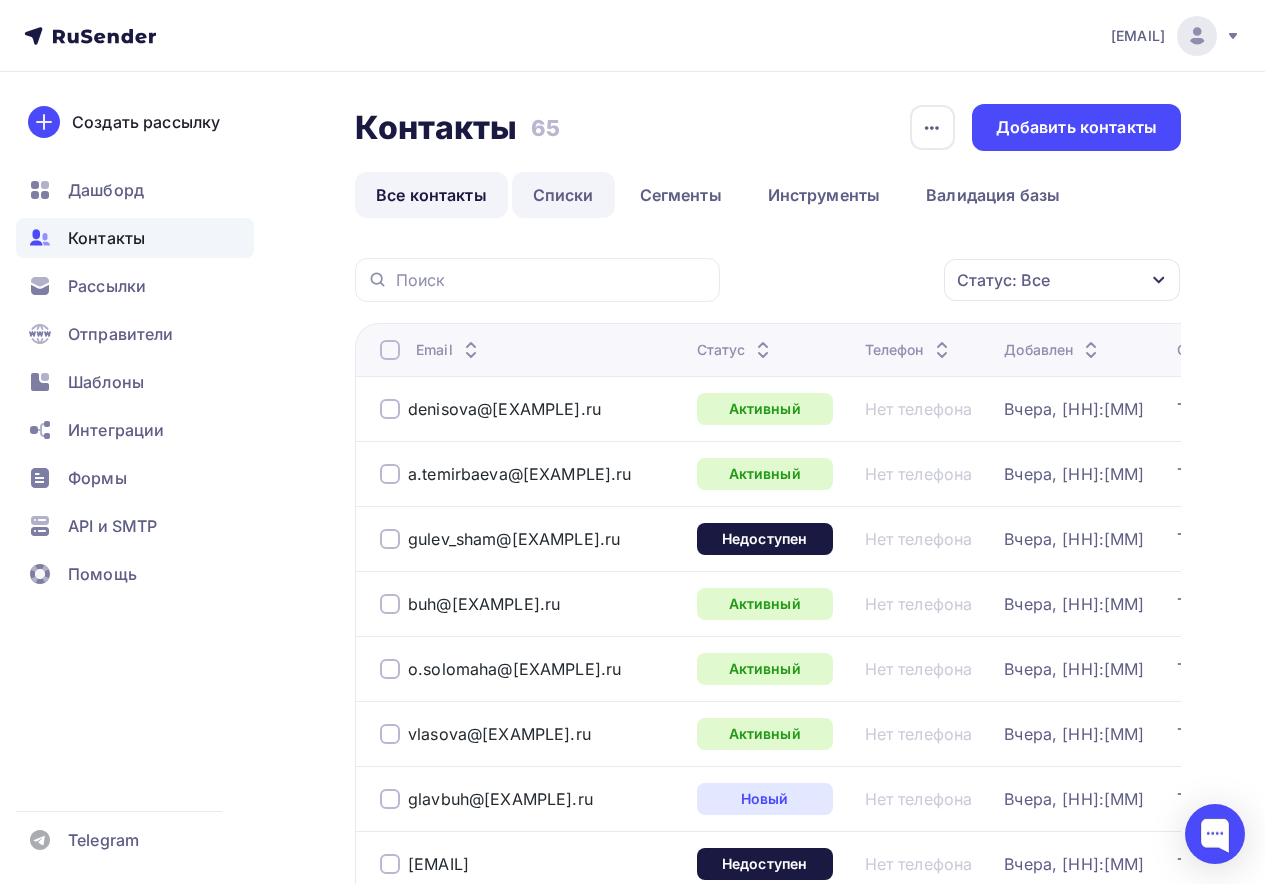 click on "Контакты   Контакты
65
65
История импорта
Добавить контакты
Все контакты
Списки
Сегменты
Инструменты
Валидация базы
Все контакты
Списки
Сегменты
Инструменты
Валидация базы" at bounding box center (768, 161) 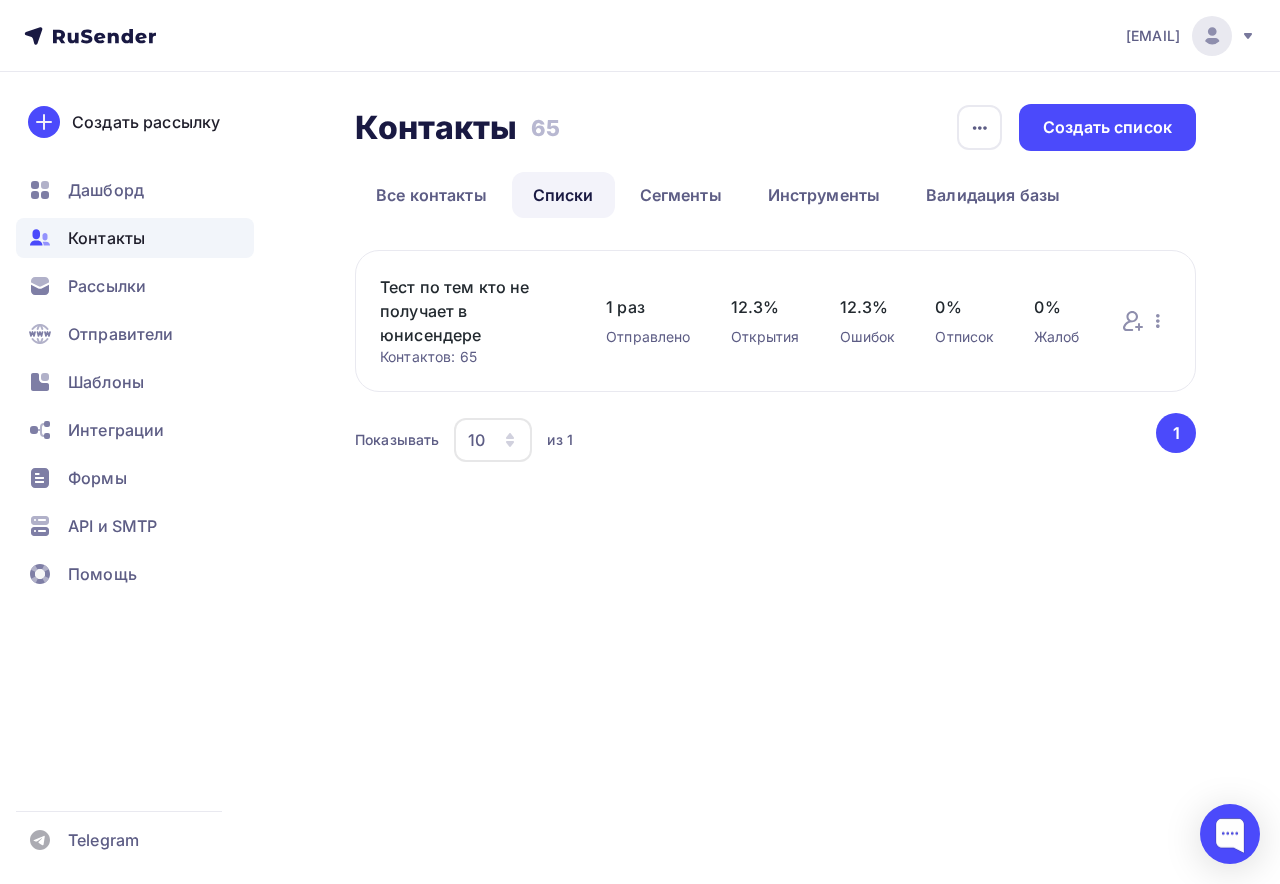 click on "Тест по тем кто не получает в юнисендере" at bounding box center (473, 311) 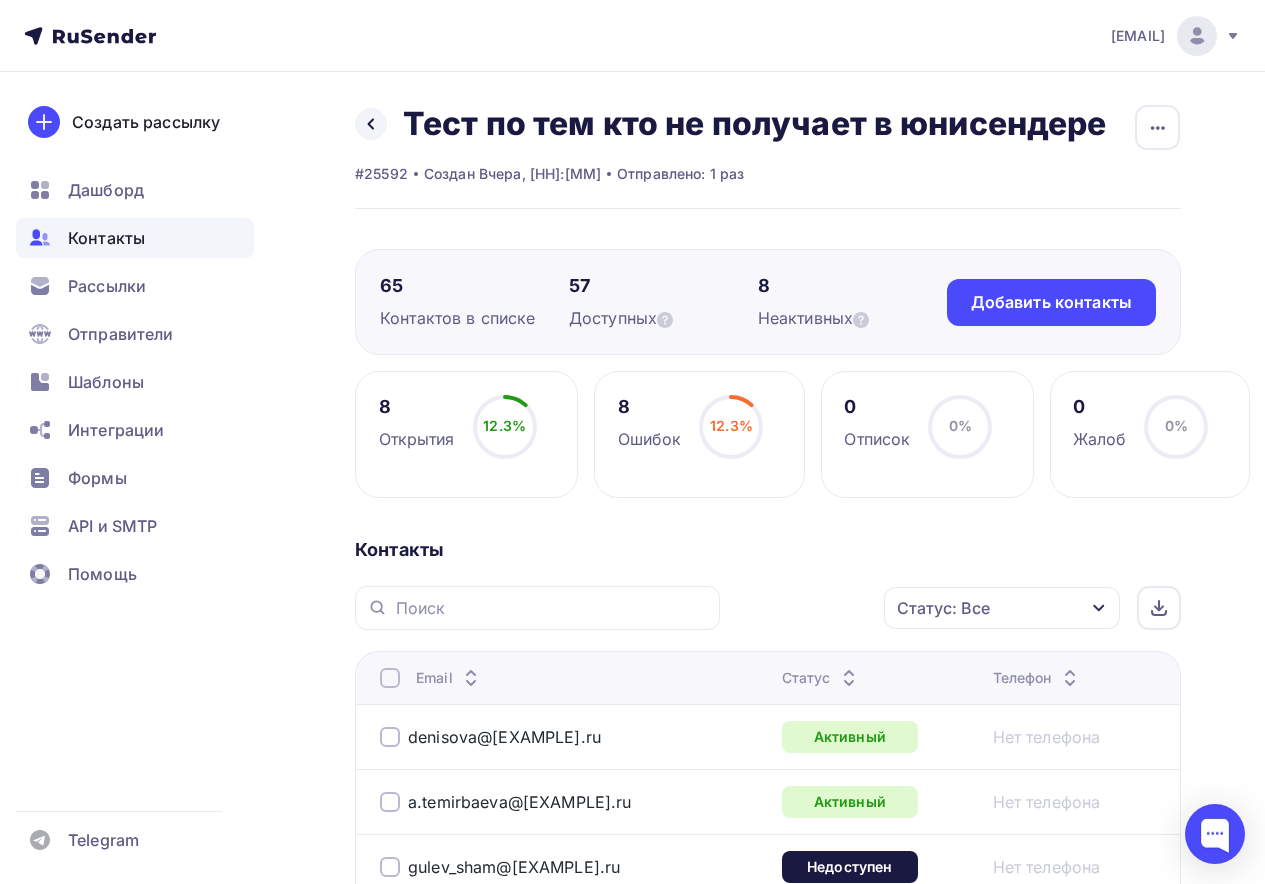 click on "Статус: Все" at bounding box center [943, 608] 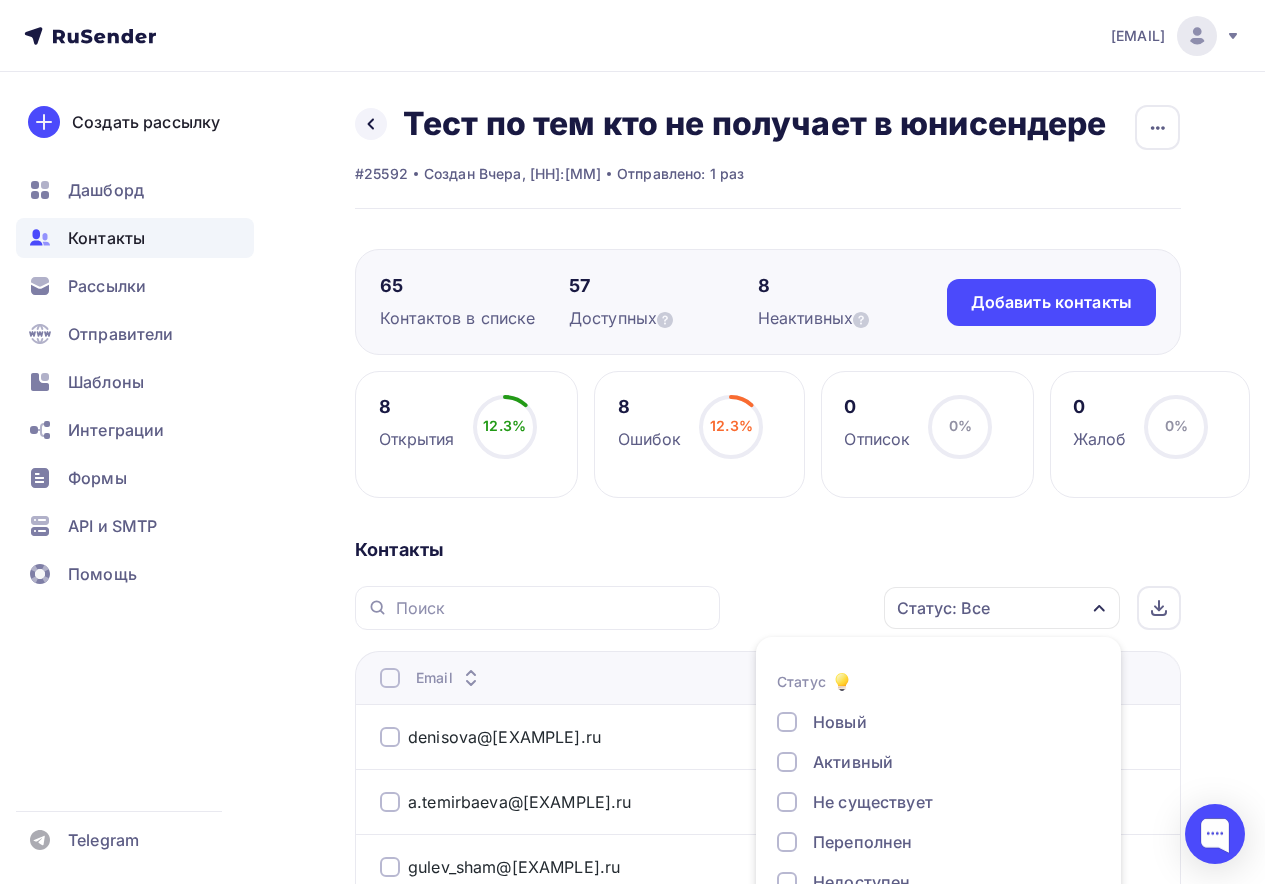 scroll, scrollTop: 103, scrollLeft: 0, axis: vertical 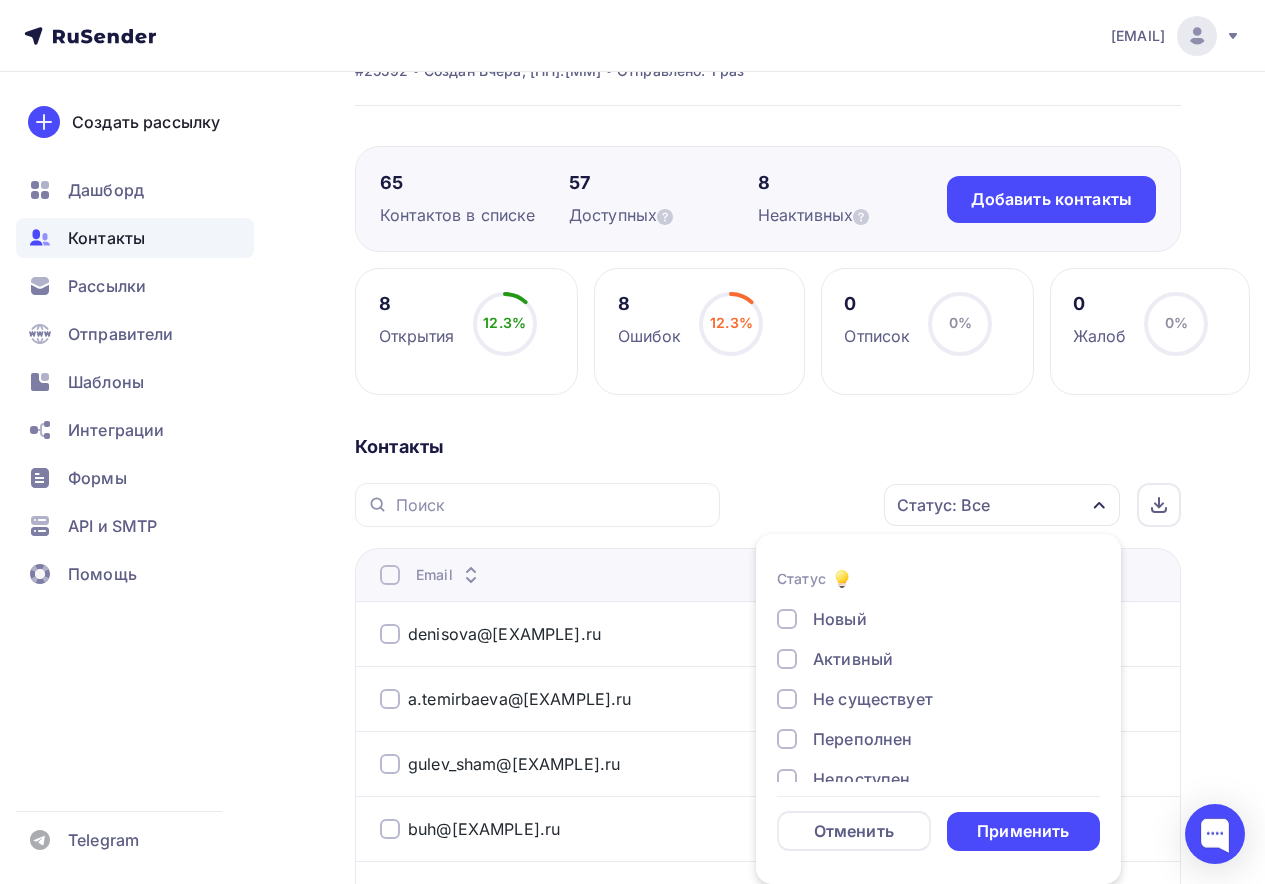 click on "Статус: Все" at bounding box center (1002, 505) 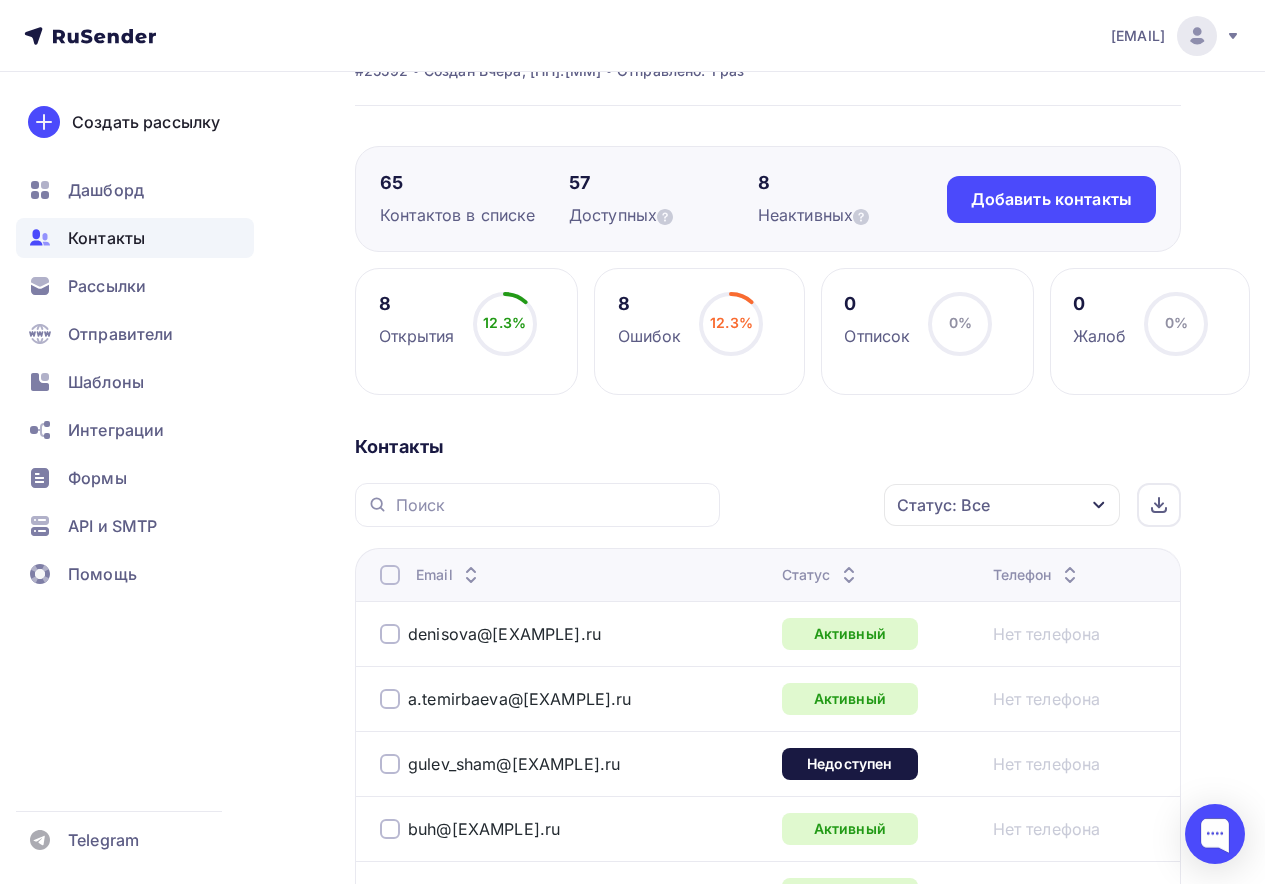 click on "65
Контактов в списке
57
Доступных
8
Неактивных
Добавить контакты
Добавить контакты" at bounding box center [768, 199] 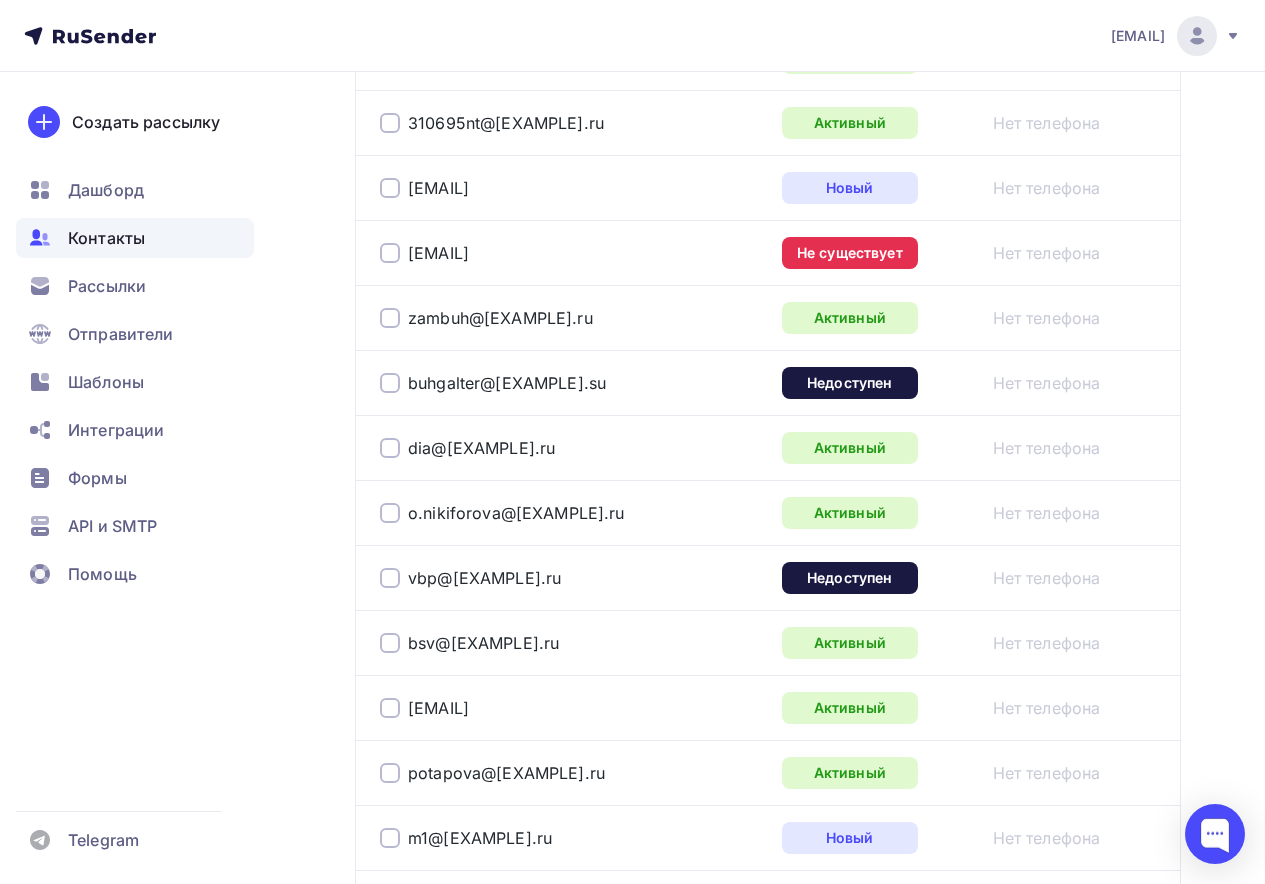 scroll, scrollTop: 2103, scrollLeft: 0, axis: vertical 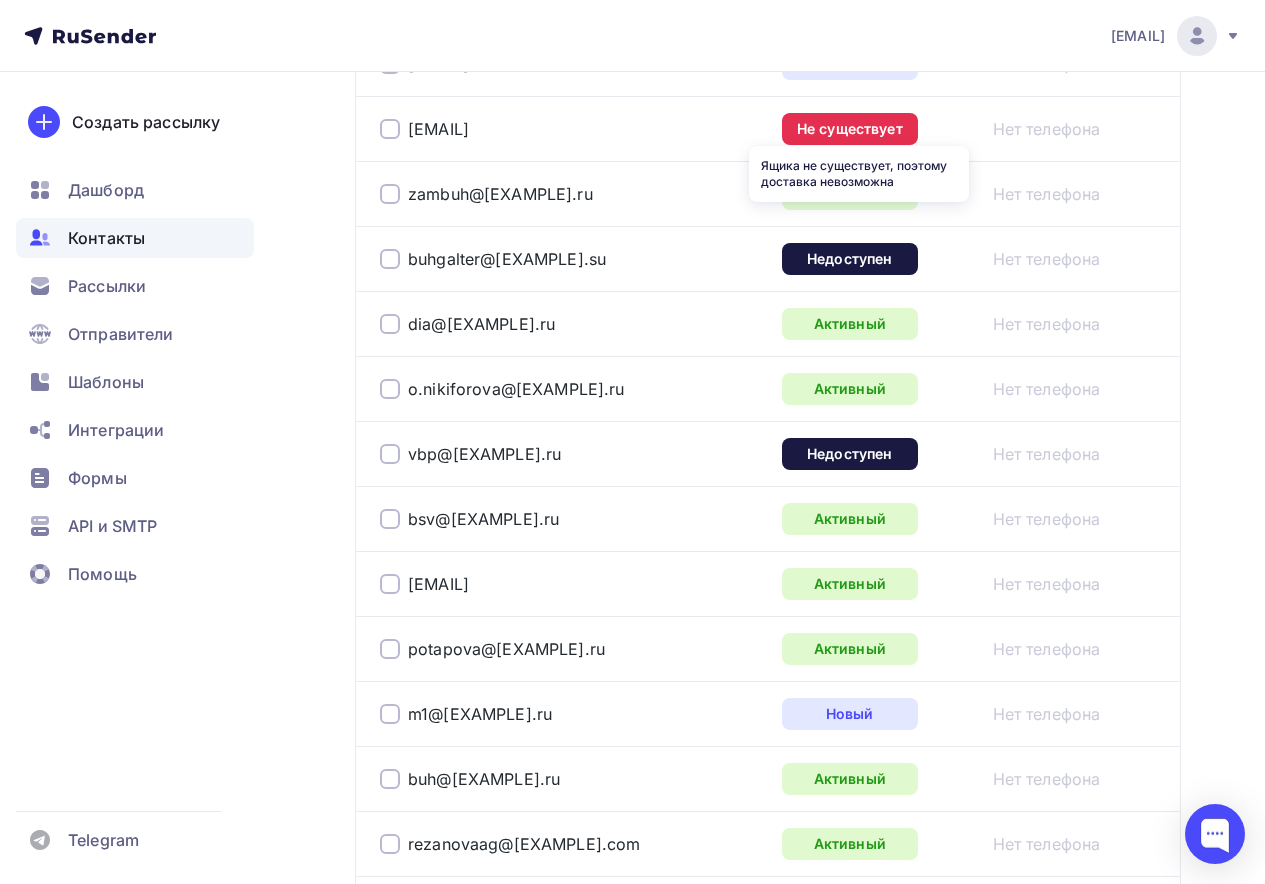 click on "Не существует" at bounding box center (850, 129) 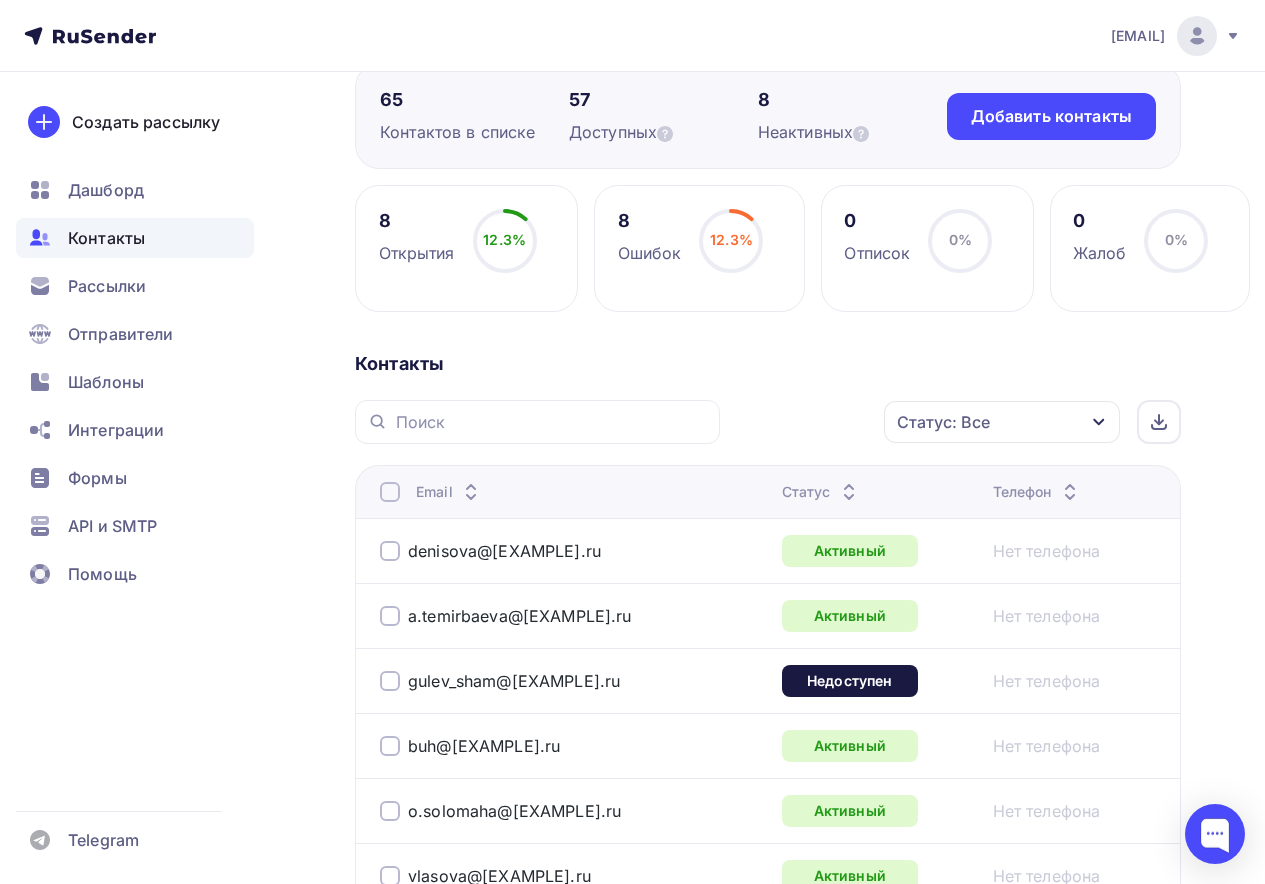 scroll, scrollTop: 0, scrollLeft: 0, axis: both 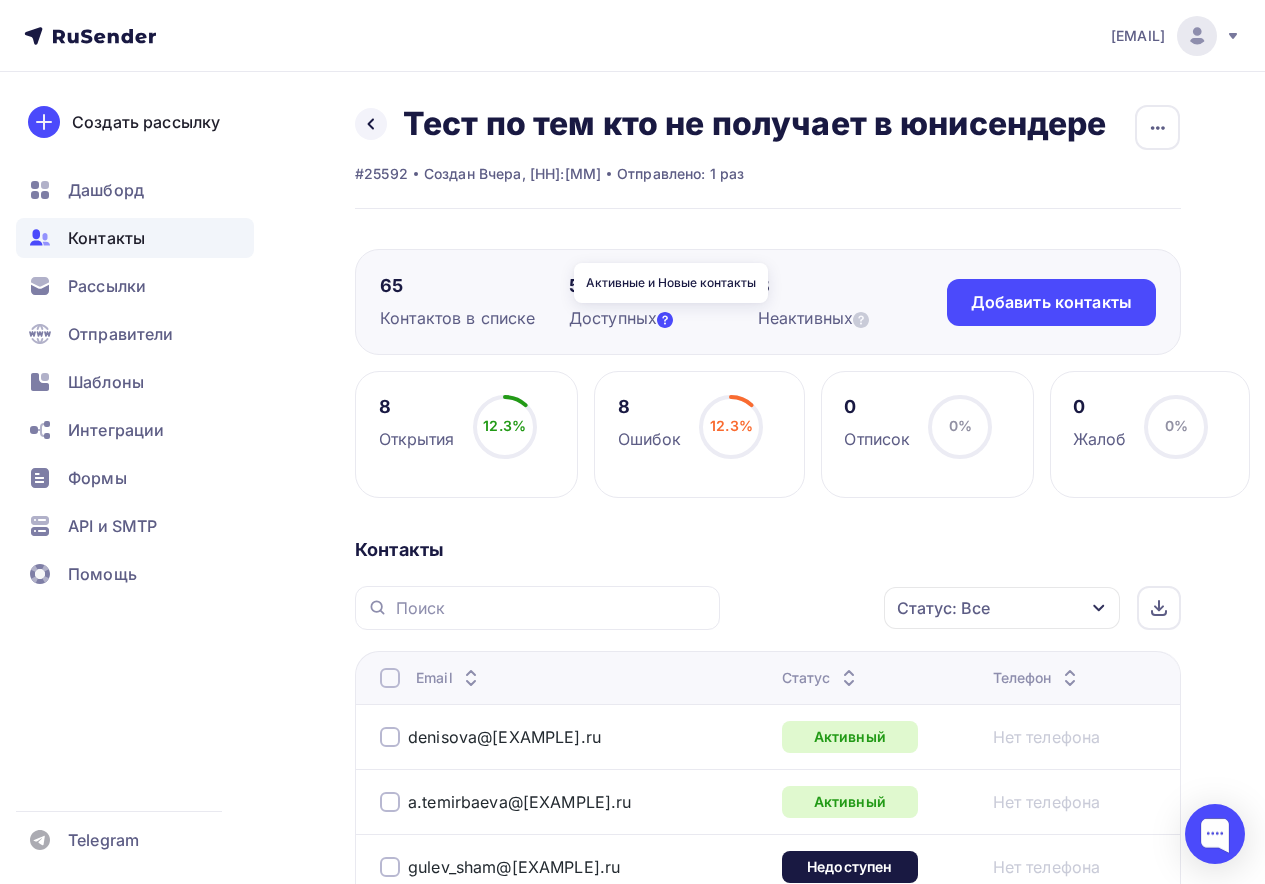 click 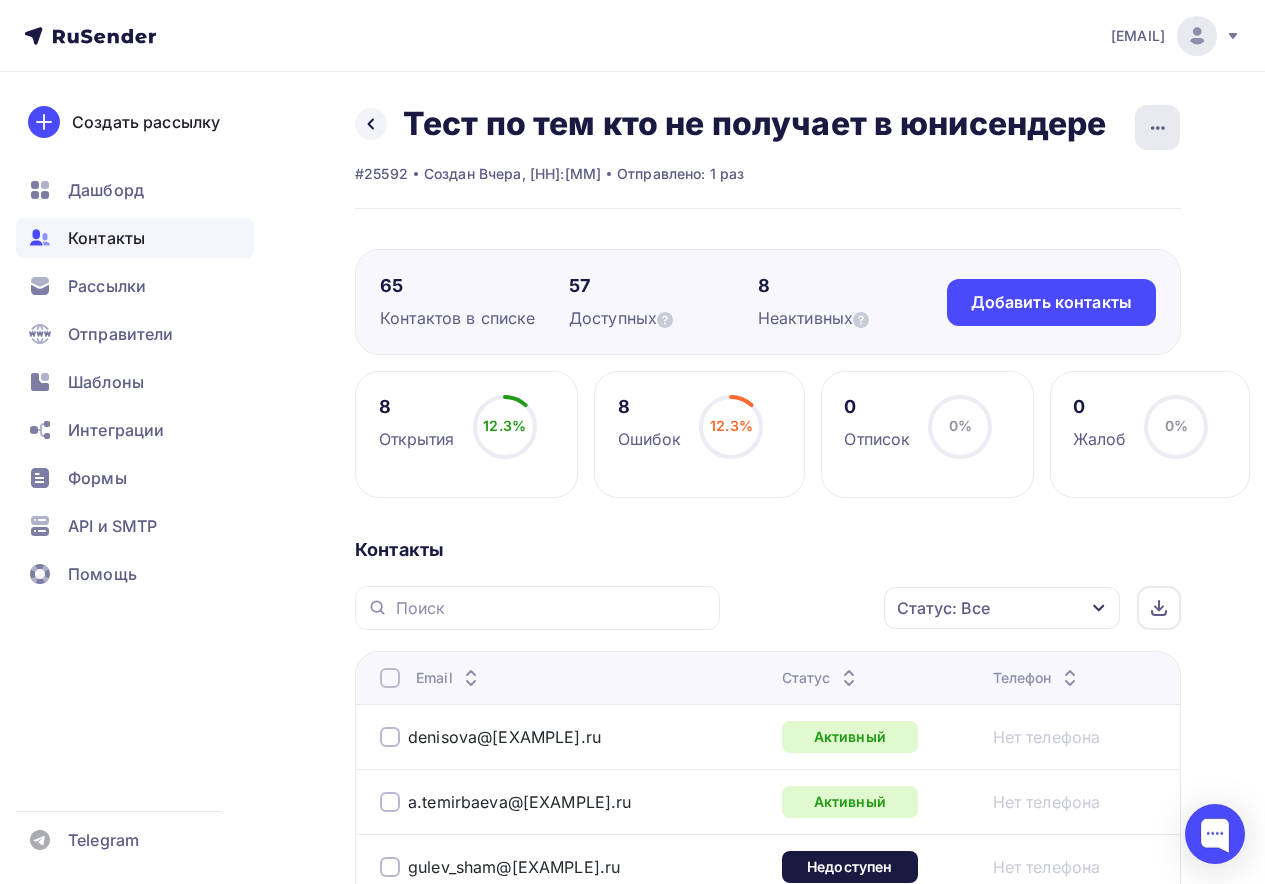 click 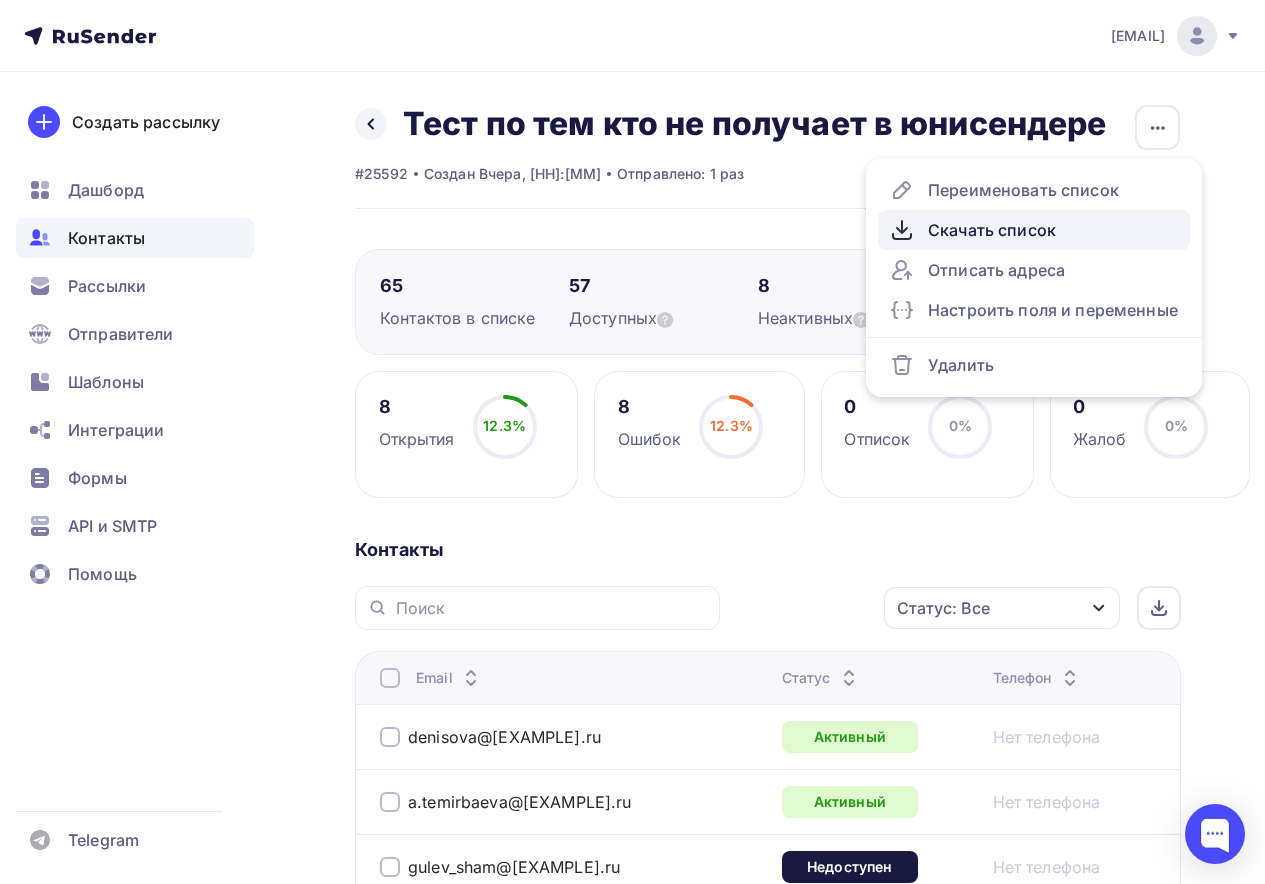 click on "Скачать список" at bounding box center [1034, 230] 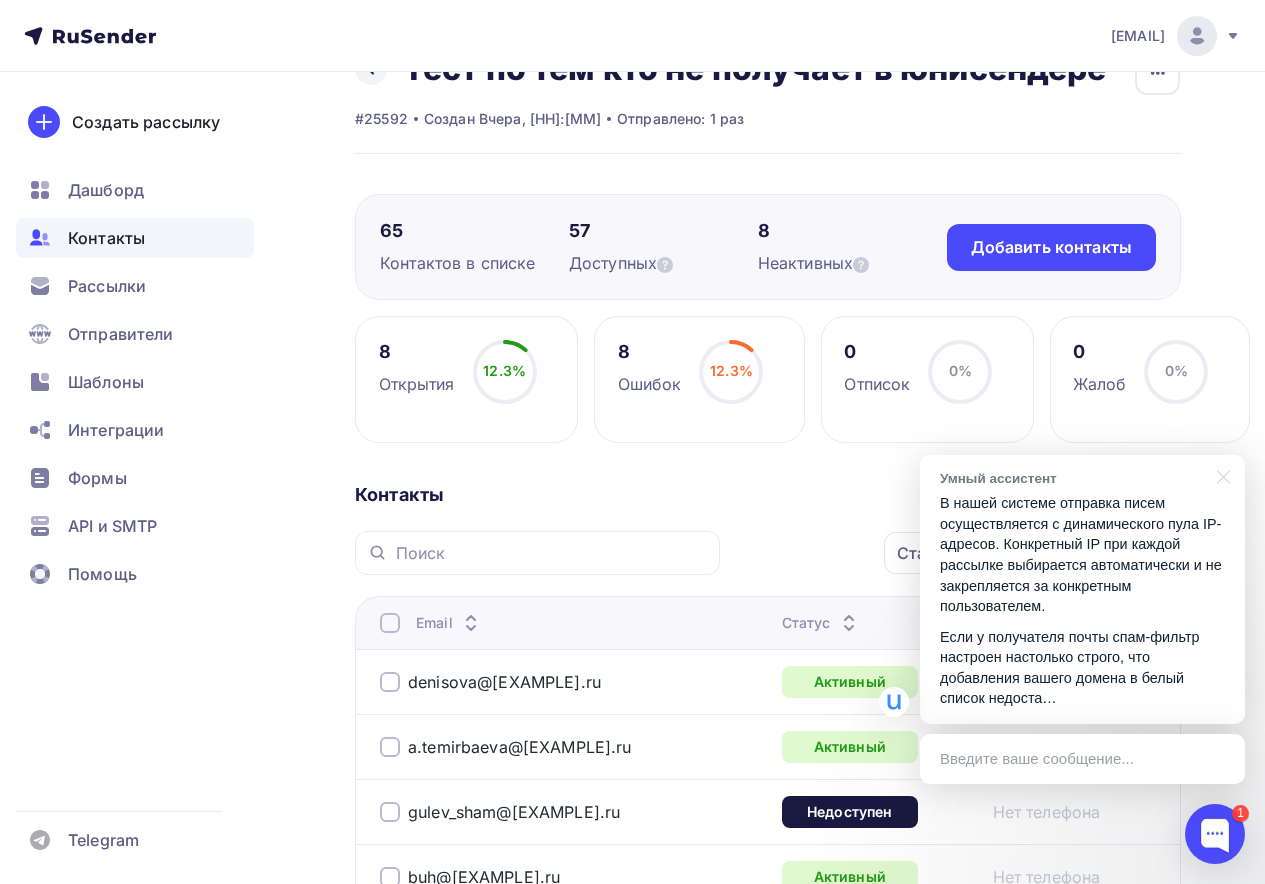 scroll, scrollTop: 100, scrollLeft: 0, axis: vertical 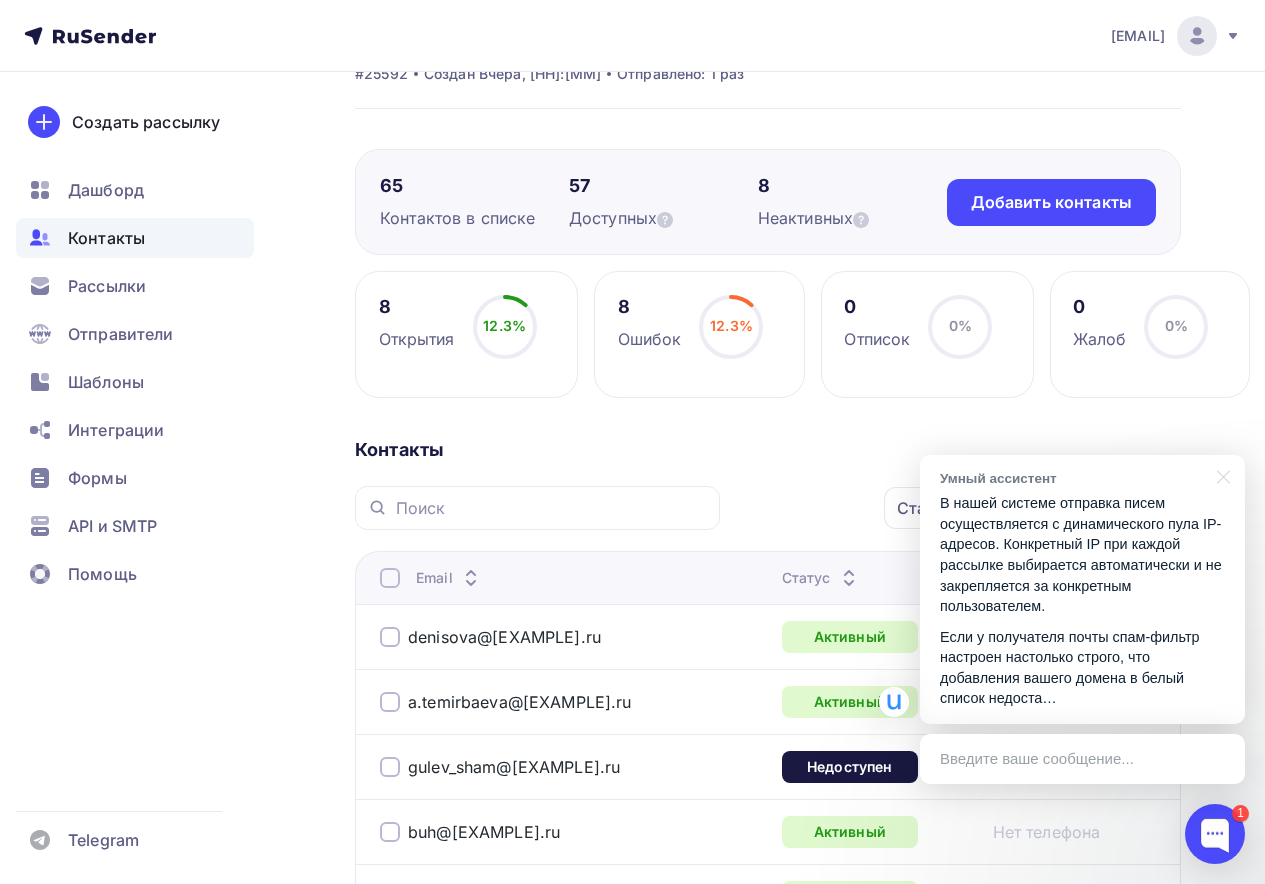 click on "Введите ваше сообщение..." at bounding box center [1082, 759] 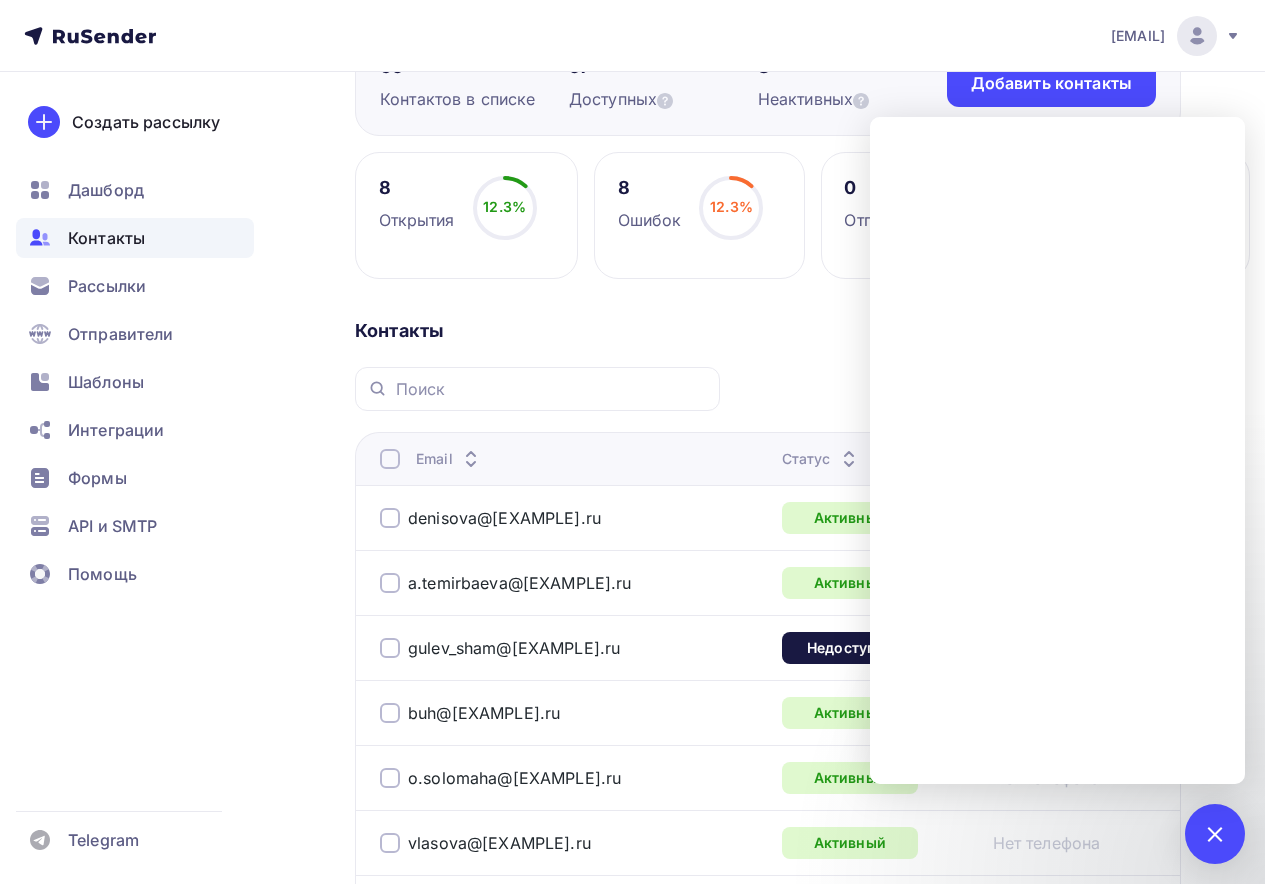 scroll, scrollTop: 400, scrollLeft: 0, axis: vertical 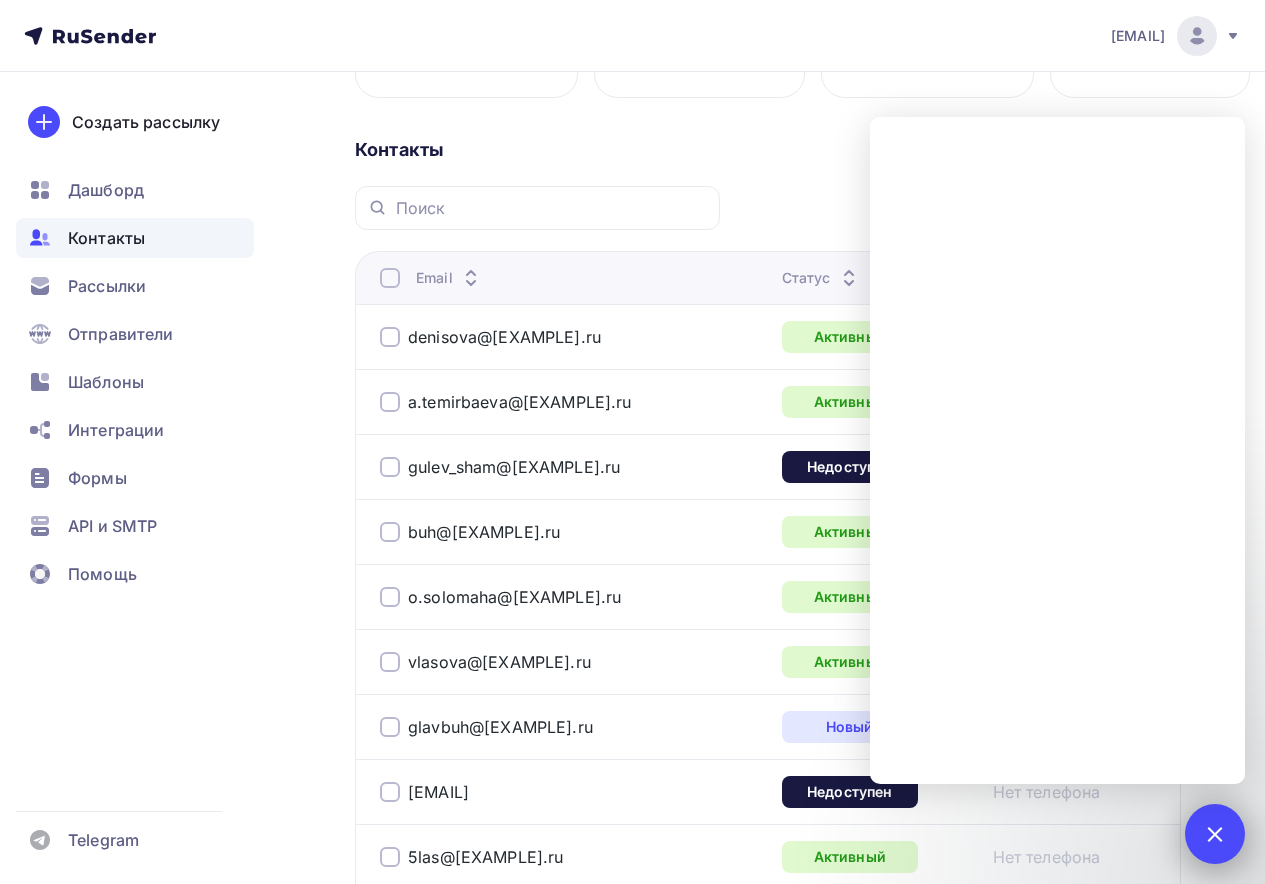 click on "1" at bounding box center [1215, 834] 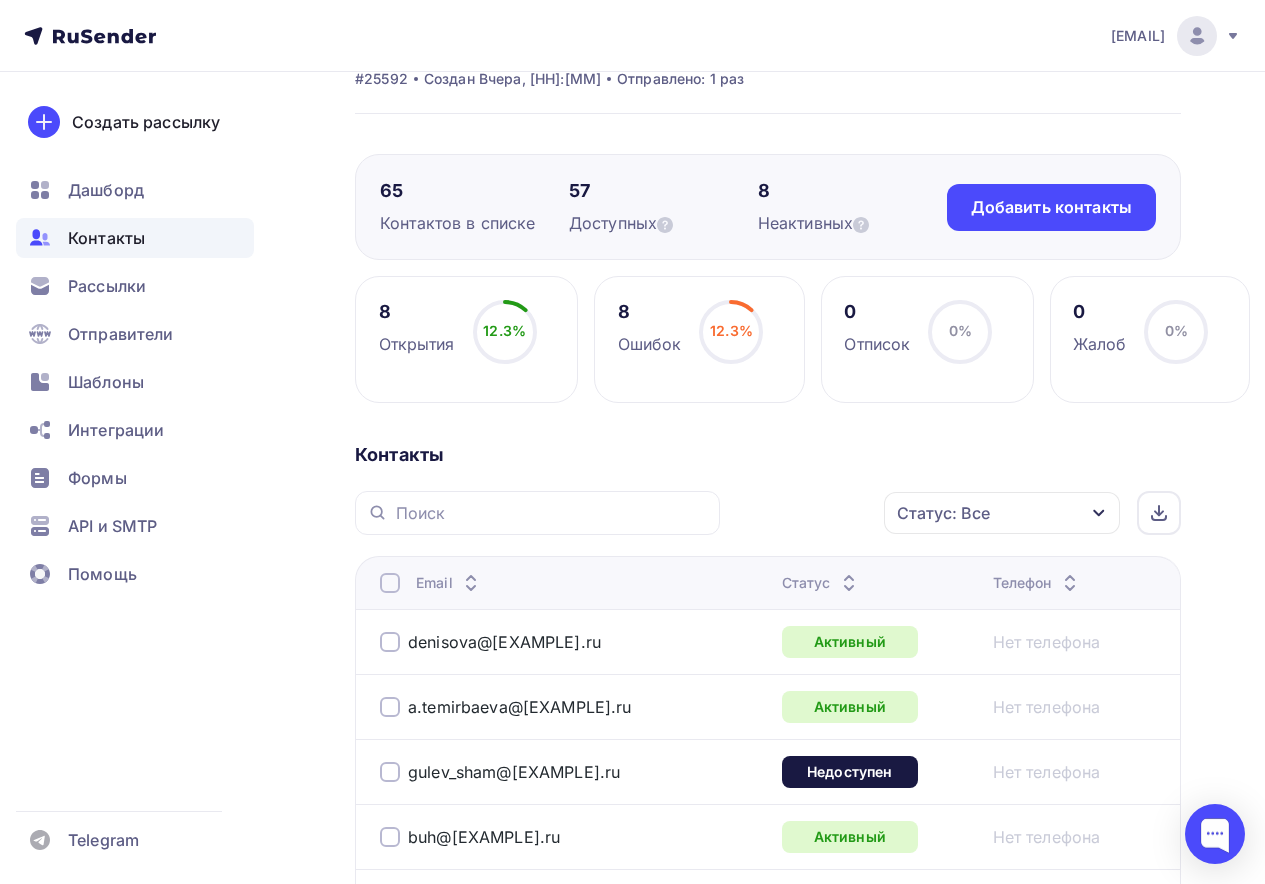 scroll, scrollTop: 0, scrollLeft: 0, axis: both 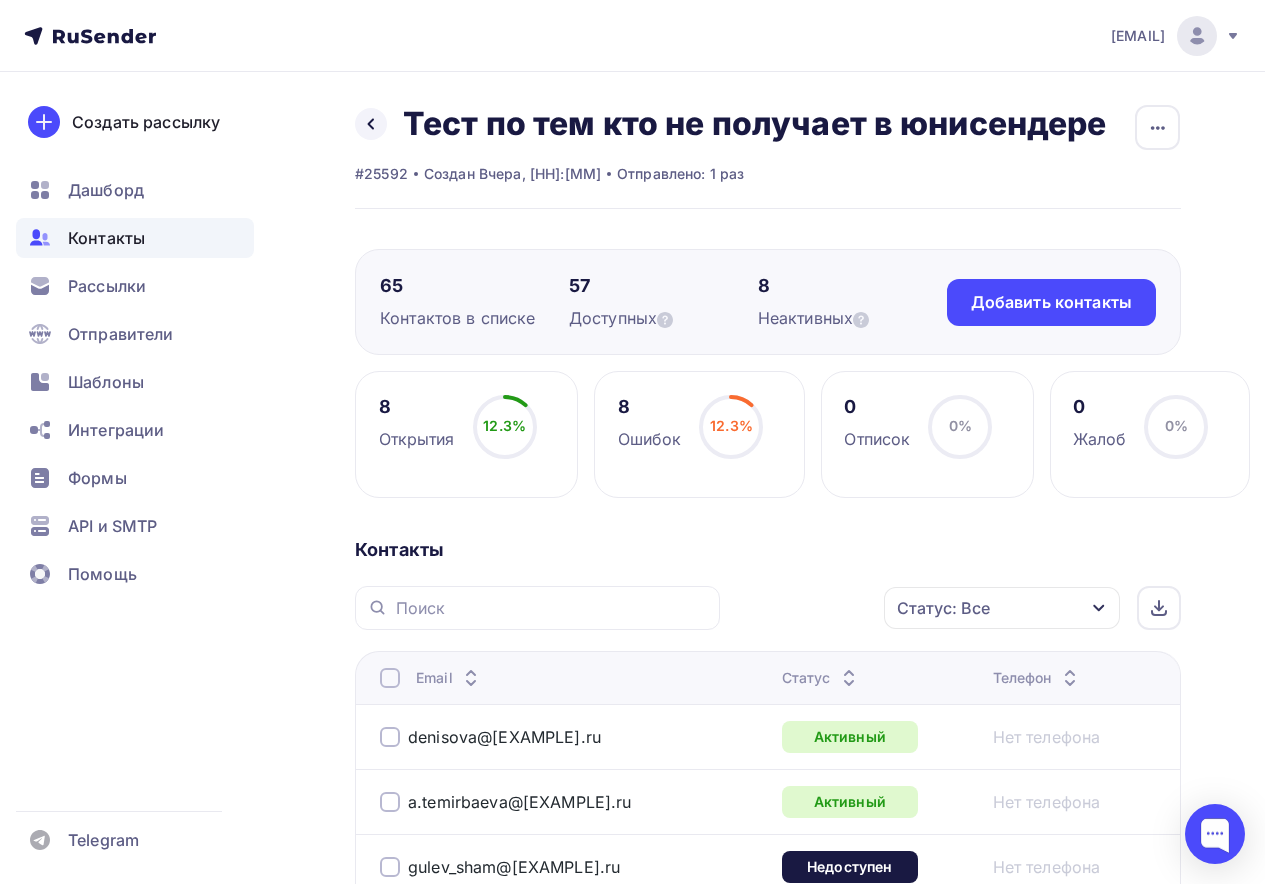 click on "Контакты
Статус: Все
Статус
Новый
Активный
Не существует
Переполнен
Недоступен
Отписан
Отписан вручную
Жалоба
Отменить       Применить
Email
Статус
Телефон
[EMAIL]
Активный
Нет телефона
[EMAIL]" at bounding box center (768, 2308) 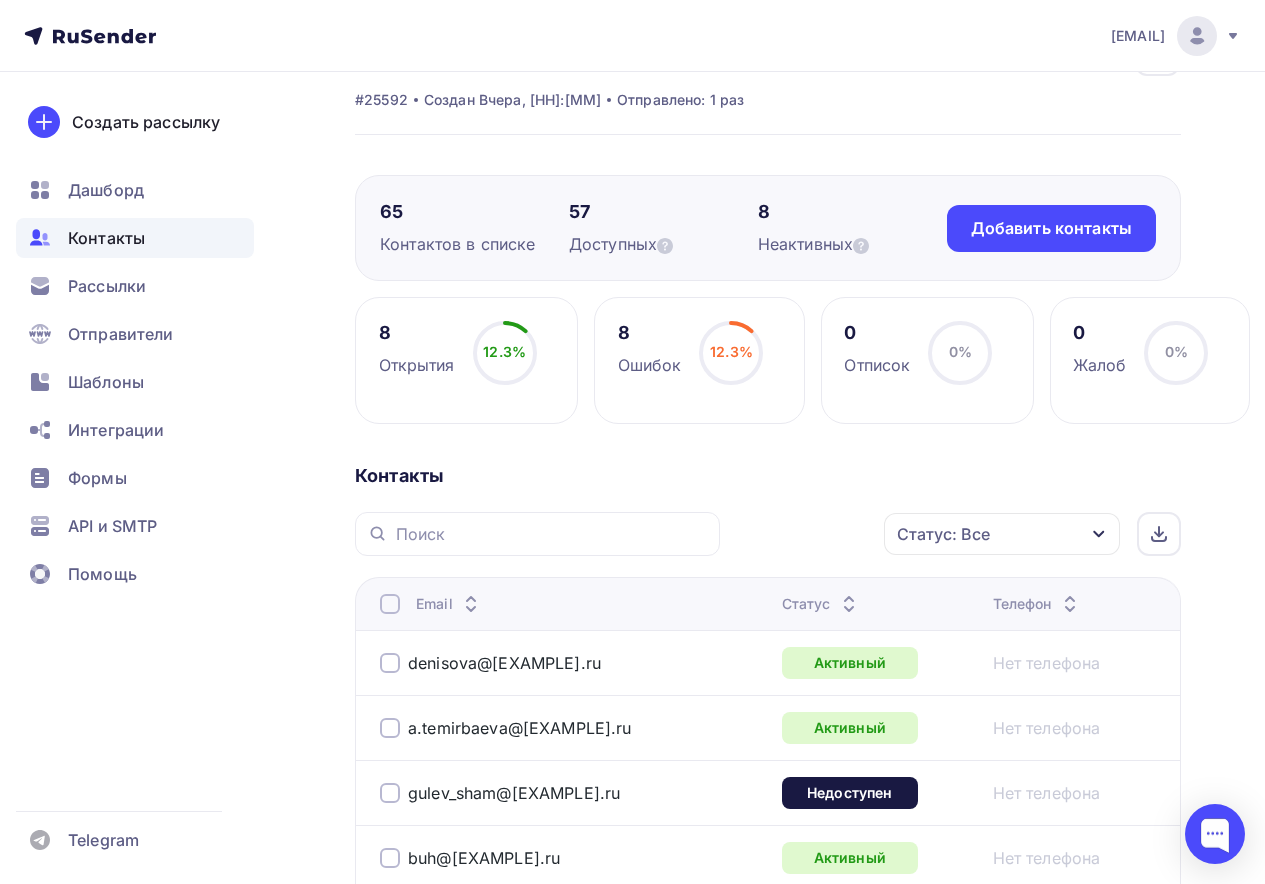 scroll, scrollTop: 0, scrollLeft: 0, axis: both 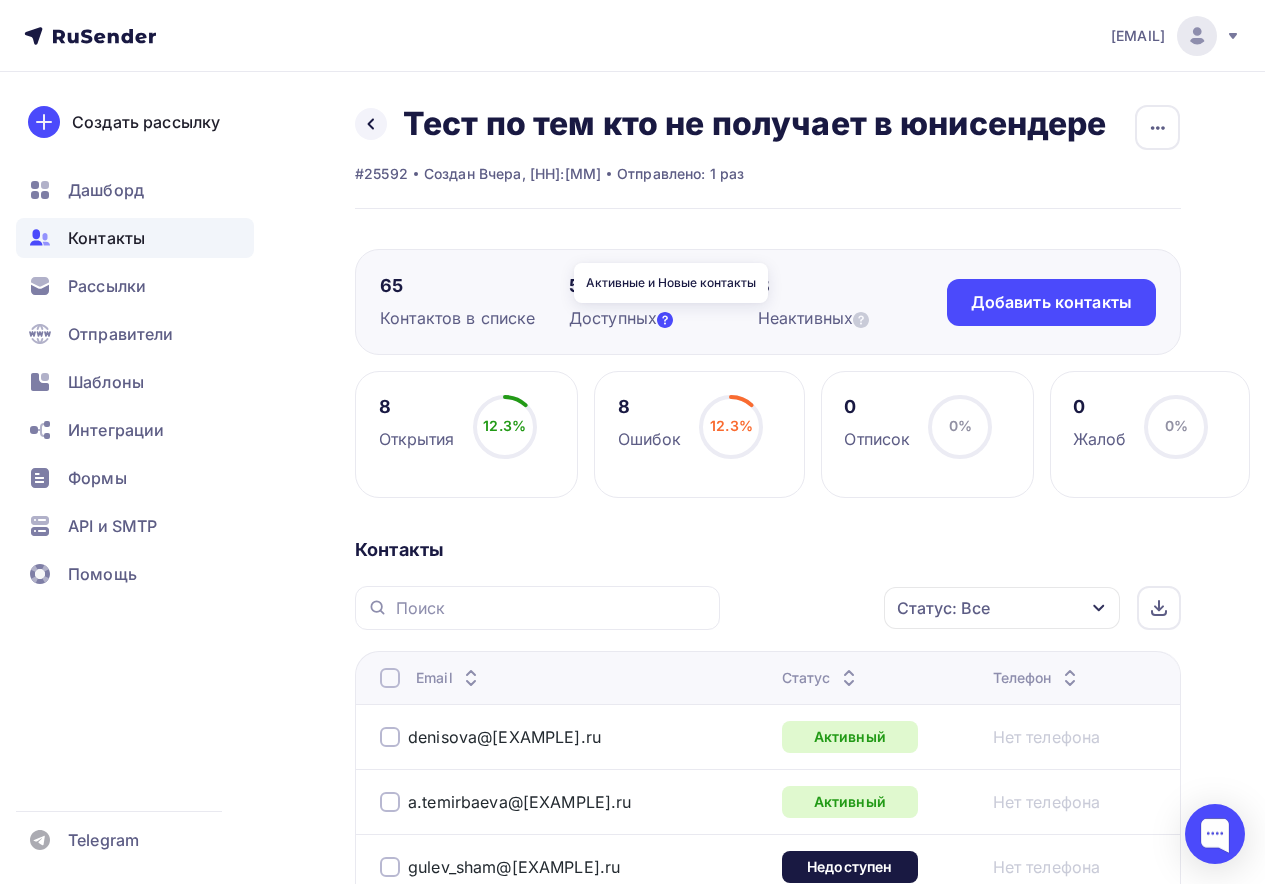 click 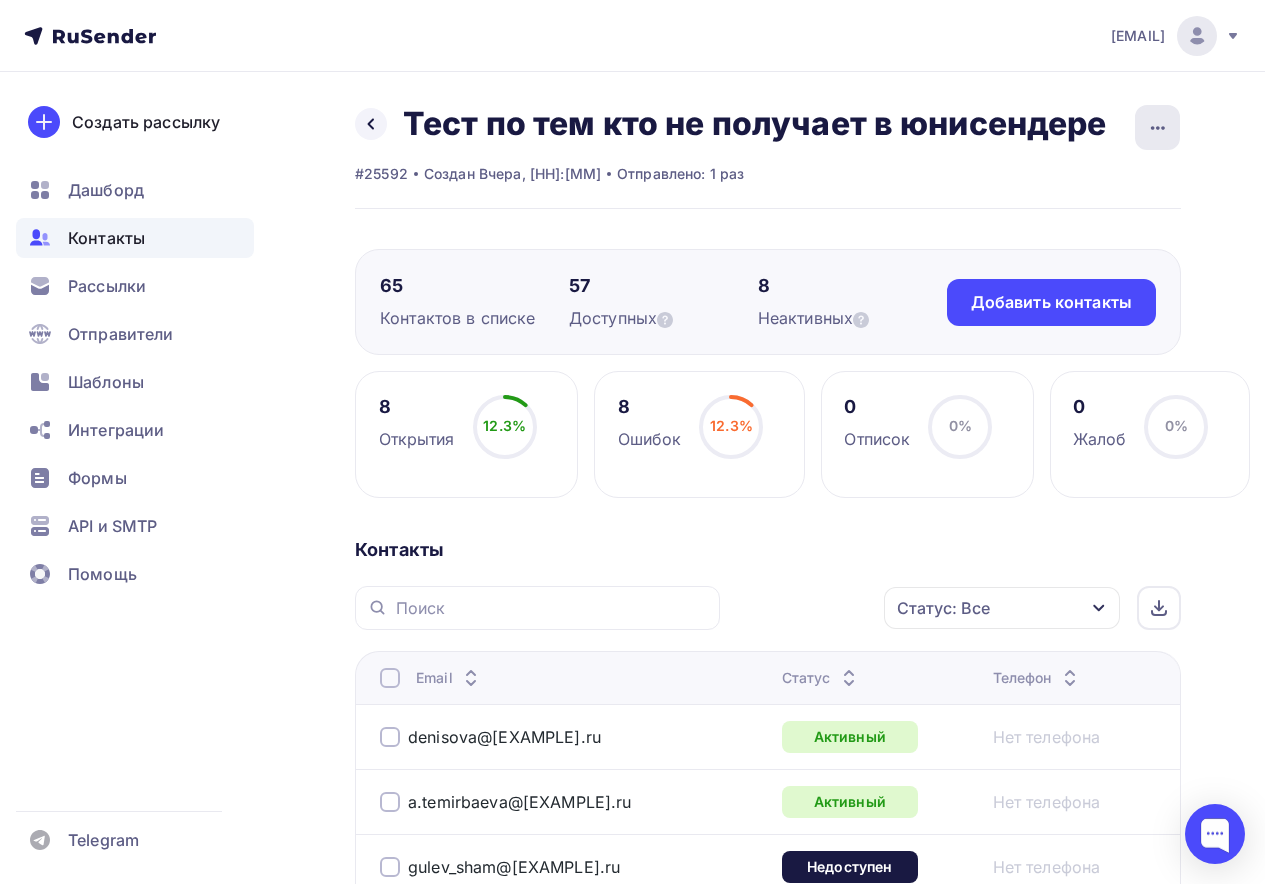 click at bounding box center [1157, 127] 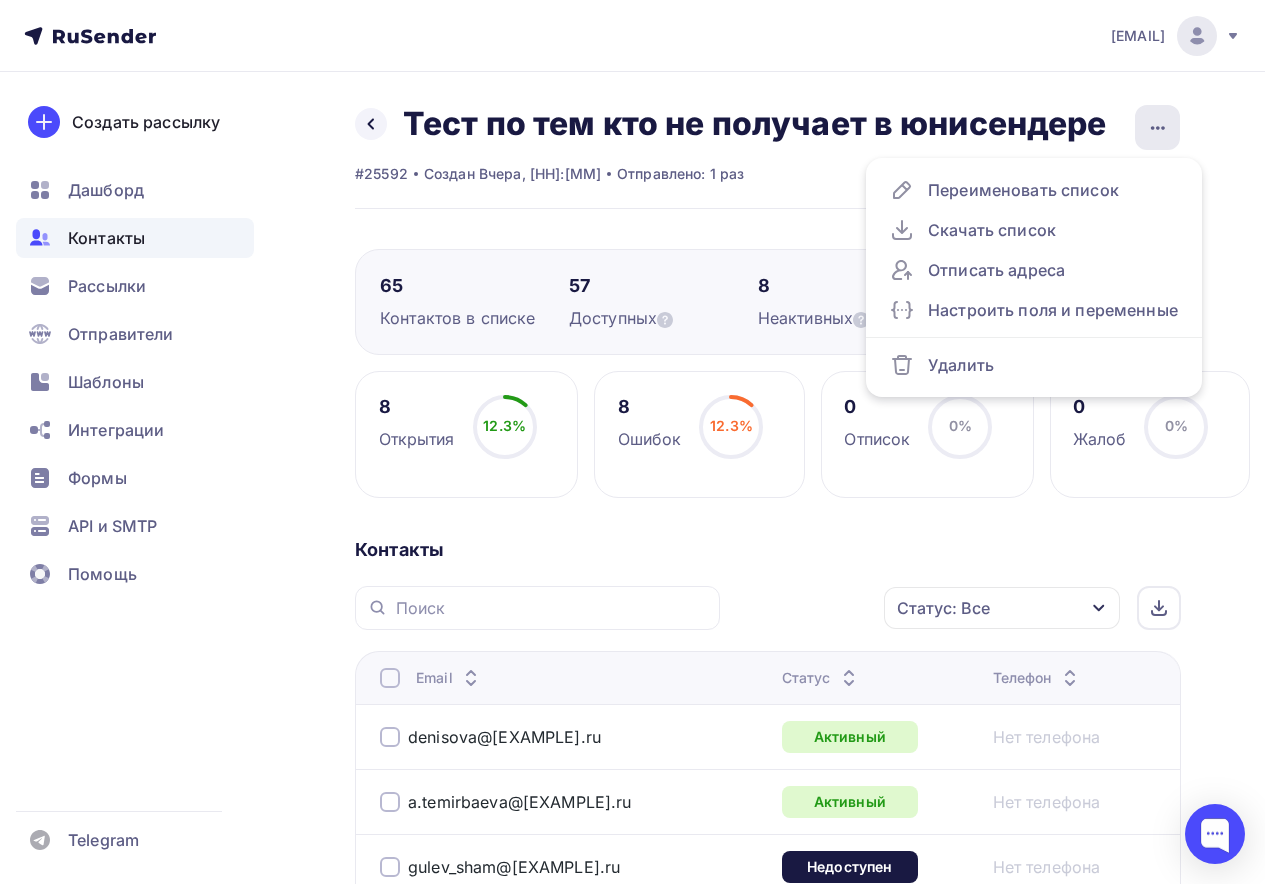 click at bounding box center [1157, 127] 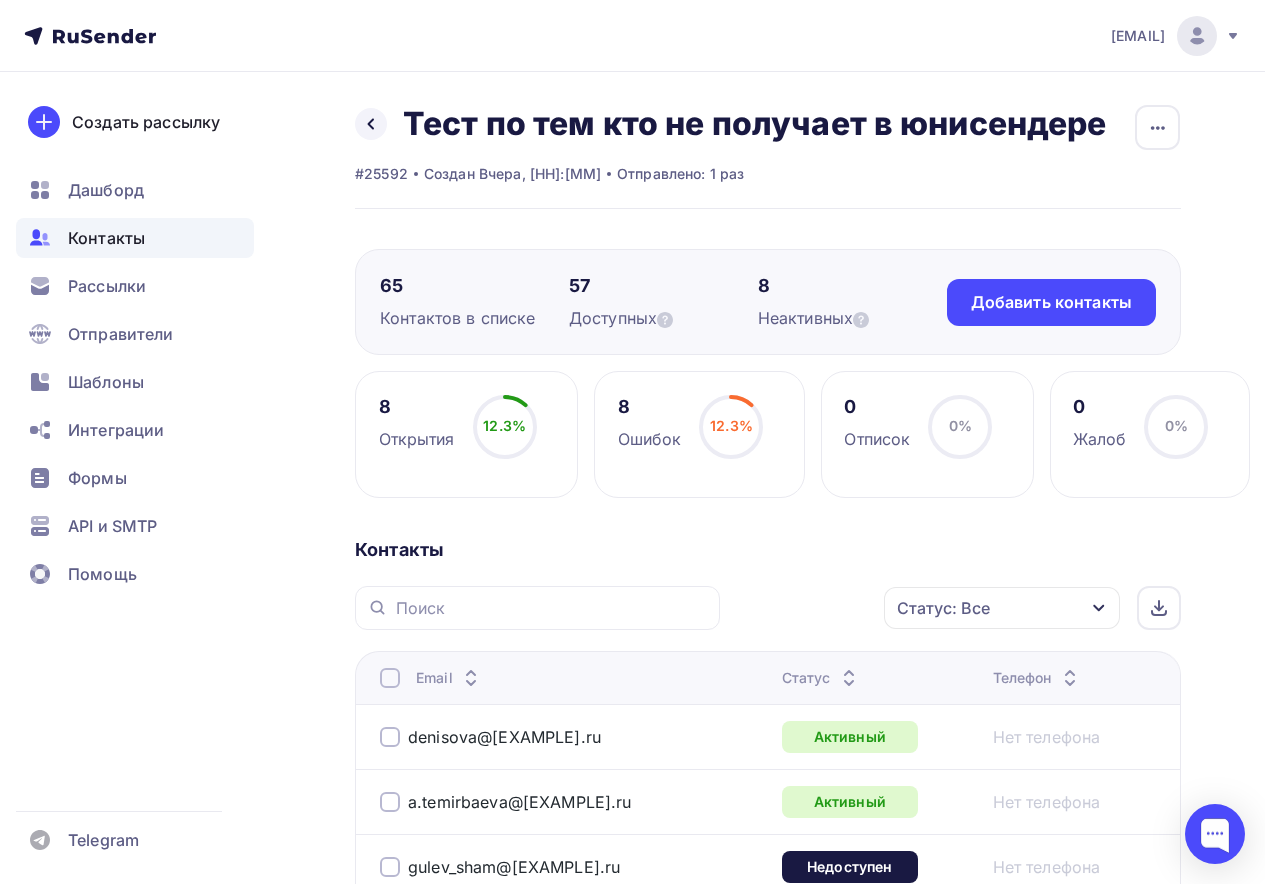 click on "Контакты" at bounding box center (135, 238) 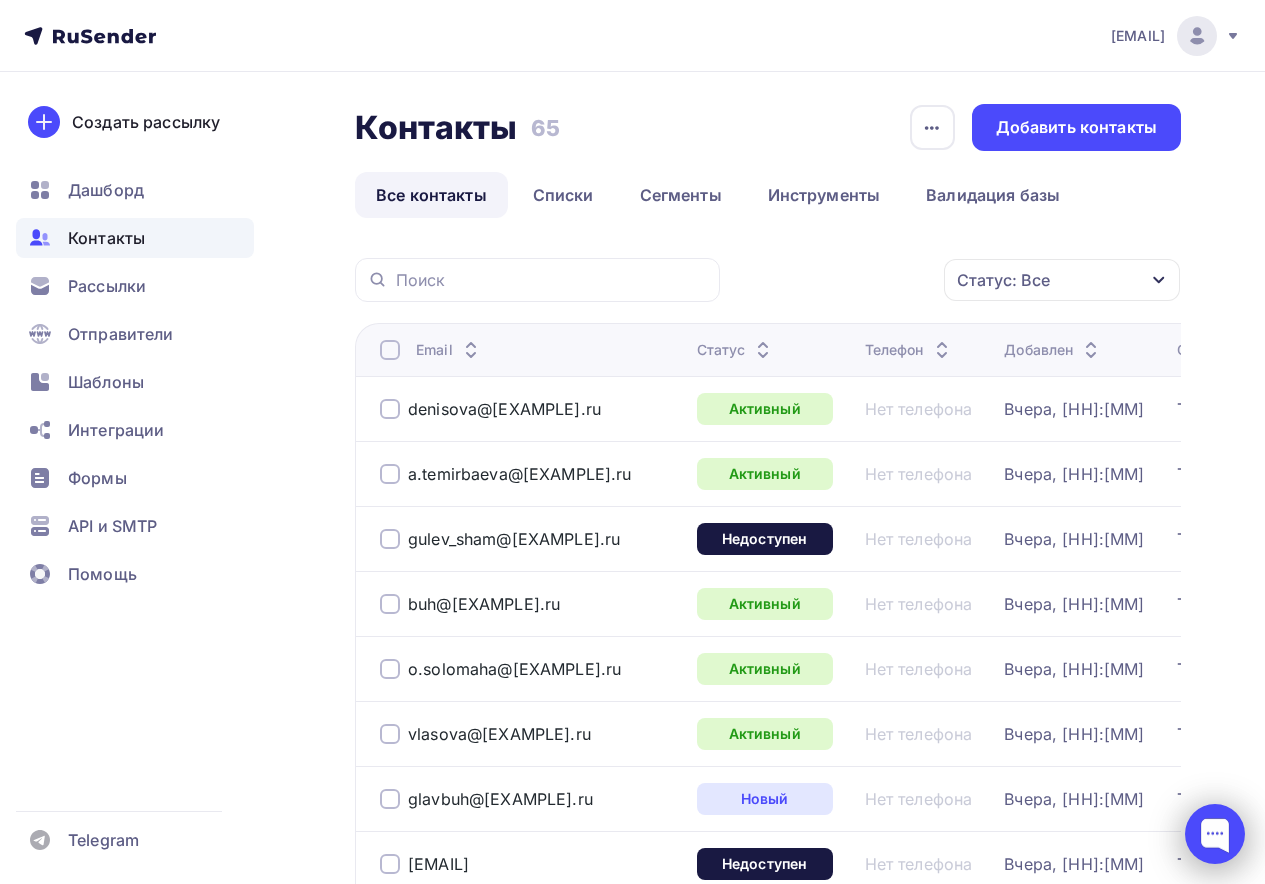 click at bounding box center (1215, 834) 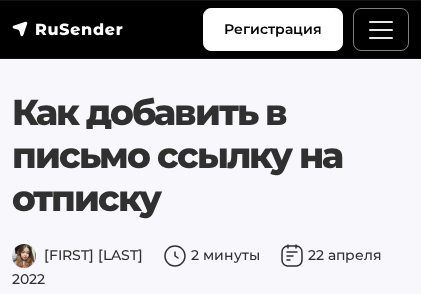scroll, scrollTop: 1552, scrollLeft: 0, axis: vertical 